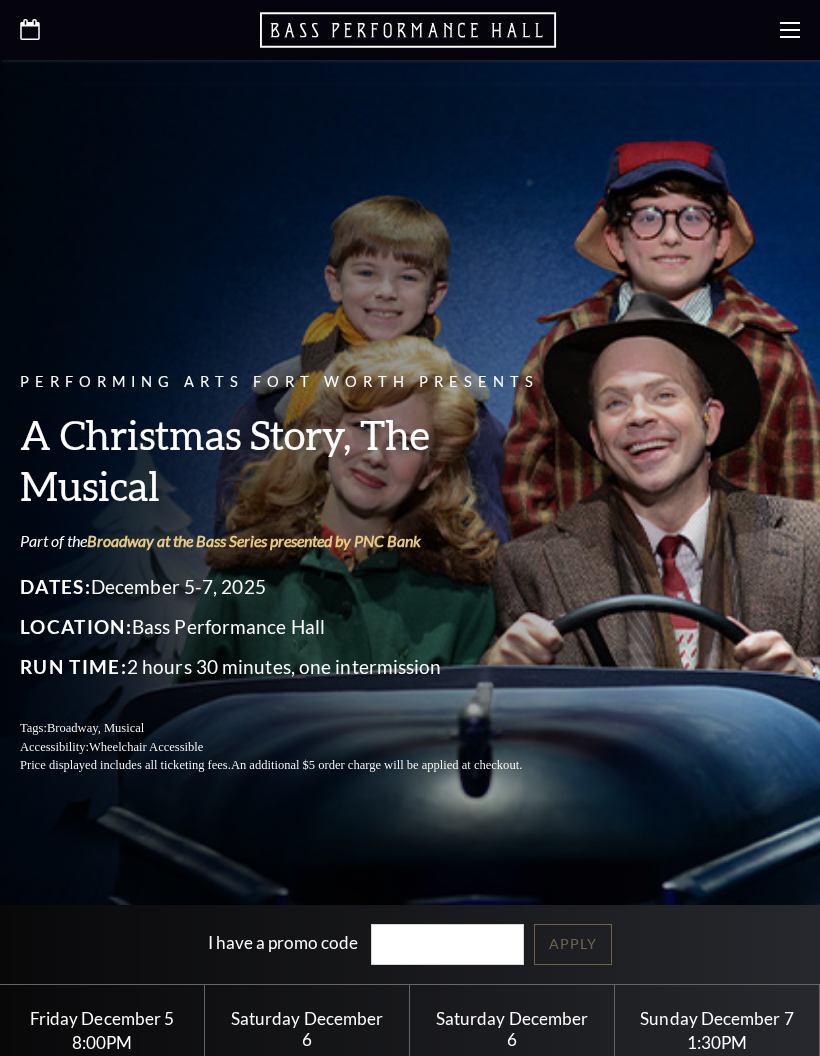 scroll, scrollTop: 0, scrollLeft: 0, axis: both 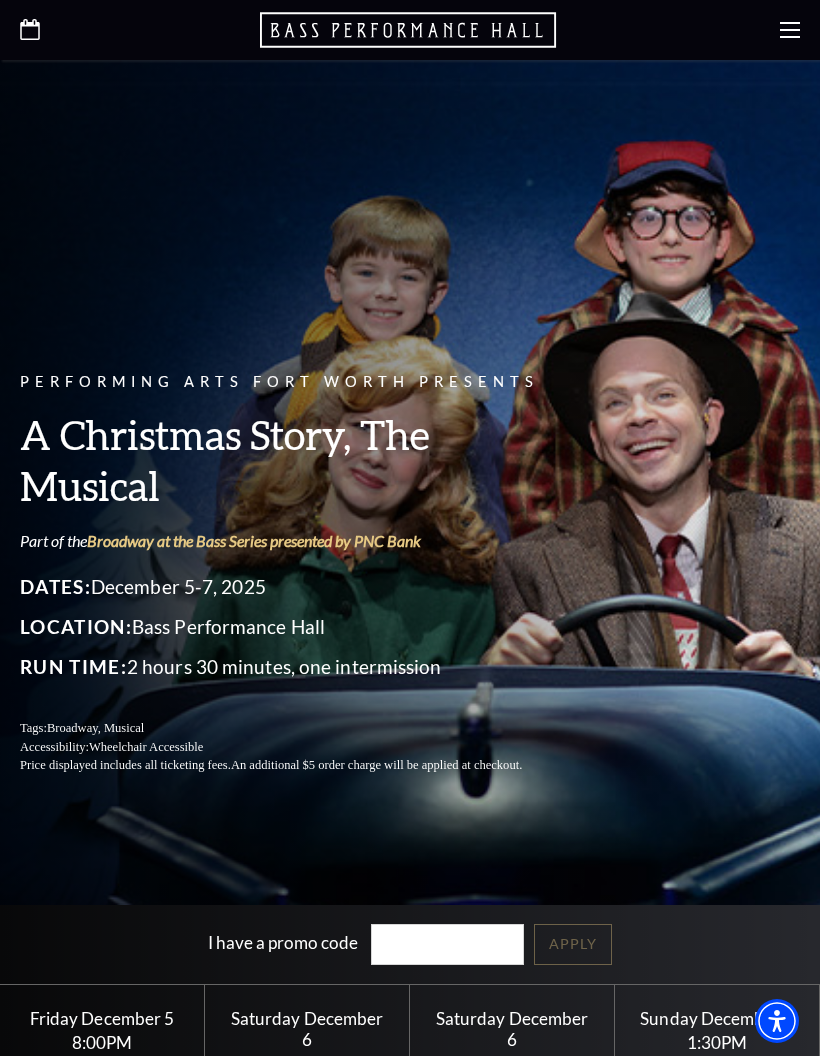 click at bounding box center (410, 30) 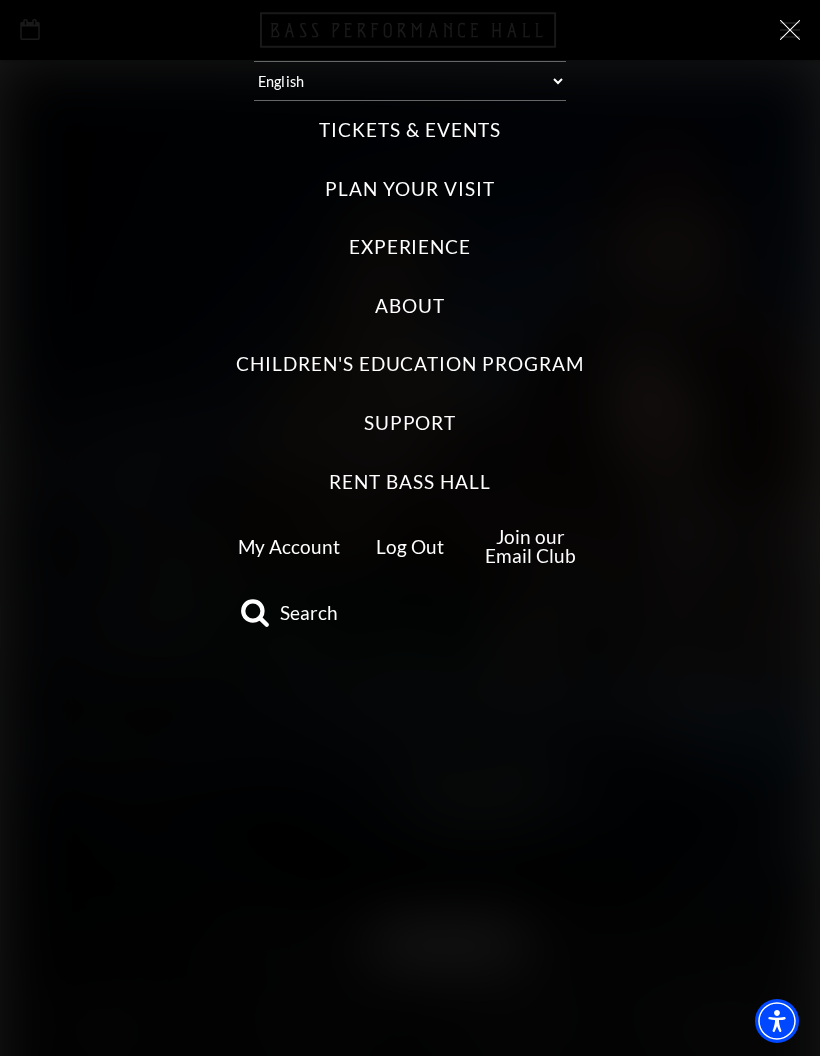 click on "My Account" at bounding box center (289, 546) 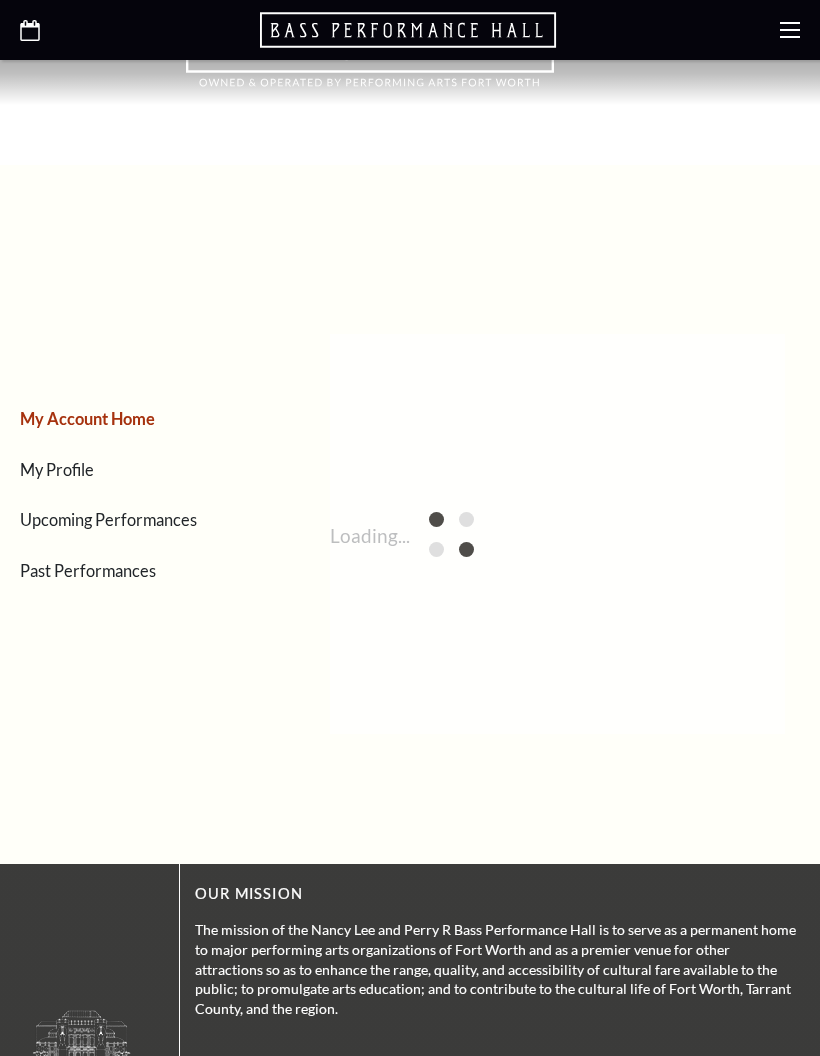 scroll, scrollTop: 0, scrollLeft: 0, axis: both 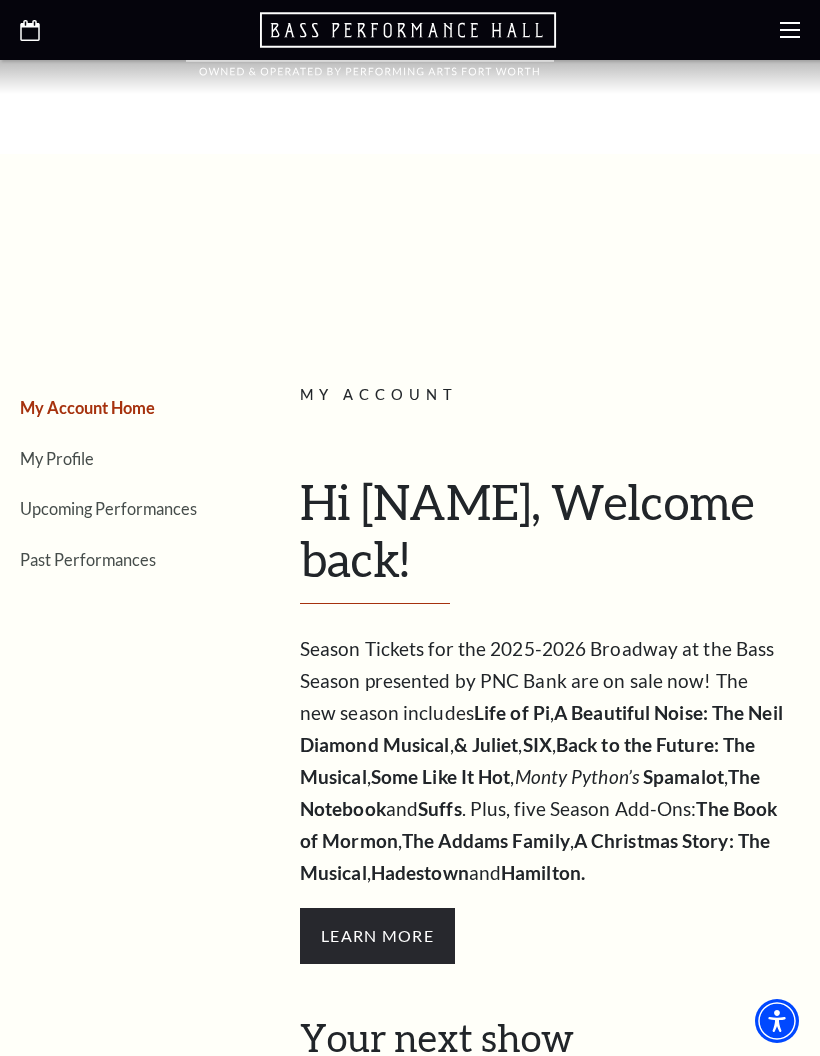 click on "Upcoming Performances" at bounding box center (108, 508) 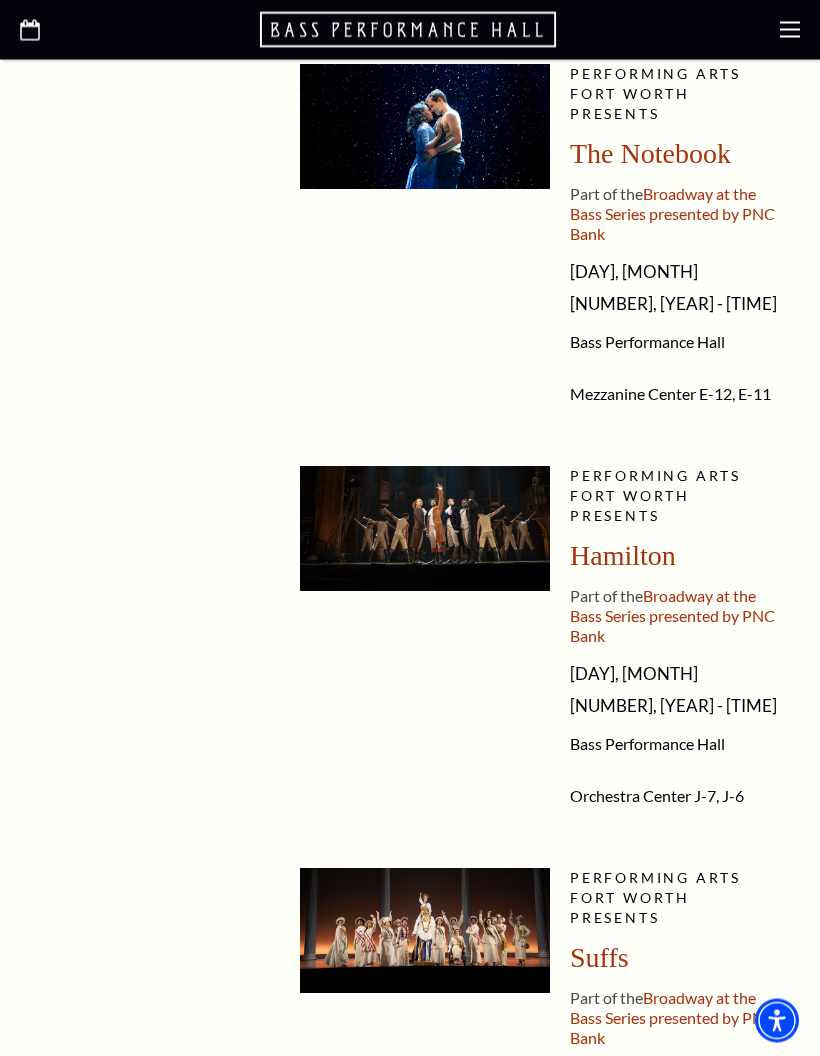 scroll, scrollTop: 3969, scrollLeft: 0, axis: vertical 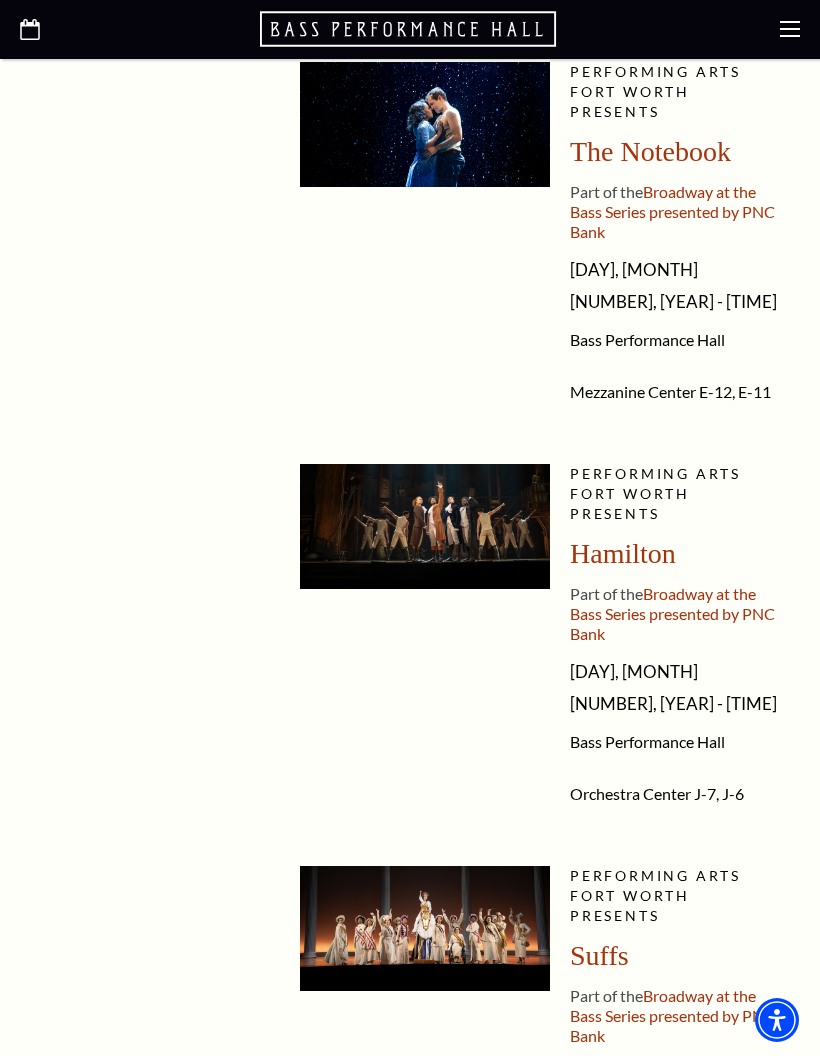 click on "Hamilton" at bounding box center (623, 554) 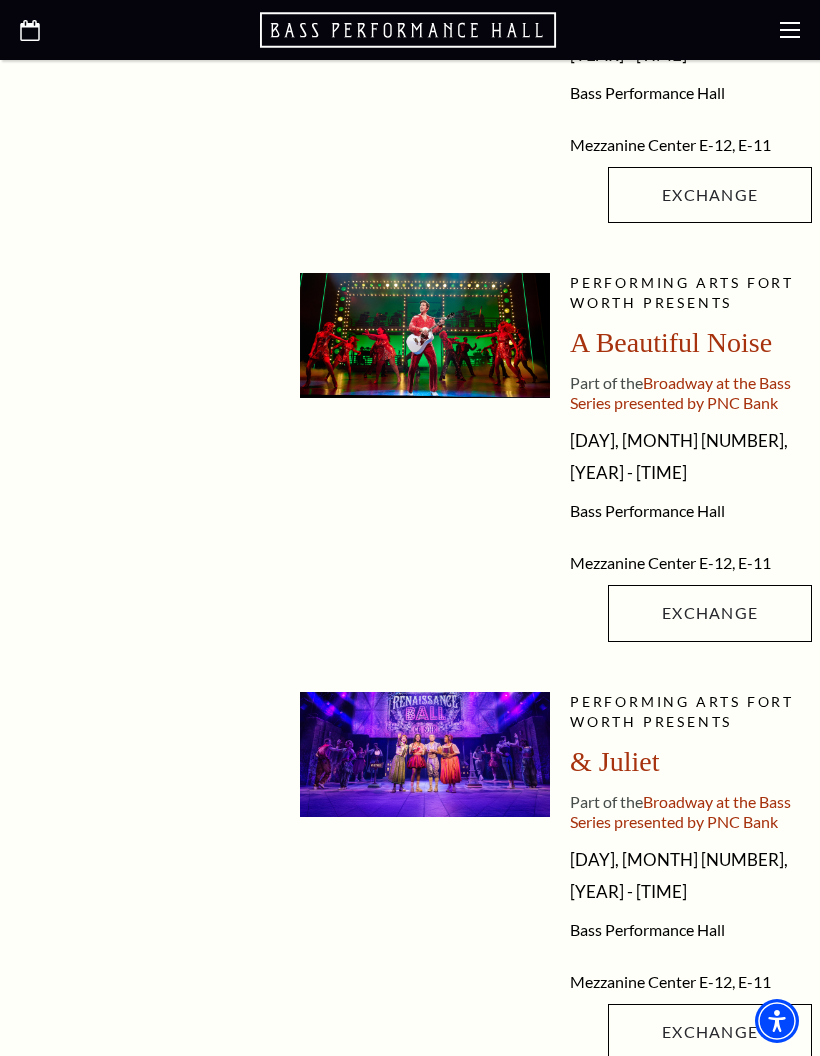 scroll, scrollTop: 801, scrollLeft: 0, axis: vertical 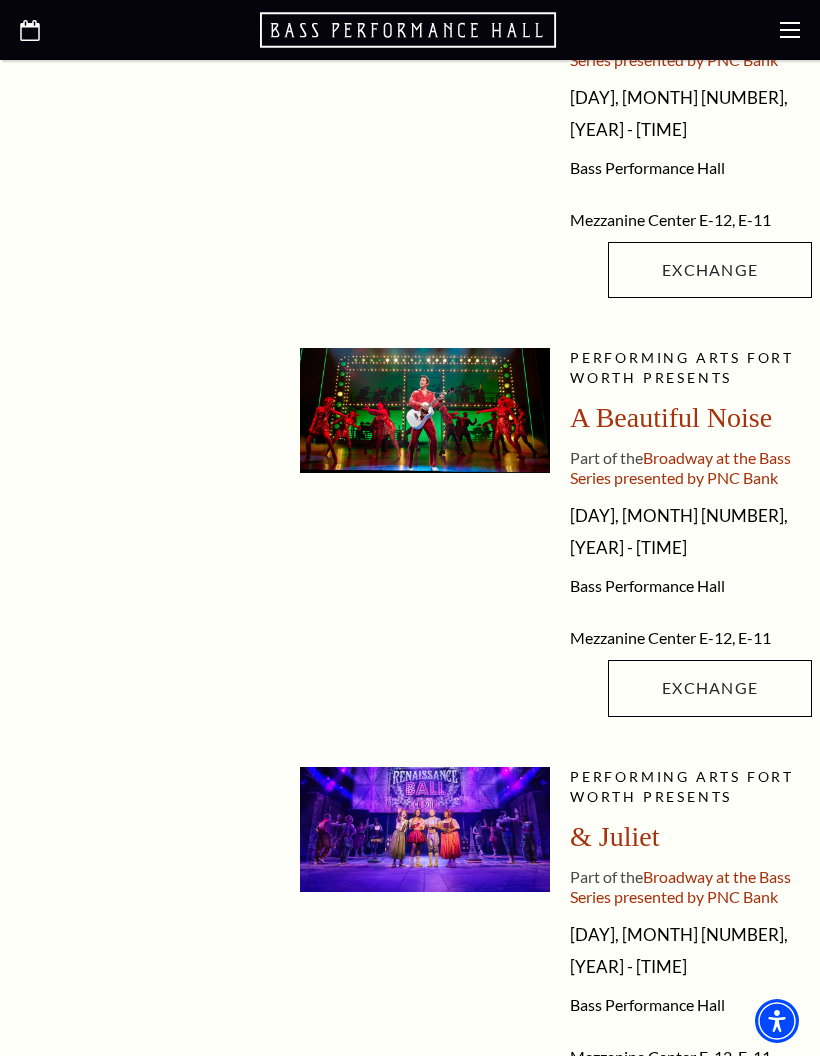 click 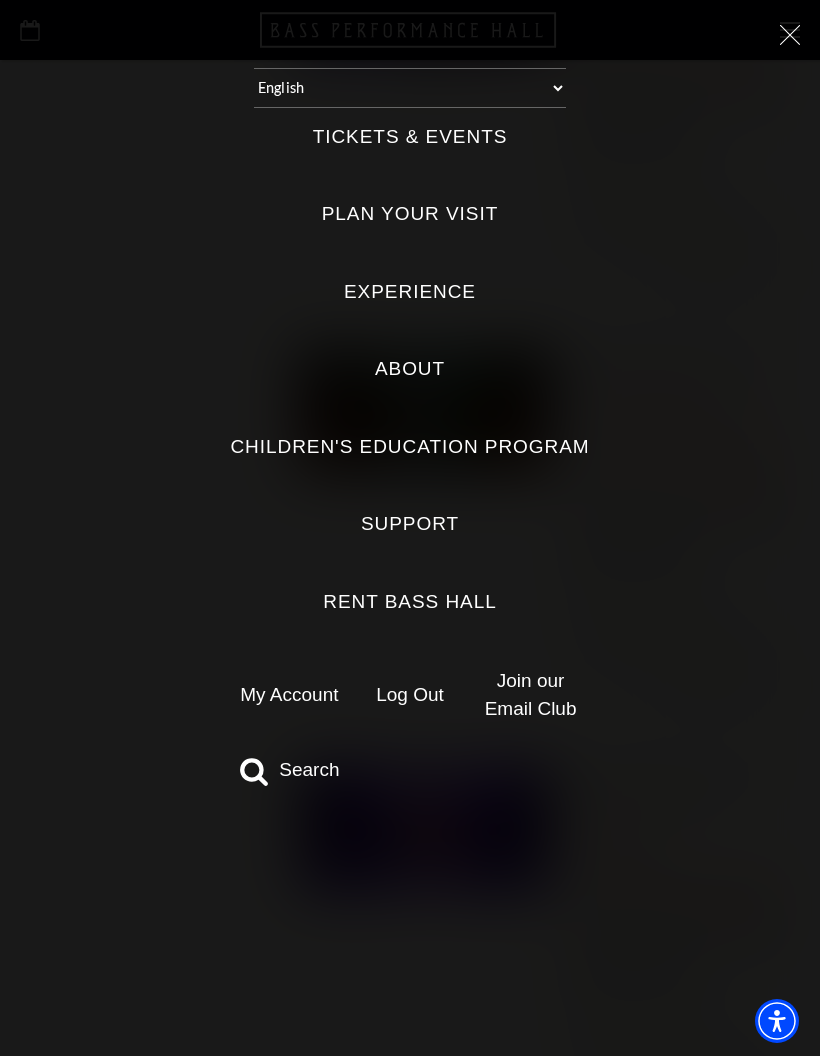 click on "Tickets & Events" at bounding box center (410, 137) 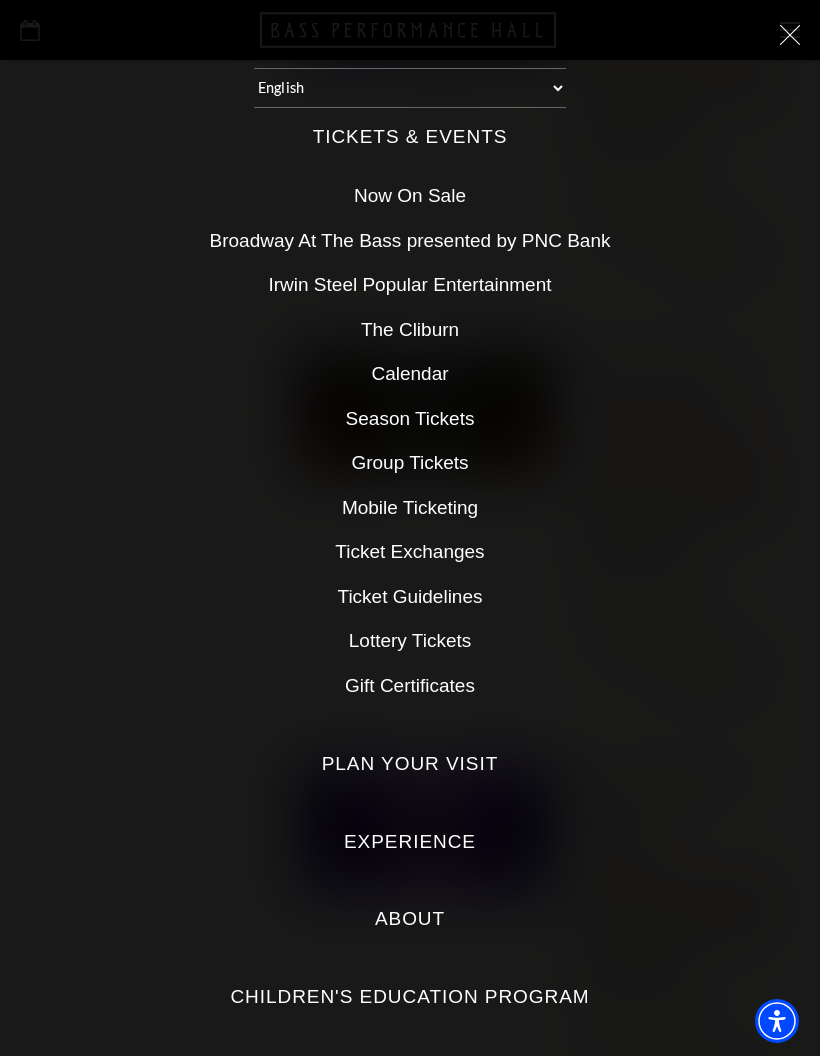 click on "Ticket Exchanges" at bounding box center [409, 551] 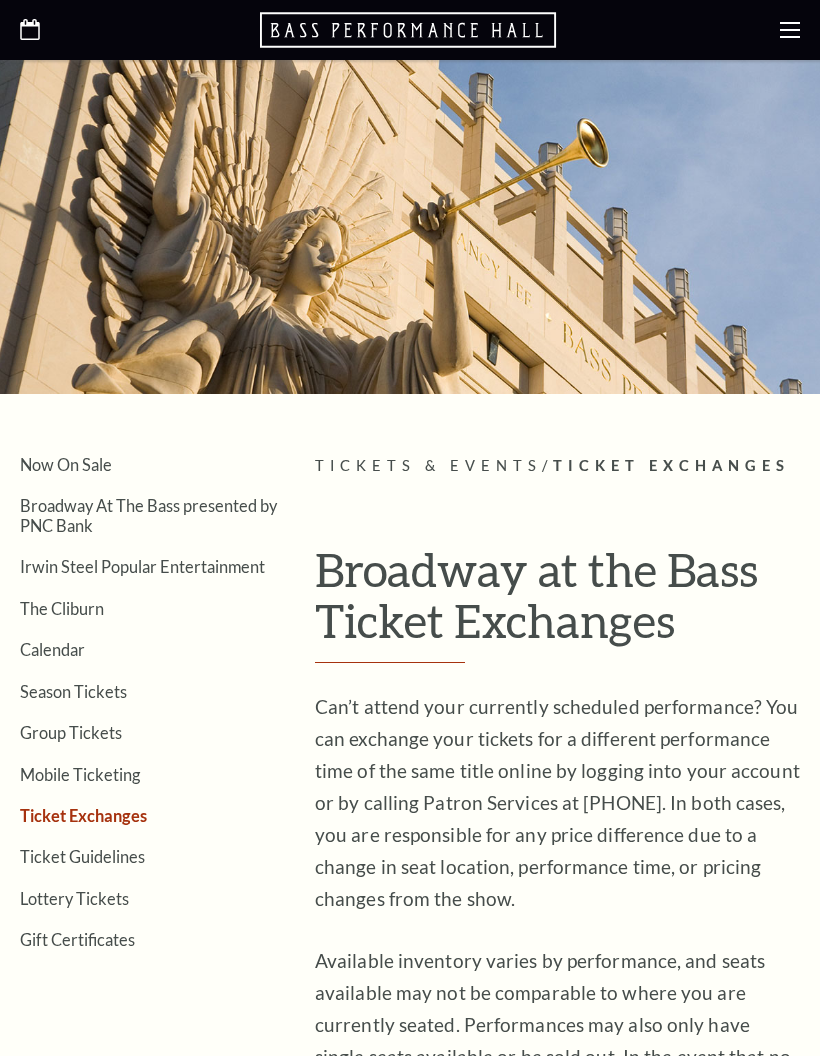 scroll, scrollTop: 0, scrollLeft: 0, axis: both 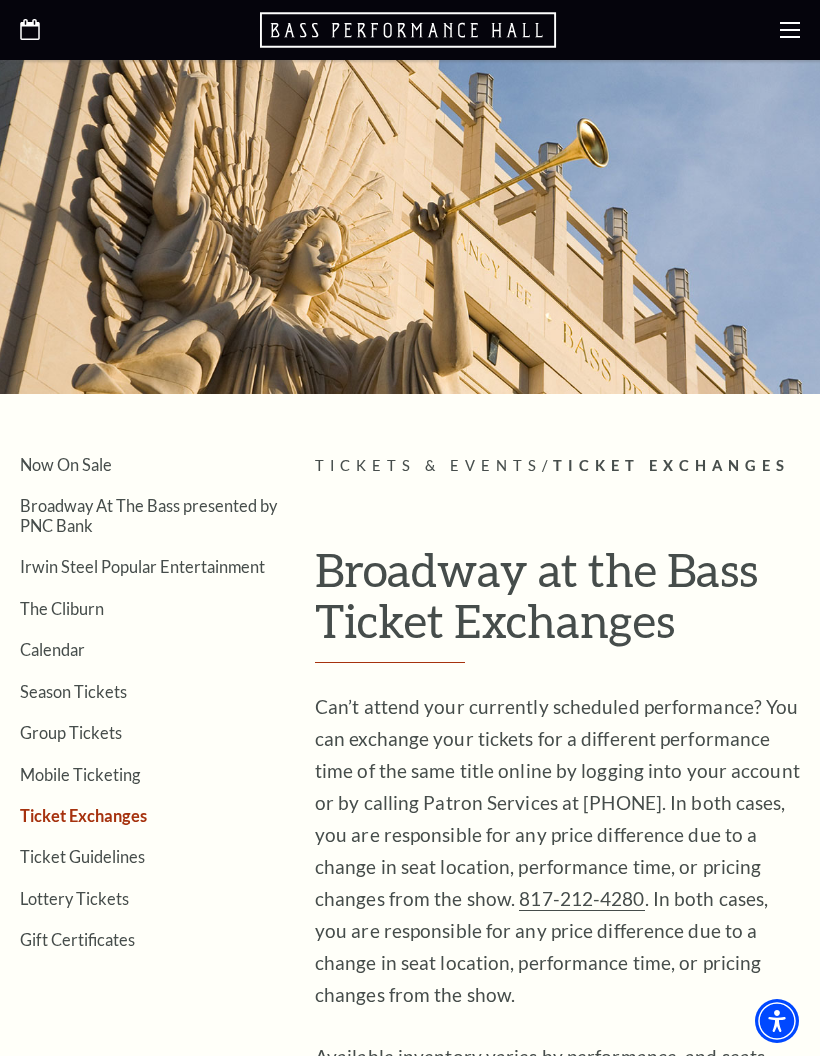 click 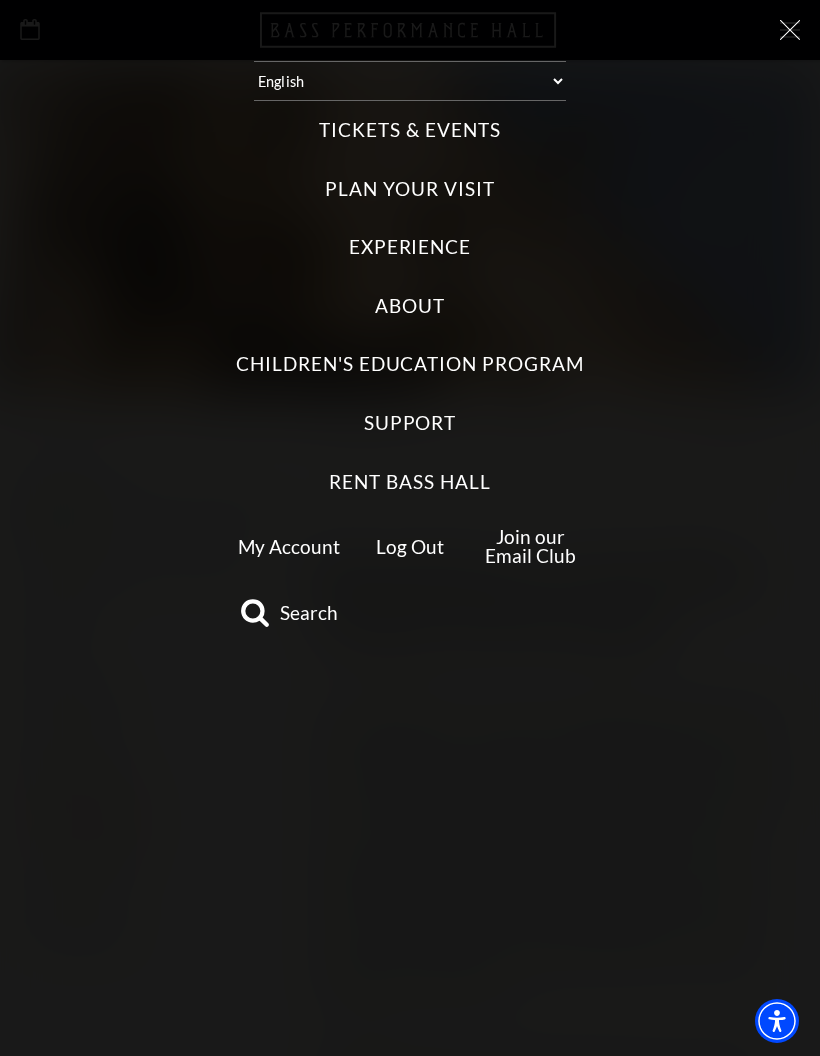 click on "Tickets & Events" at bounding box center (409, 130) 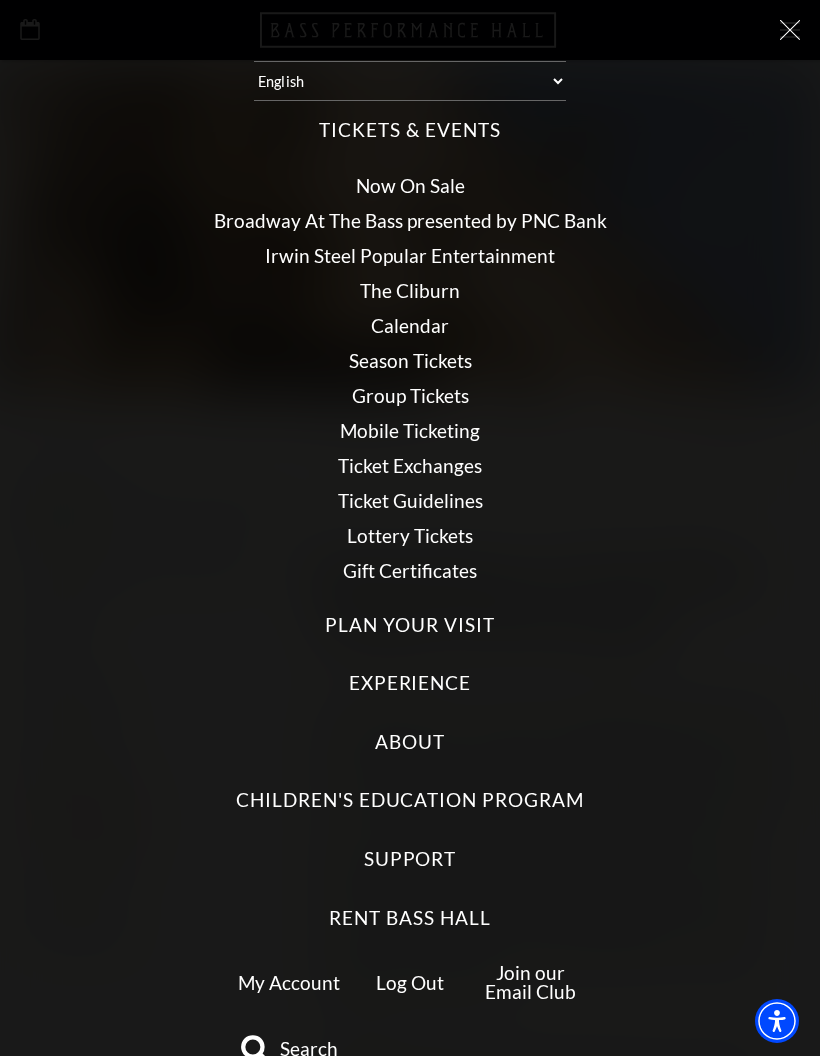 click 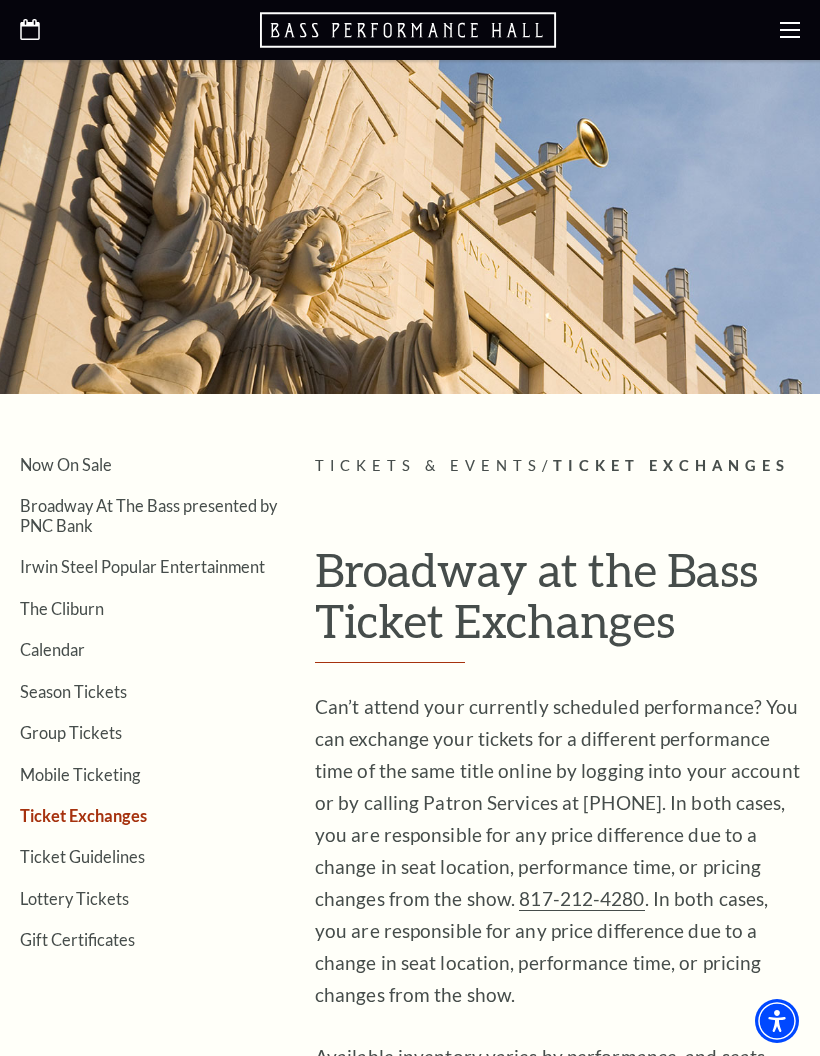 click 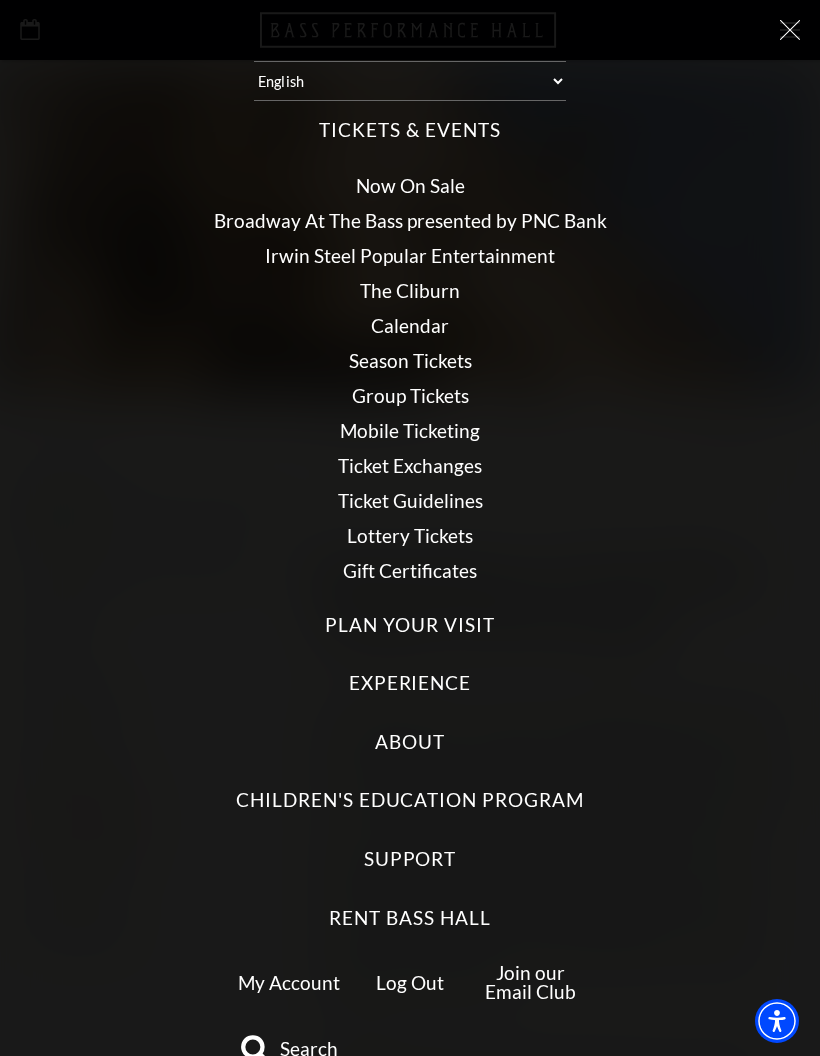 click on "My Account" at bounding box center (289, 982) 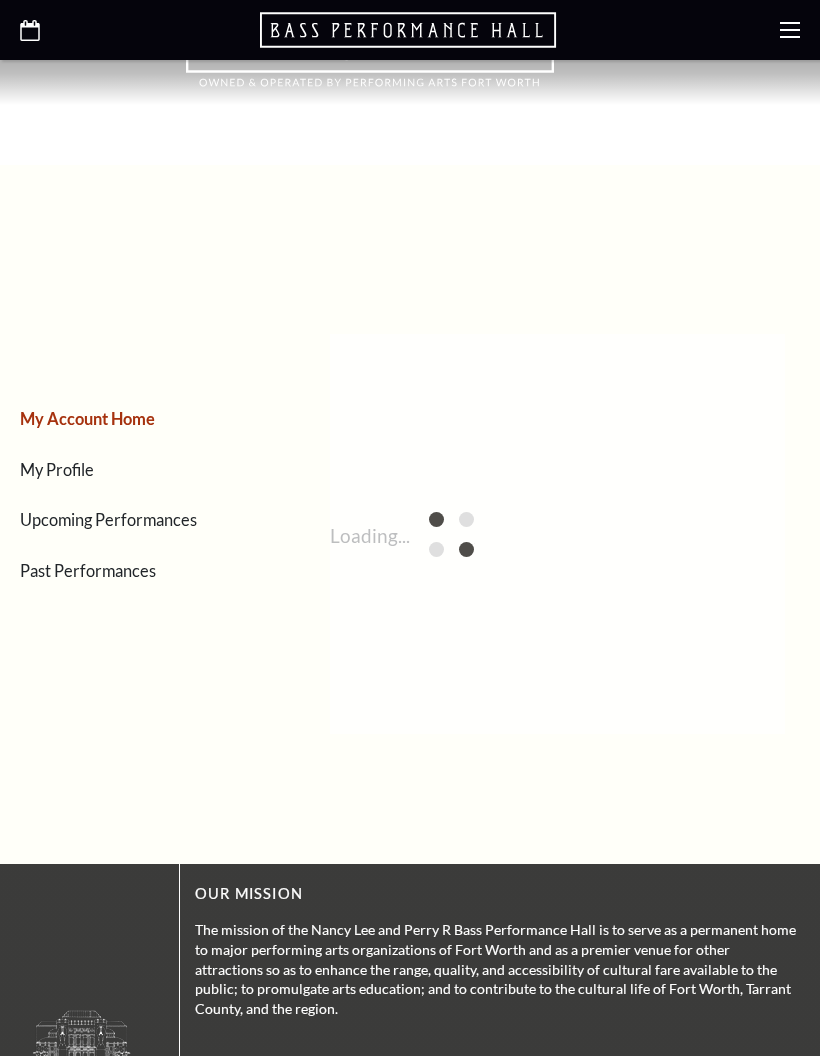 scroll, scrollTop: 0, scrollLeft: 0, axis: both 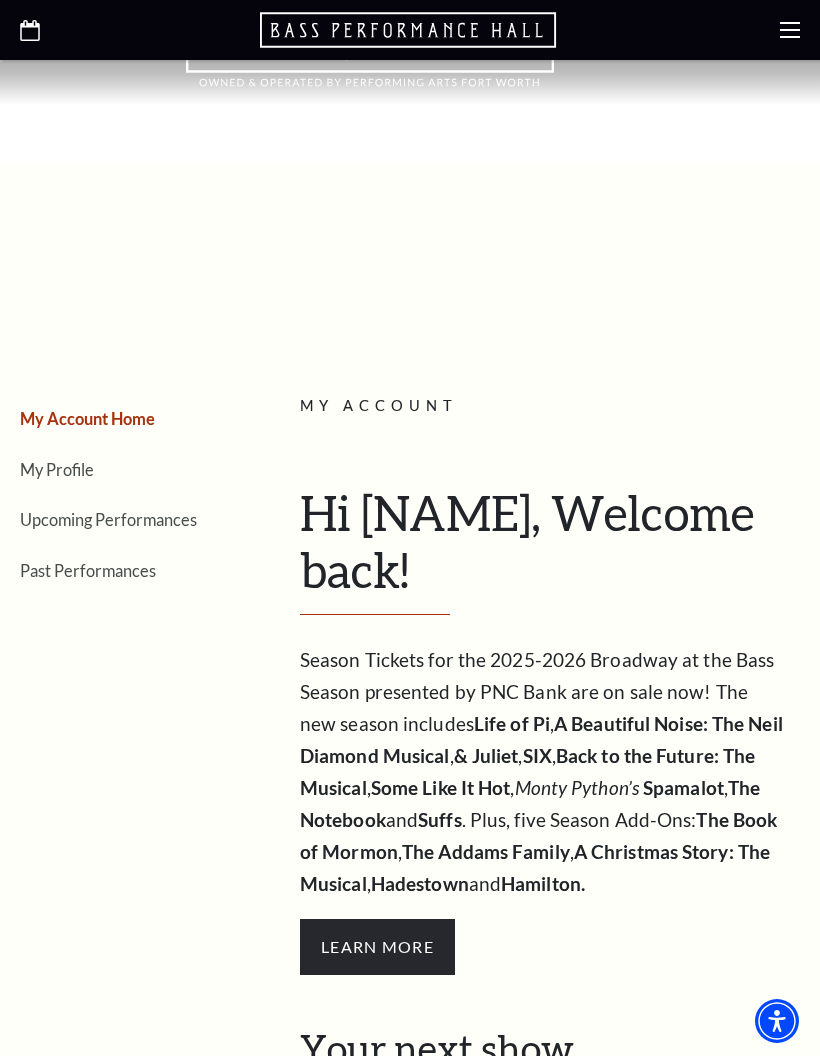 click on "Upcoming Performances" at bounding box center (108, 519) 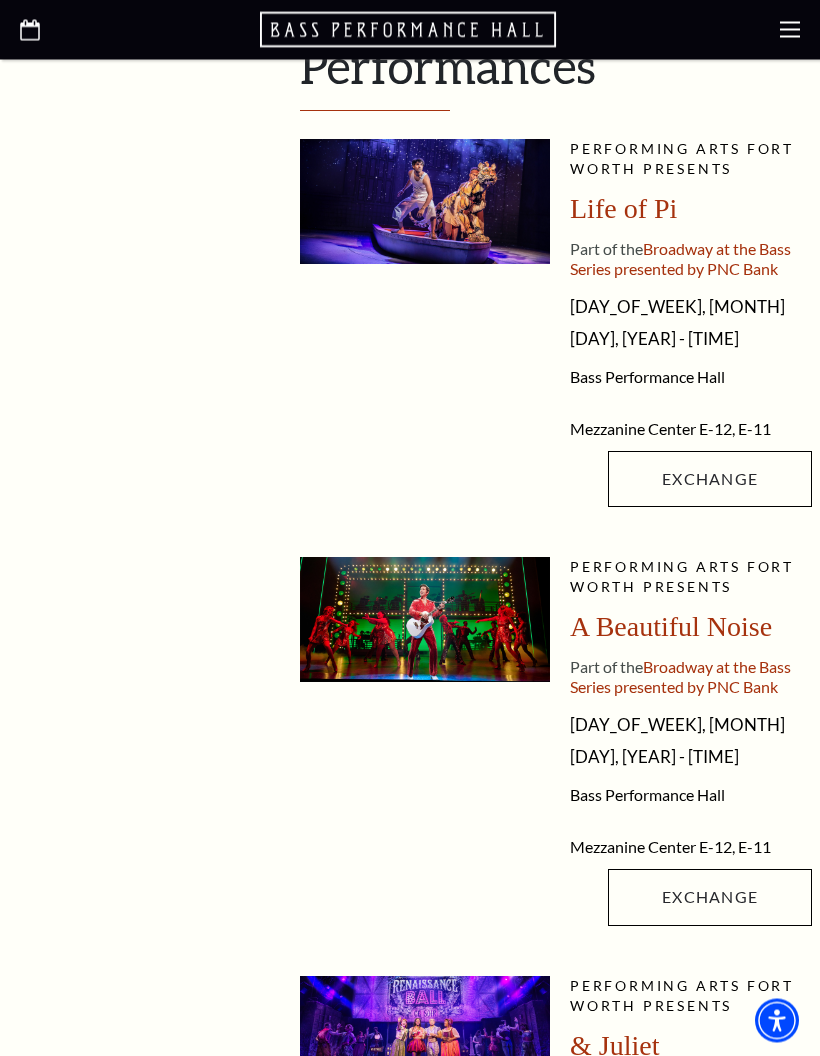 scroll, scrollTop: 601, scrollLeft: 0, axis: vertical 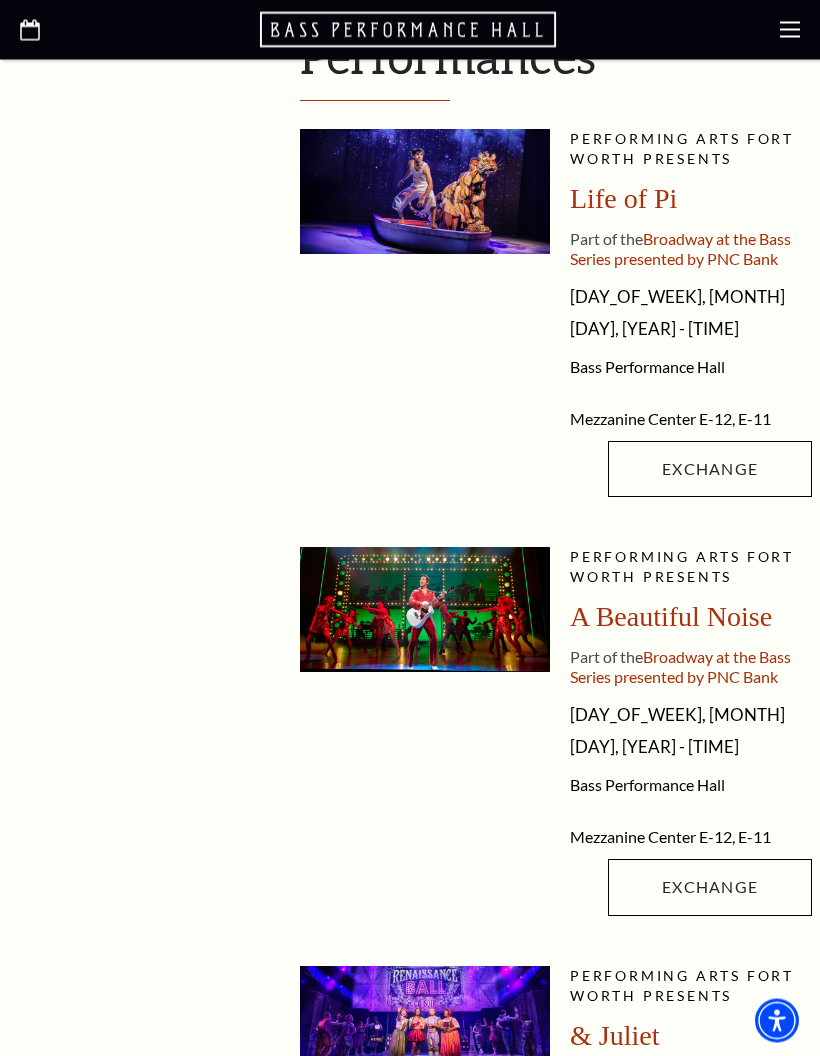 click on "Exchange" at bounding box center (710, 888) 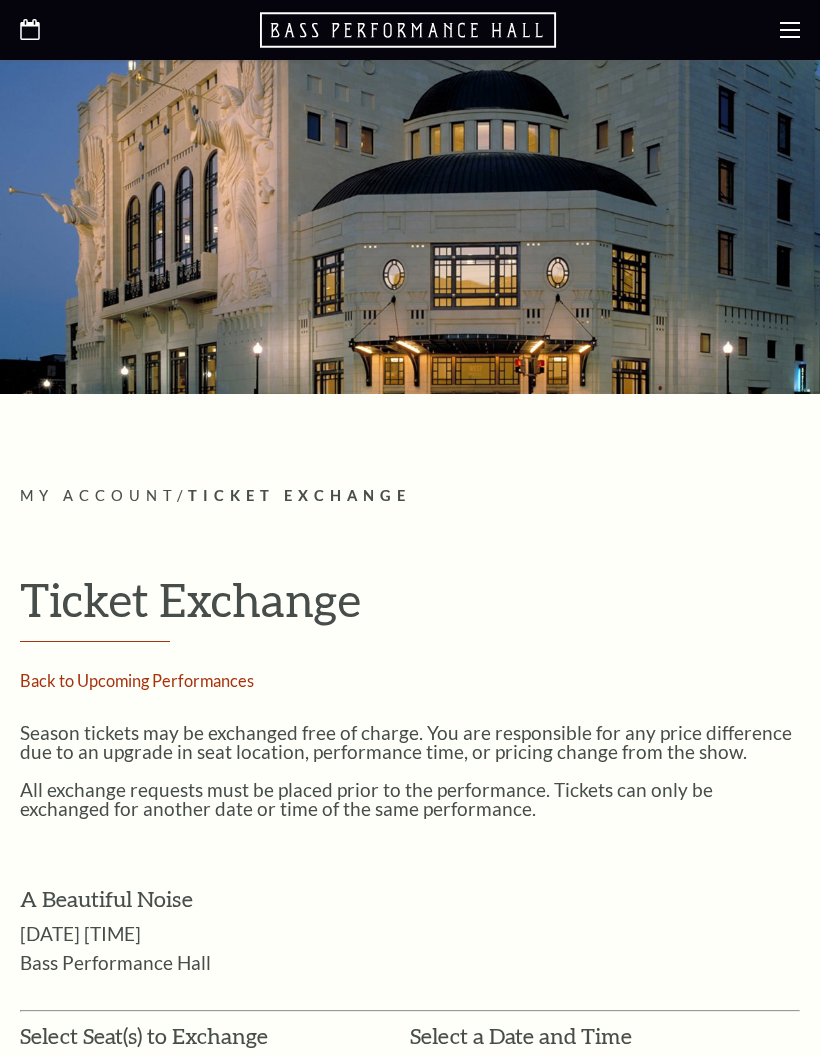 scroll, scrollTop: 0, scrollLeft: 0, axis: both 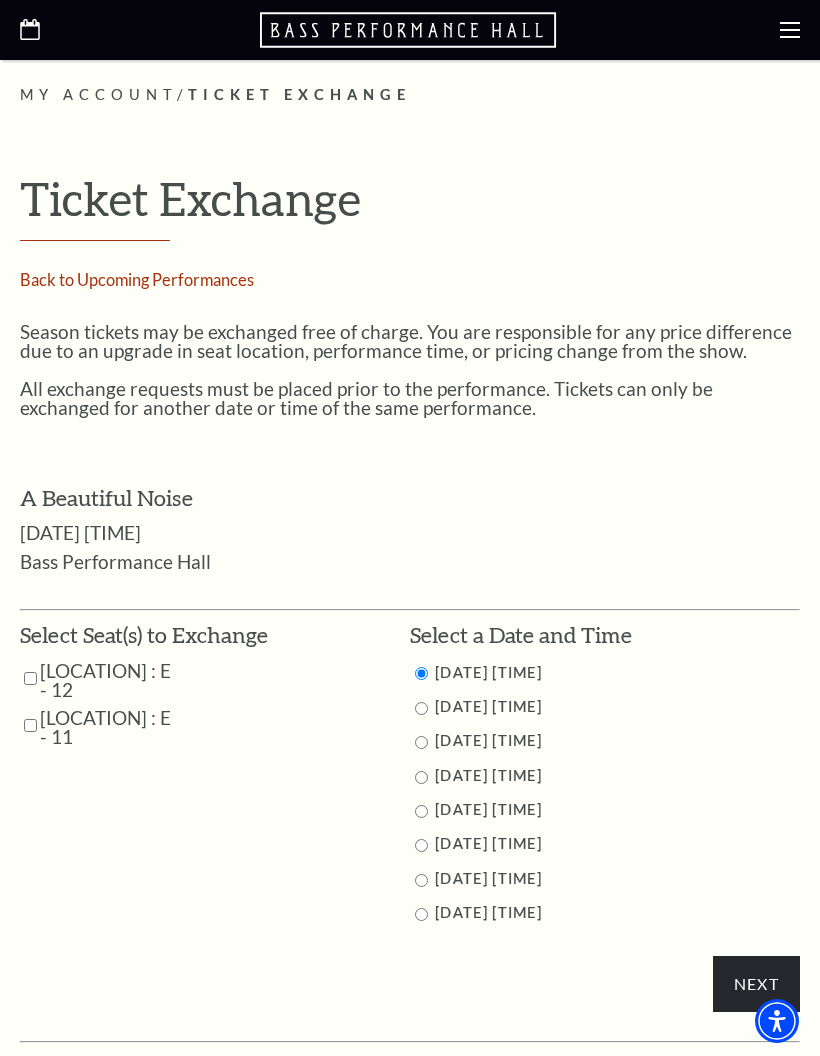click at bounding box center (30, 678) 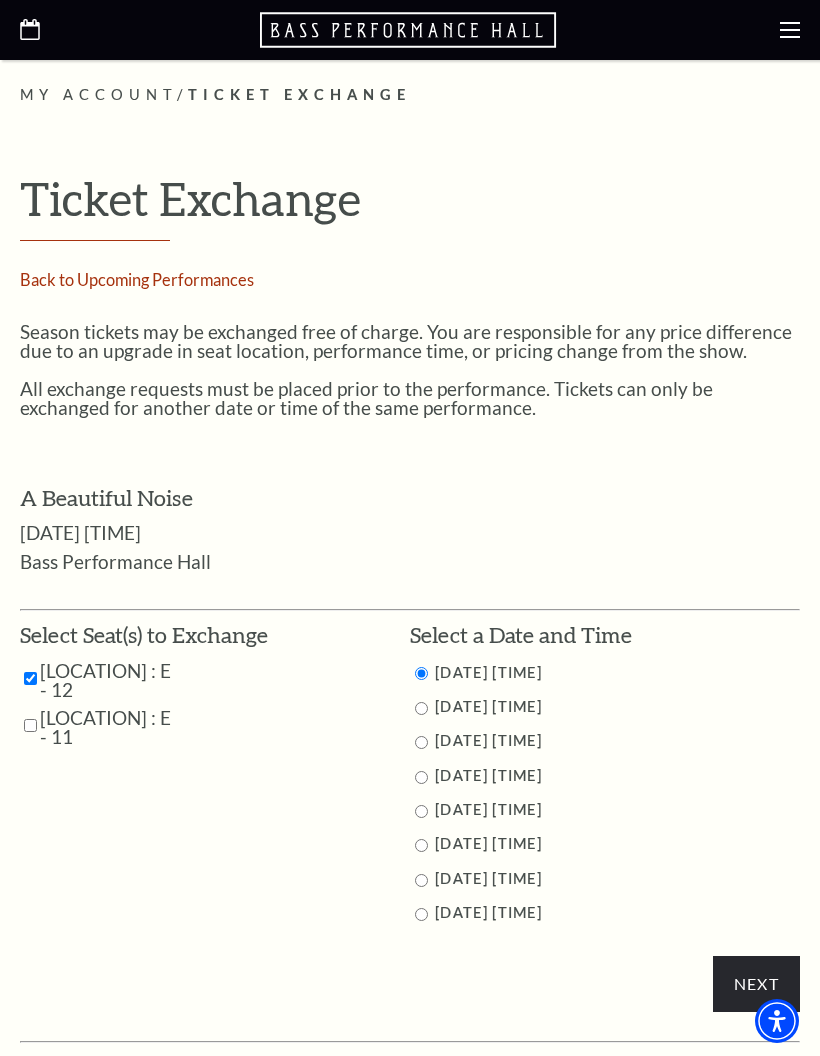 click at bounding box center (30, 725) 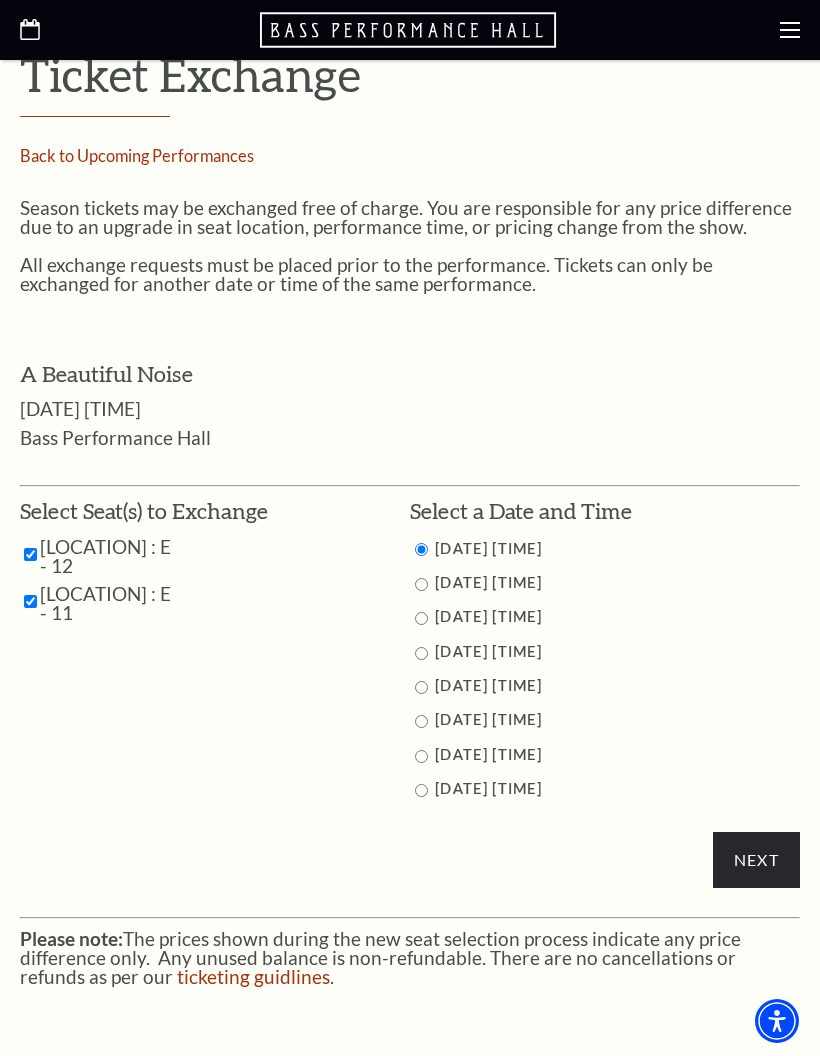 scroll, scrollTop: 549, scrollLeft: 0, axis: vertical 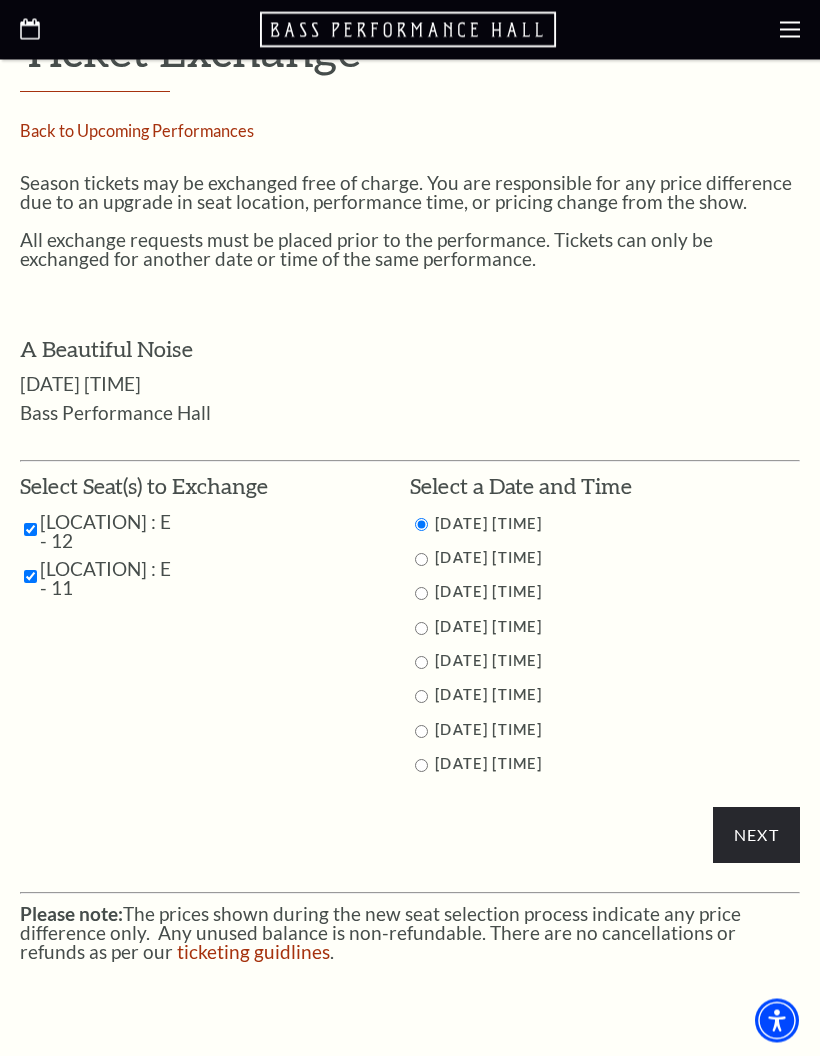 click at bounding box center (421, 594) 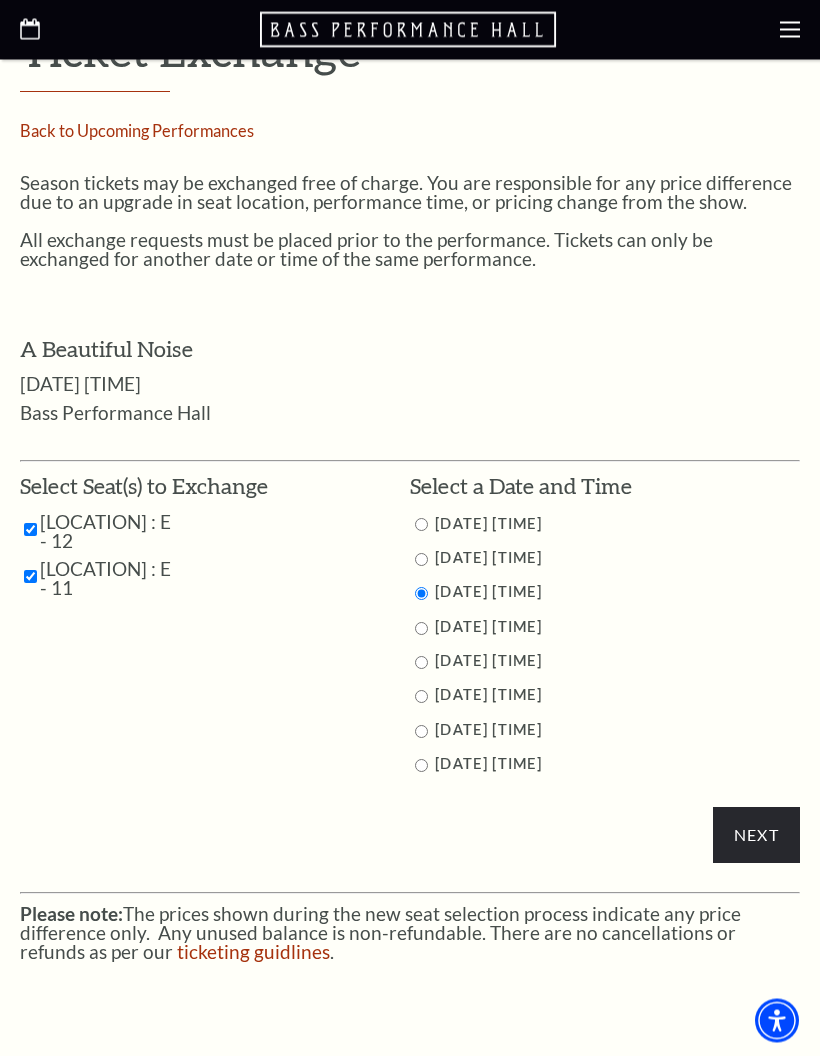 click on "Next" at bounding box center (756, 836) 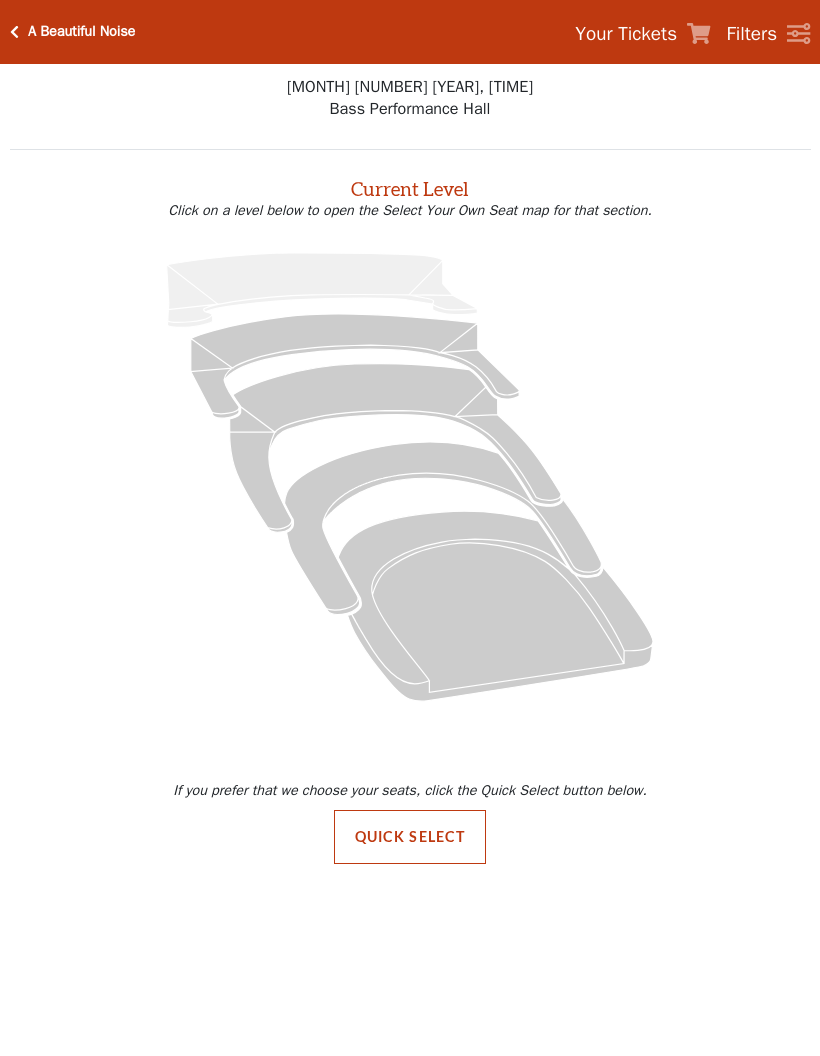 scroll, scrollTop: 0, scrollLeft: 0, axis: both 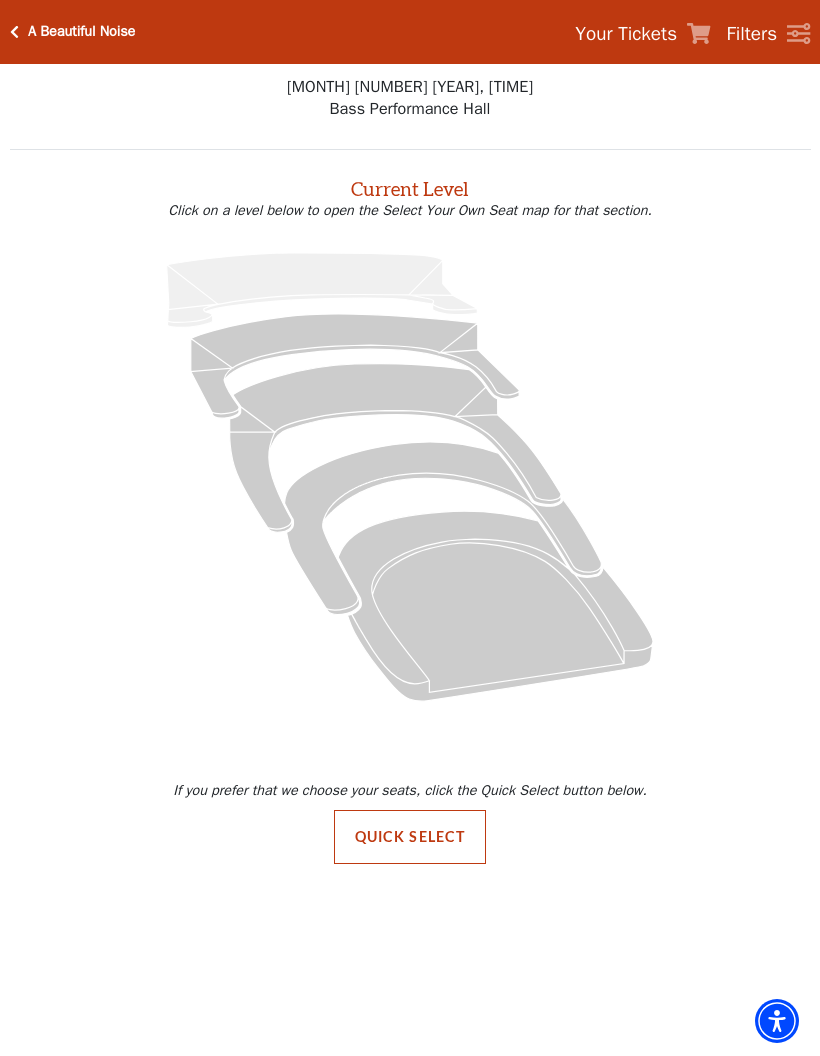 click 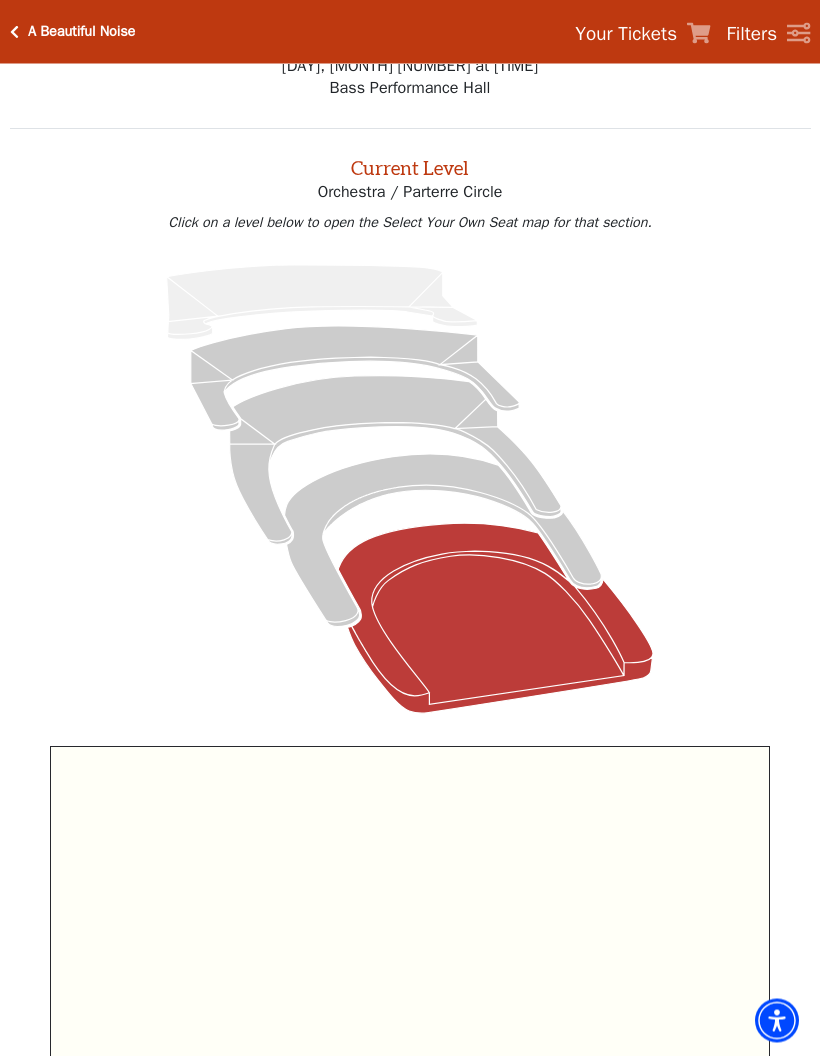 scroll, scrollTop: 0, scrollLeft: 0, axis: both 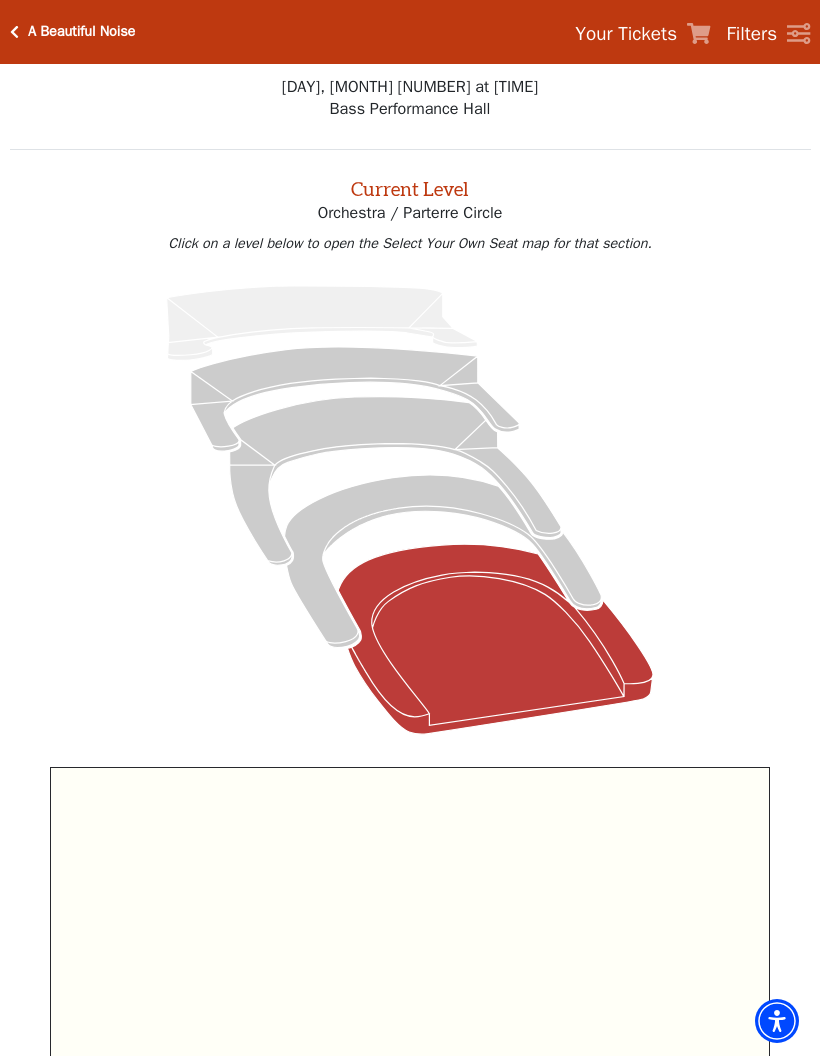 click 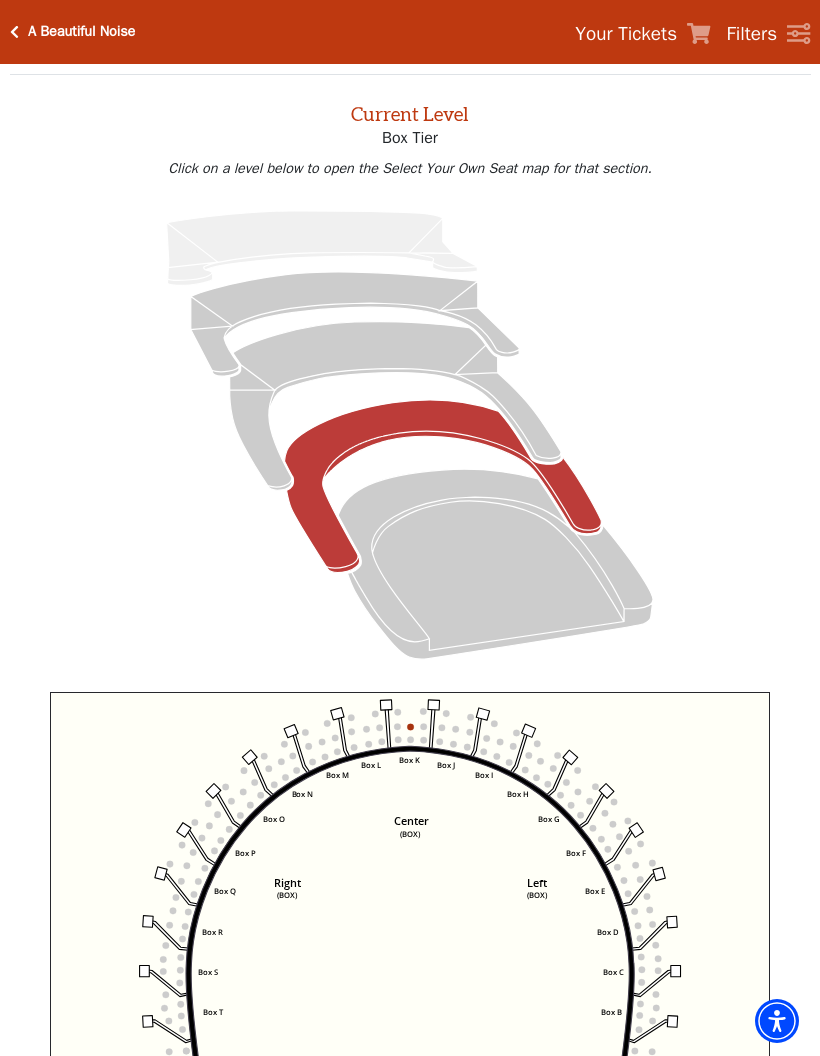 scroll, scrollTop: 76, scrollLeft: 0, axis: vertical 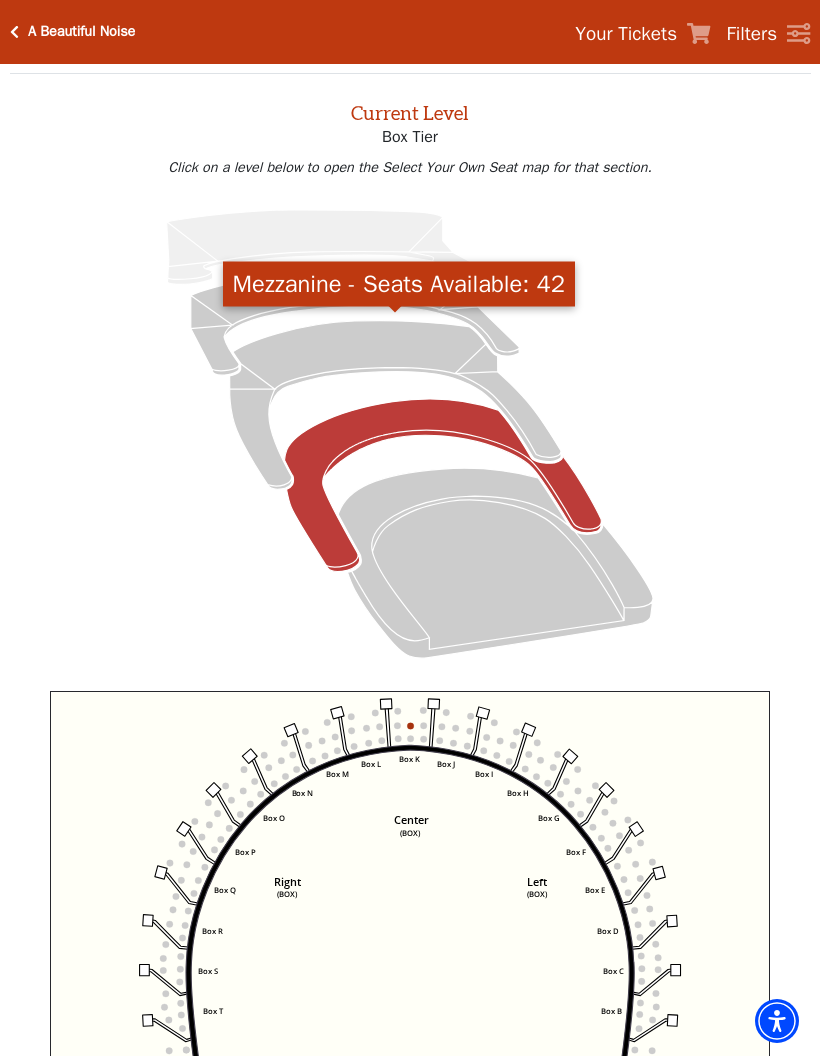 click 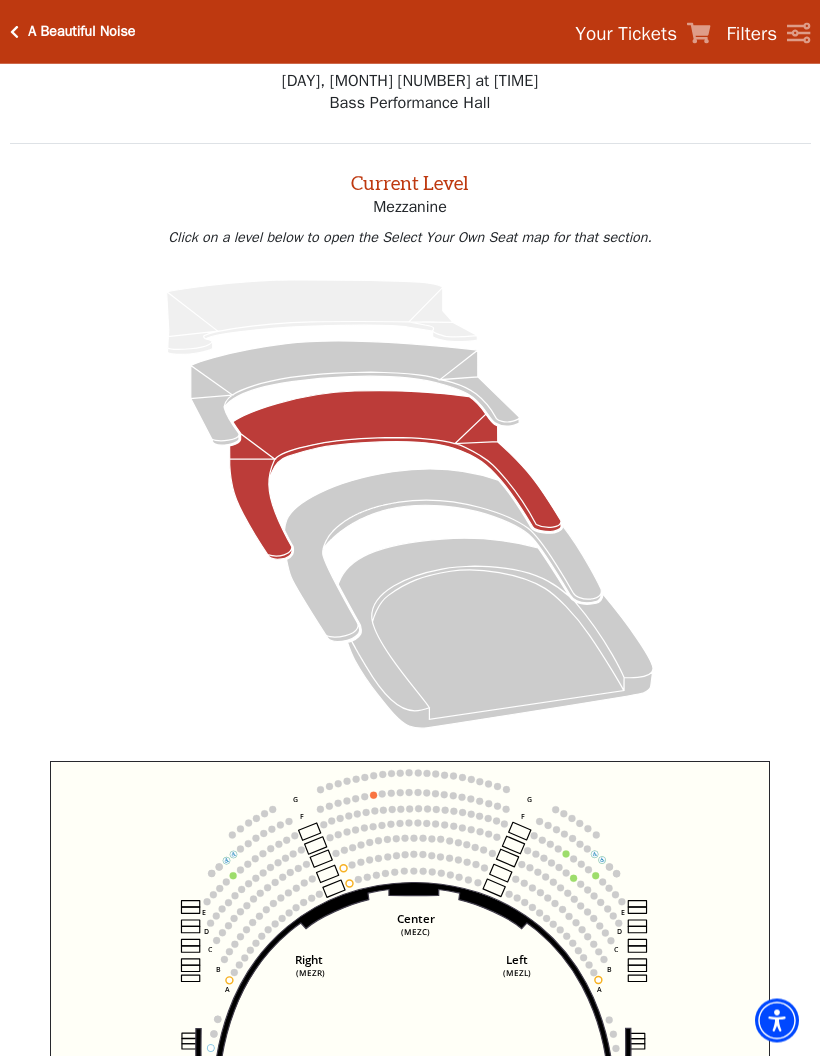 scroll, scrollTop: 6, scrollLeft: 0, axis: vertical 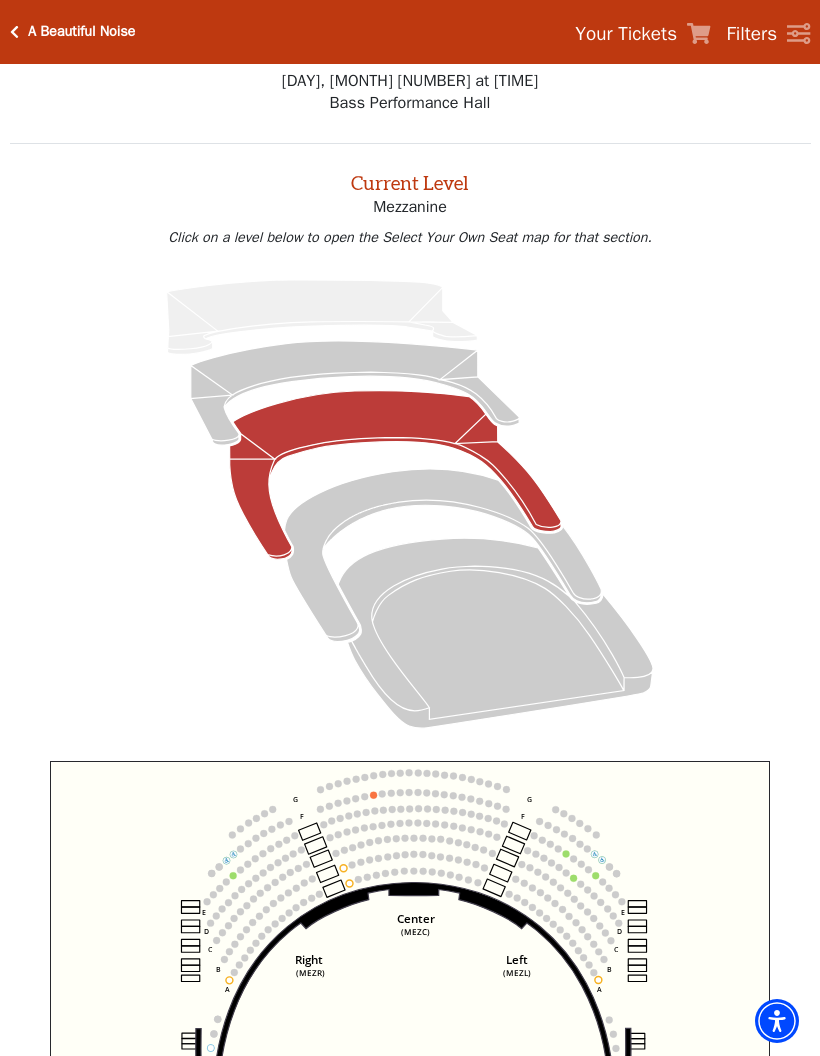 click 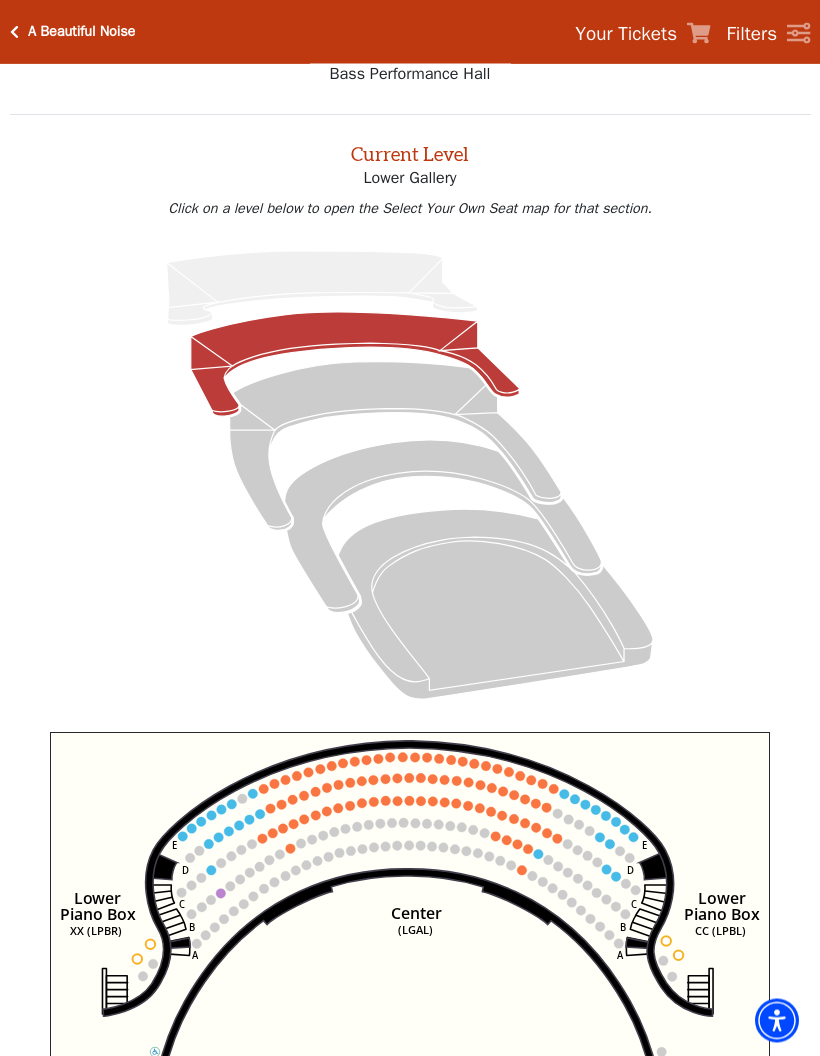 scroll, scrollTop: 76, scrollLeft: 0, axis: vertical 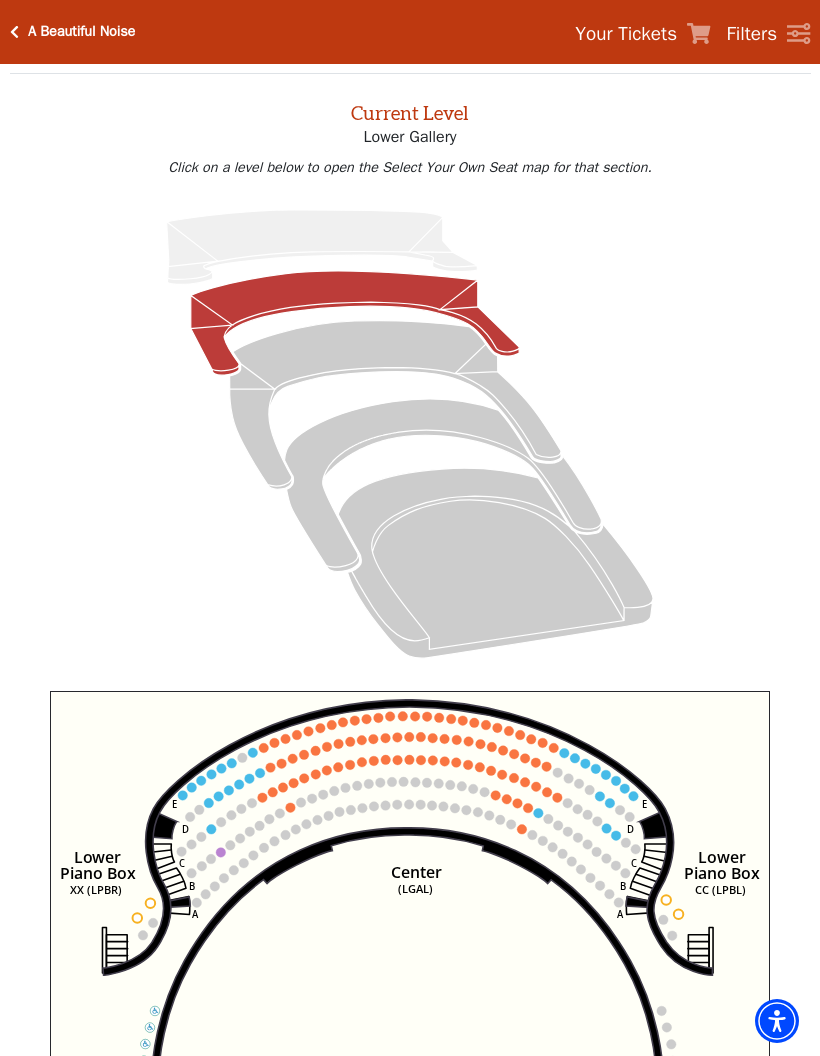 click at bounding box center [14, 32] 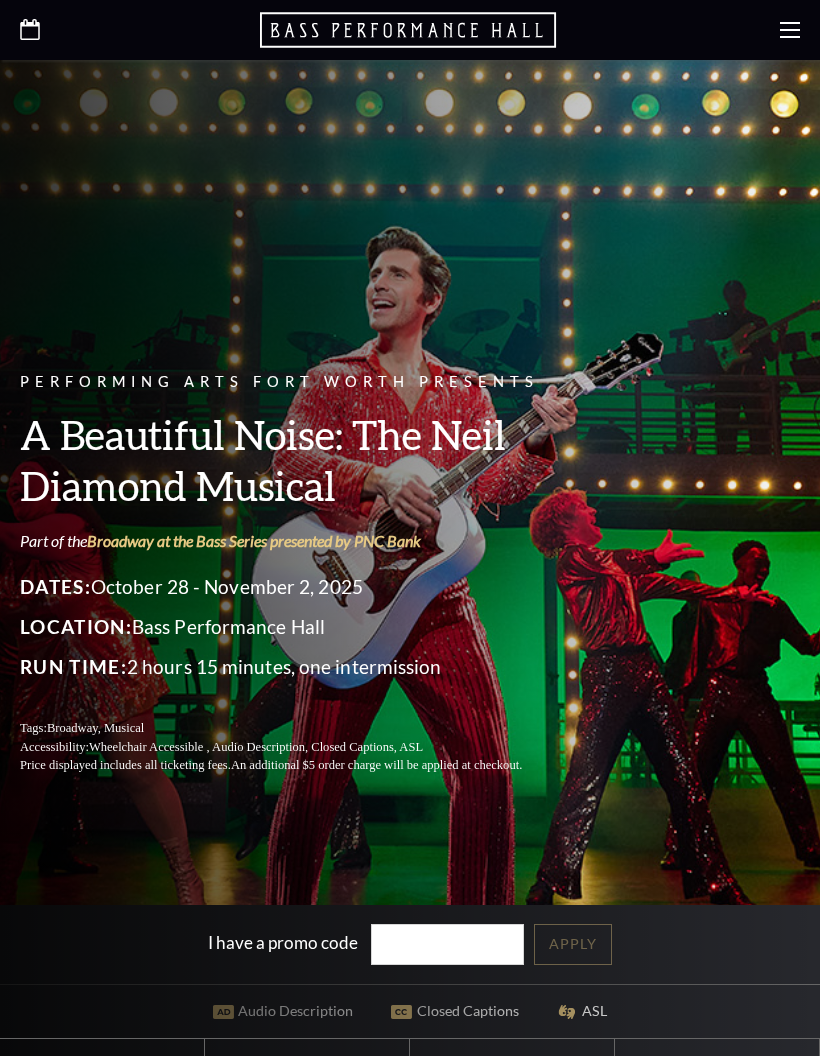 scroll, scrollTop: 0, scrollLeft: 0, axis: both 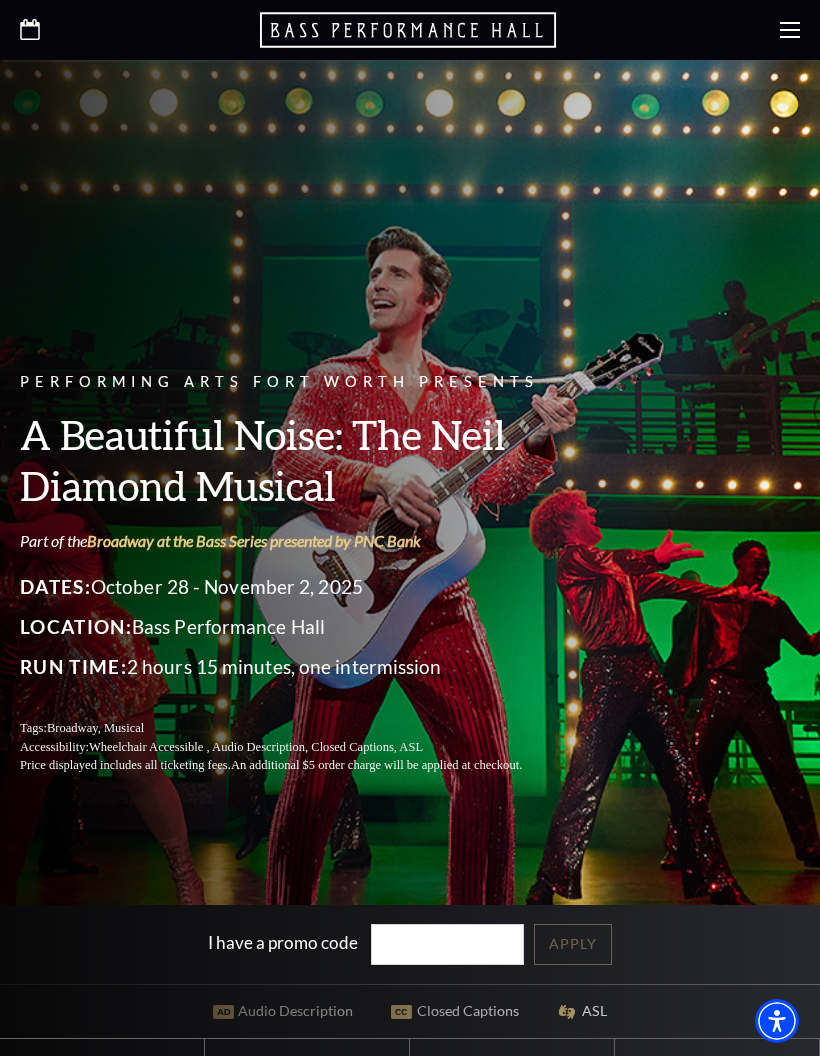 click 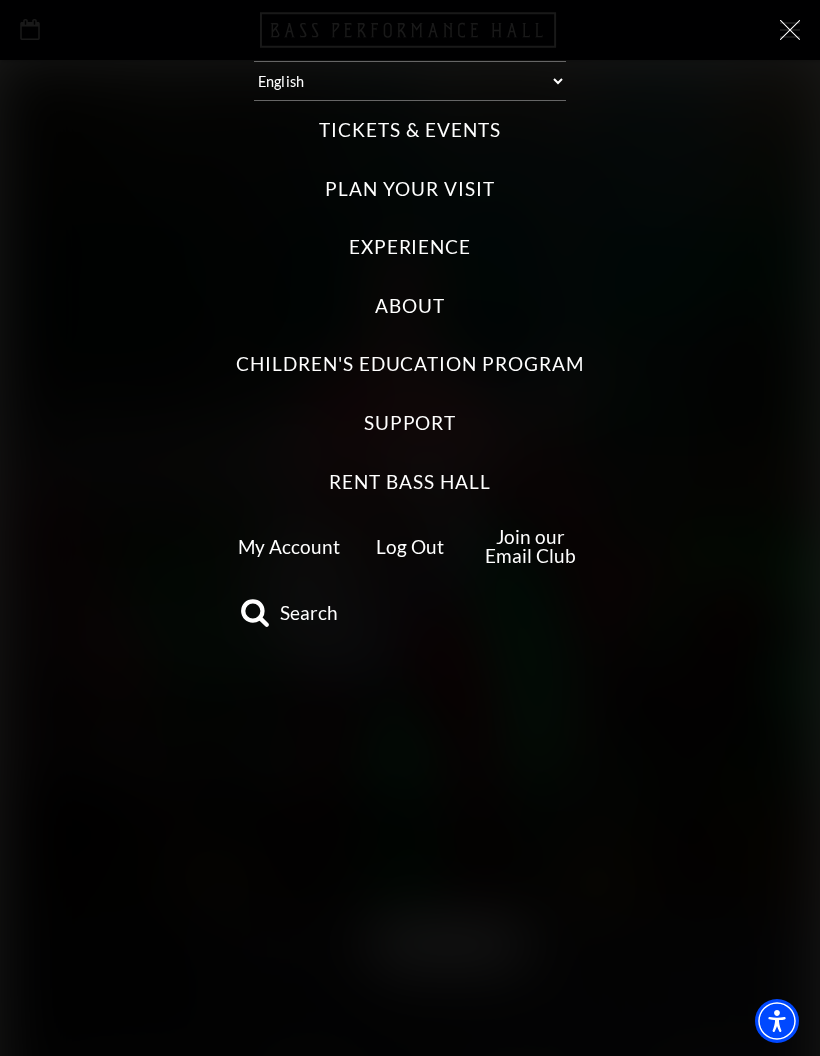 click on "My Account" at bounding box center (289, 546) 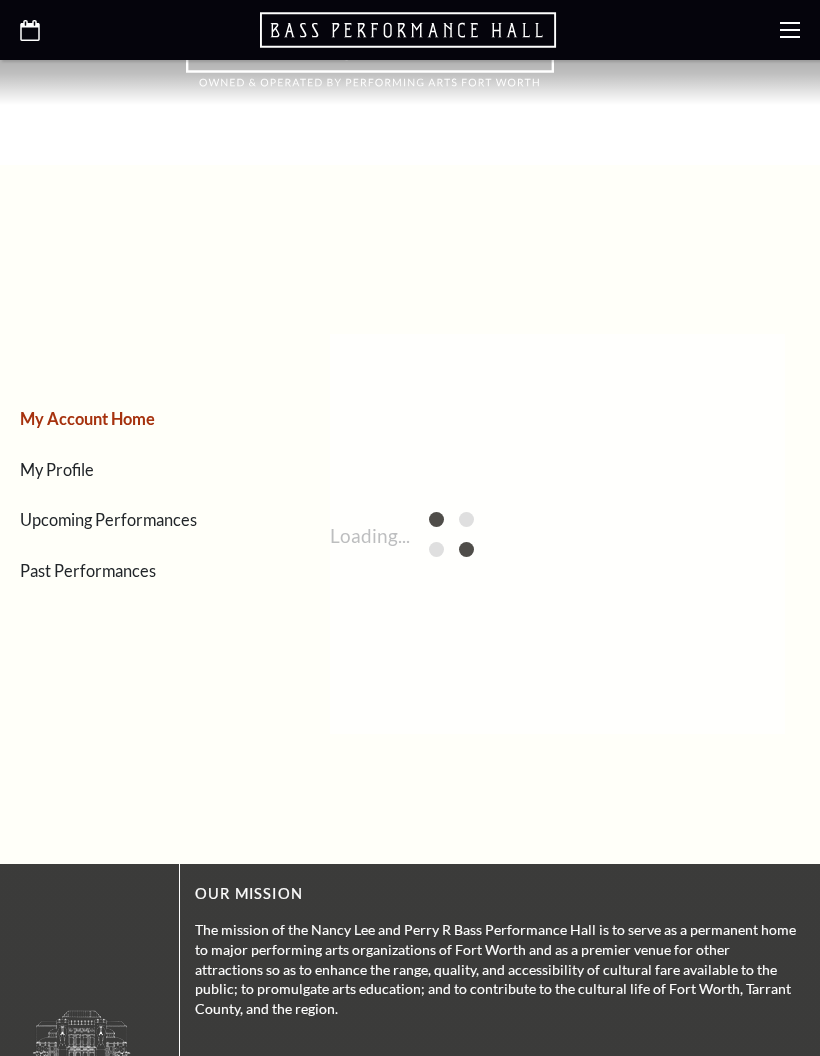 scroll, scrollTop: 0, scrollLeft: 0, axis: both 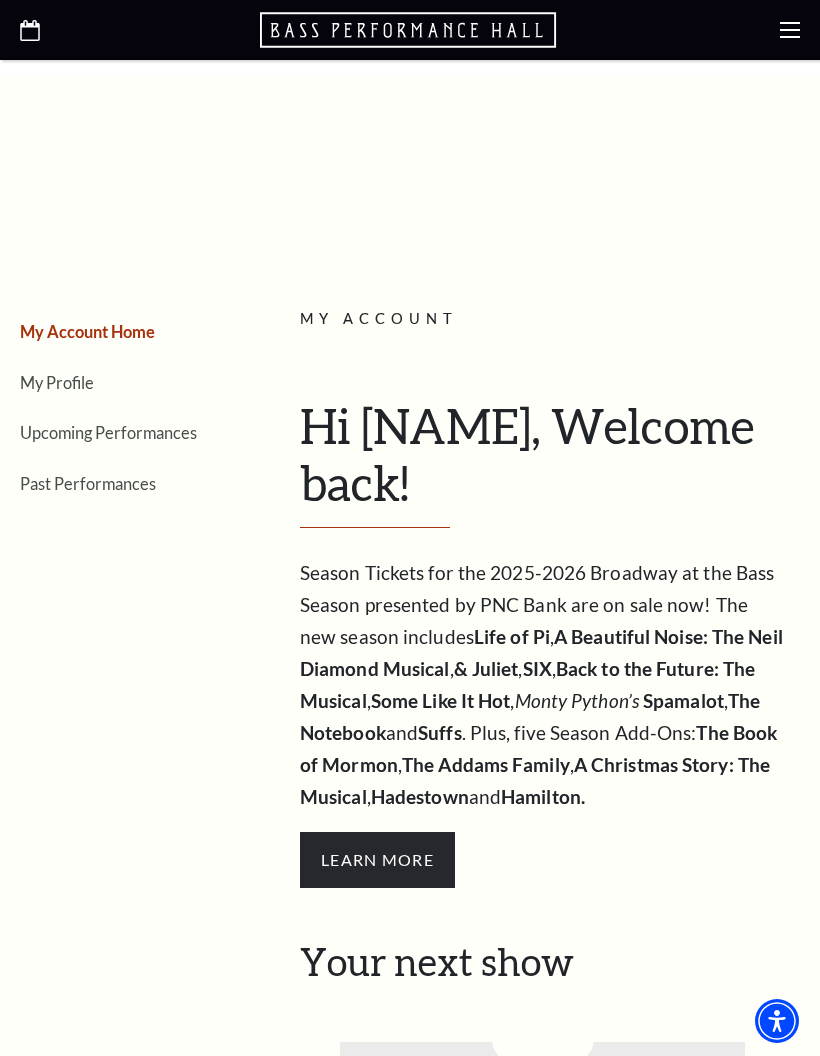 click on "Upcoming Performances" at bounding box center [108, 432] 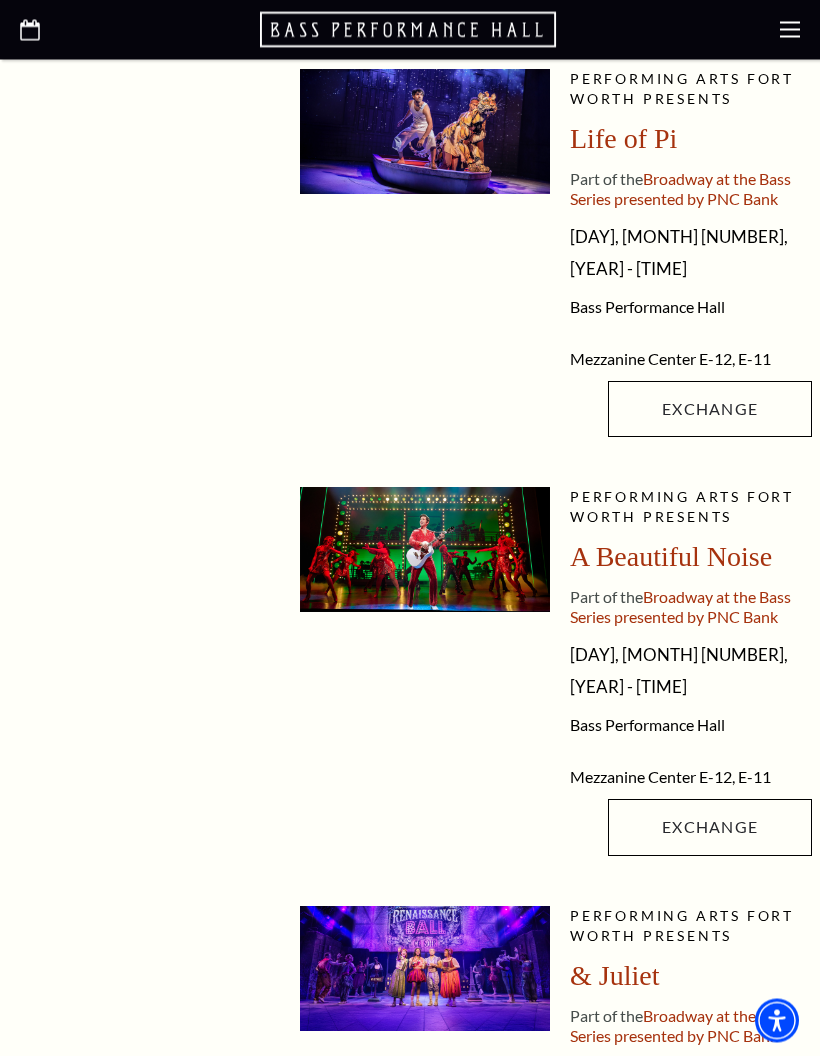 scroll, scrollTop: 665, scrollLeft: 0, axis: vertical 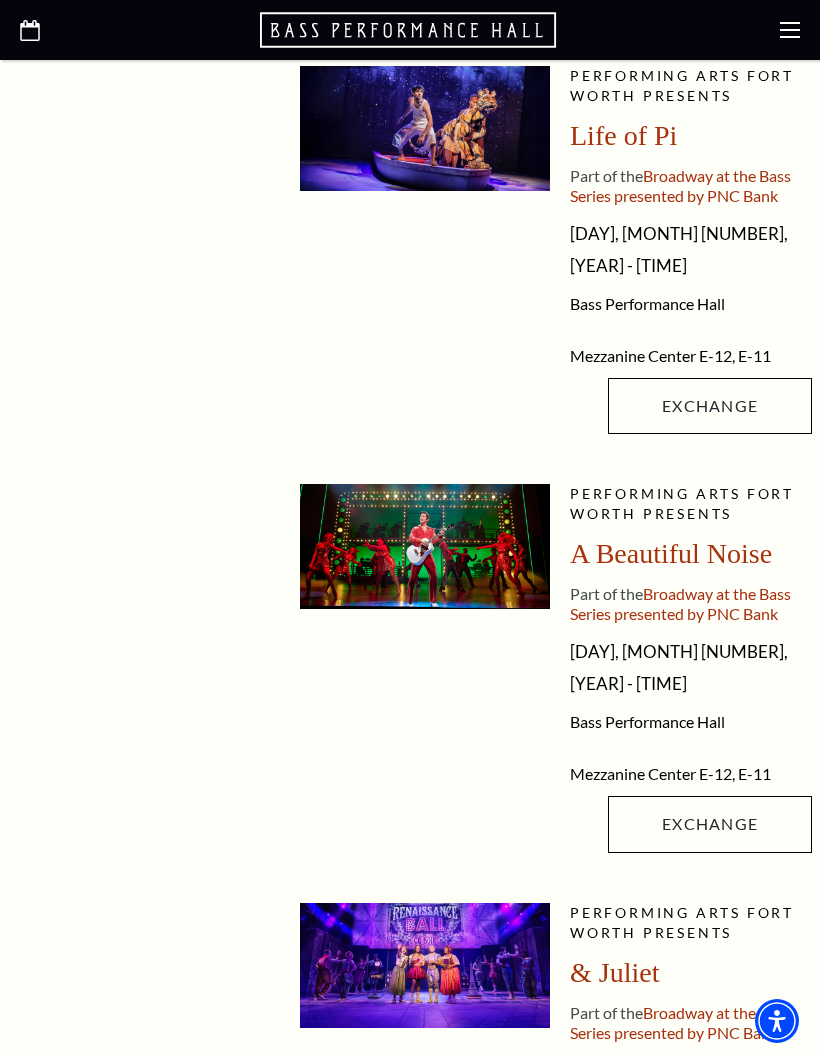 click on "Exchange" at bounding box center [710, 824] 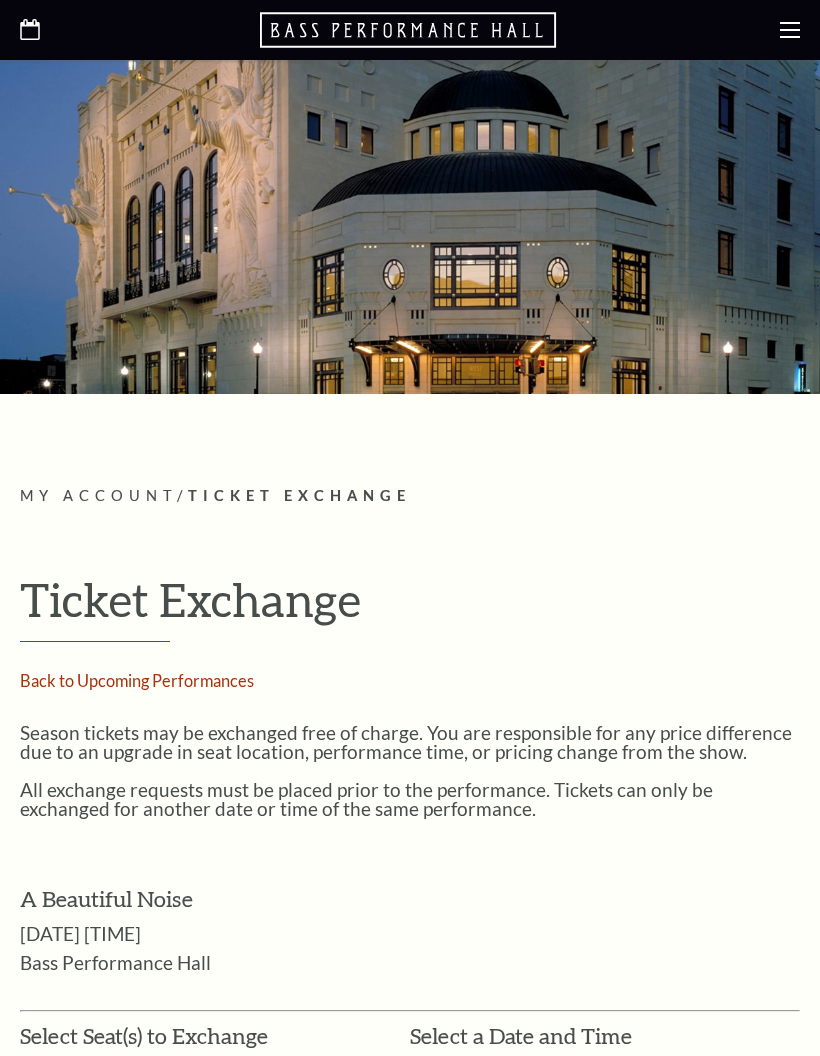 scroll, scrollTop: 0, scrollLeft: 0, axis: both 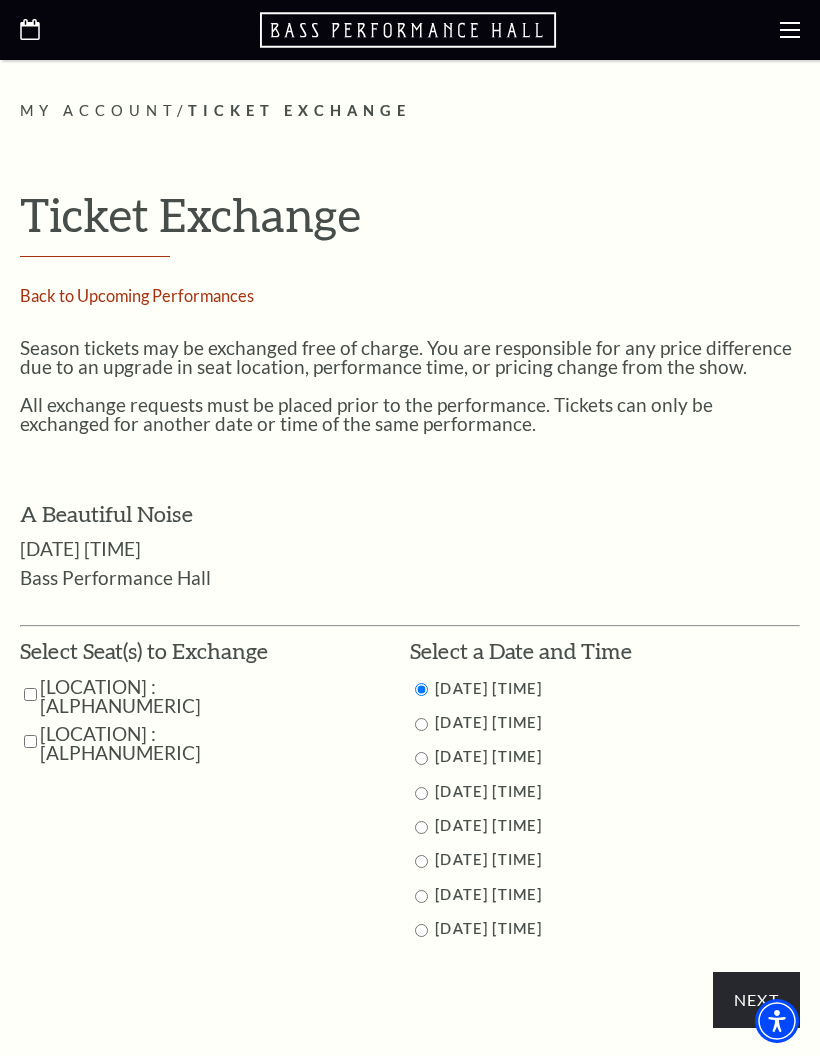 click at bounding box center [30, 694] 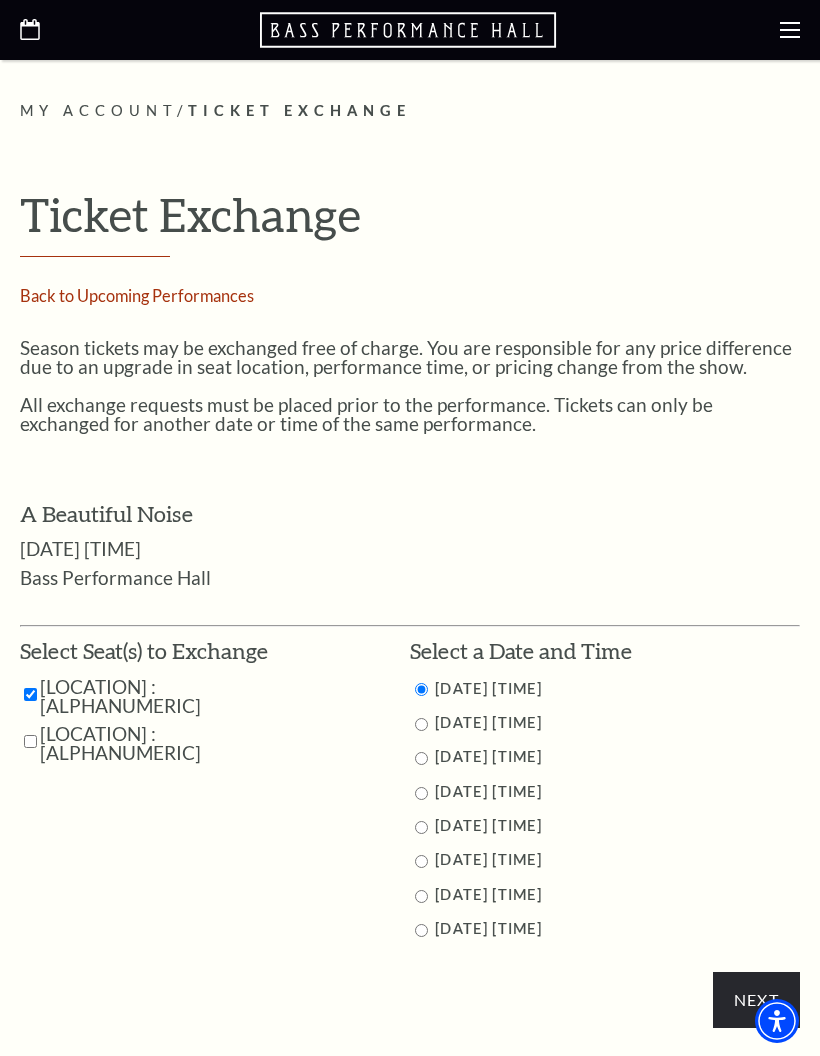 click on "Mezzanine Center : E - 11" at bounding box center [170, 743] 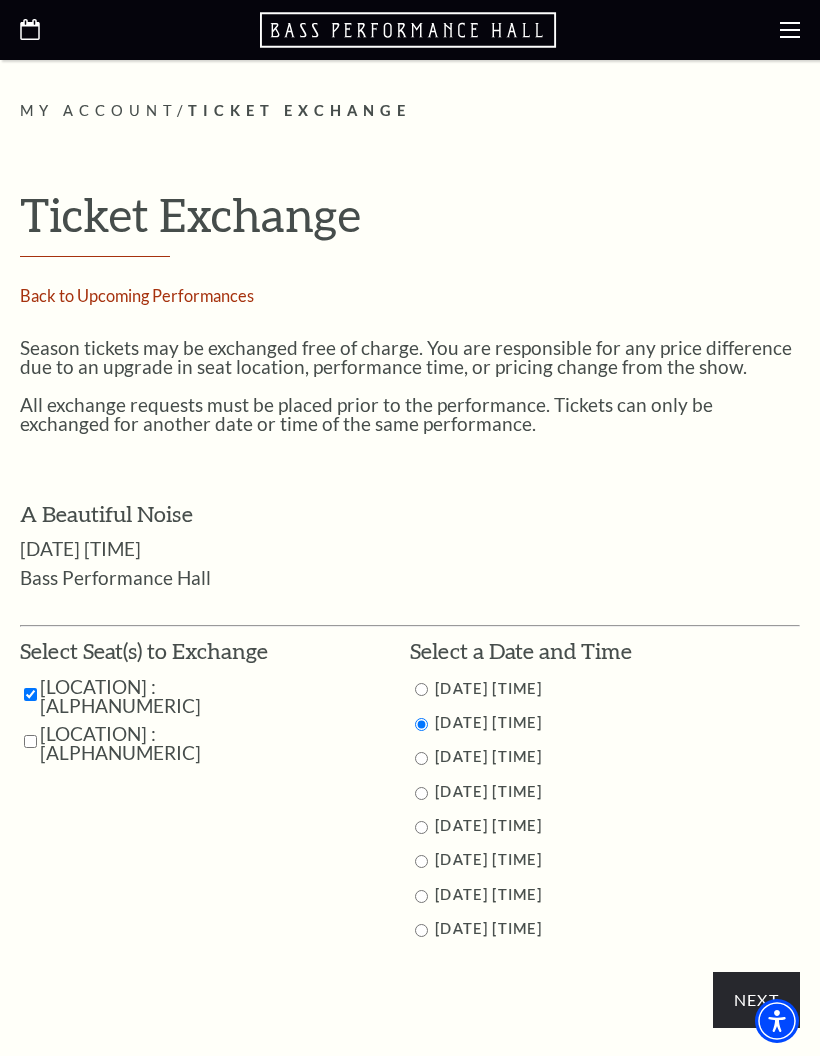click on "Next" at bounding box center (756, 1000) 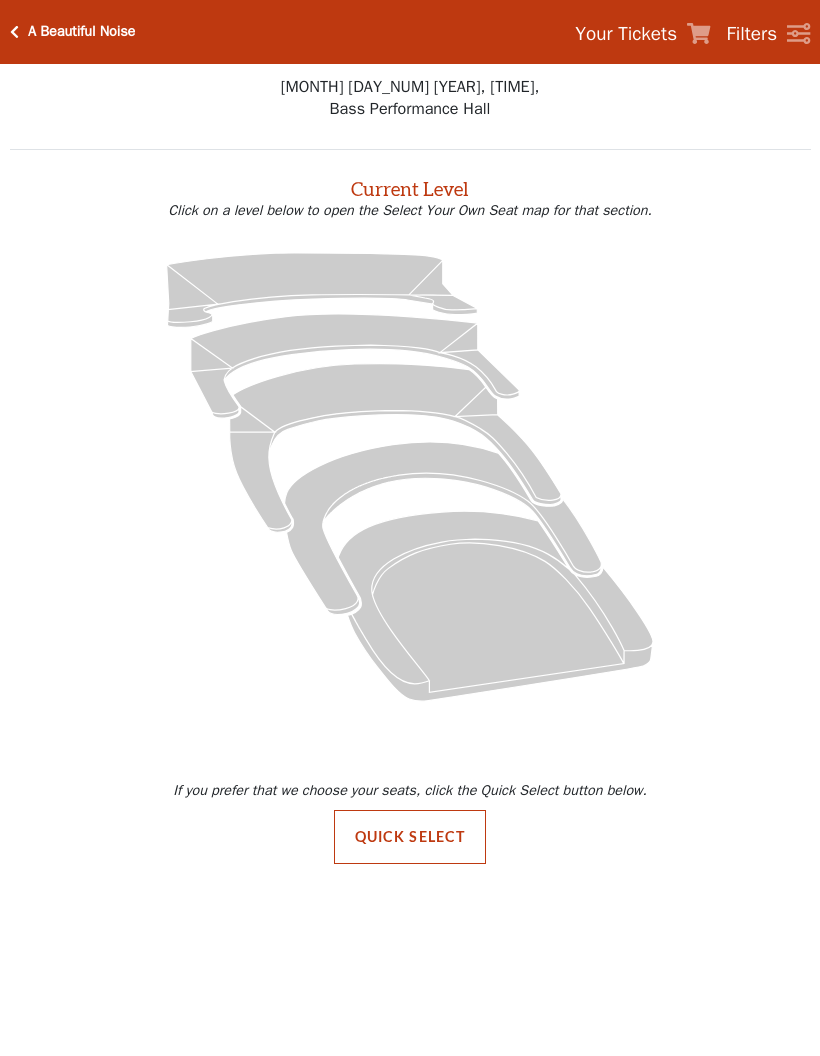 scroll, scrollTop: 0, scrollLeft: 0, axis: both 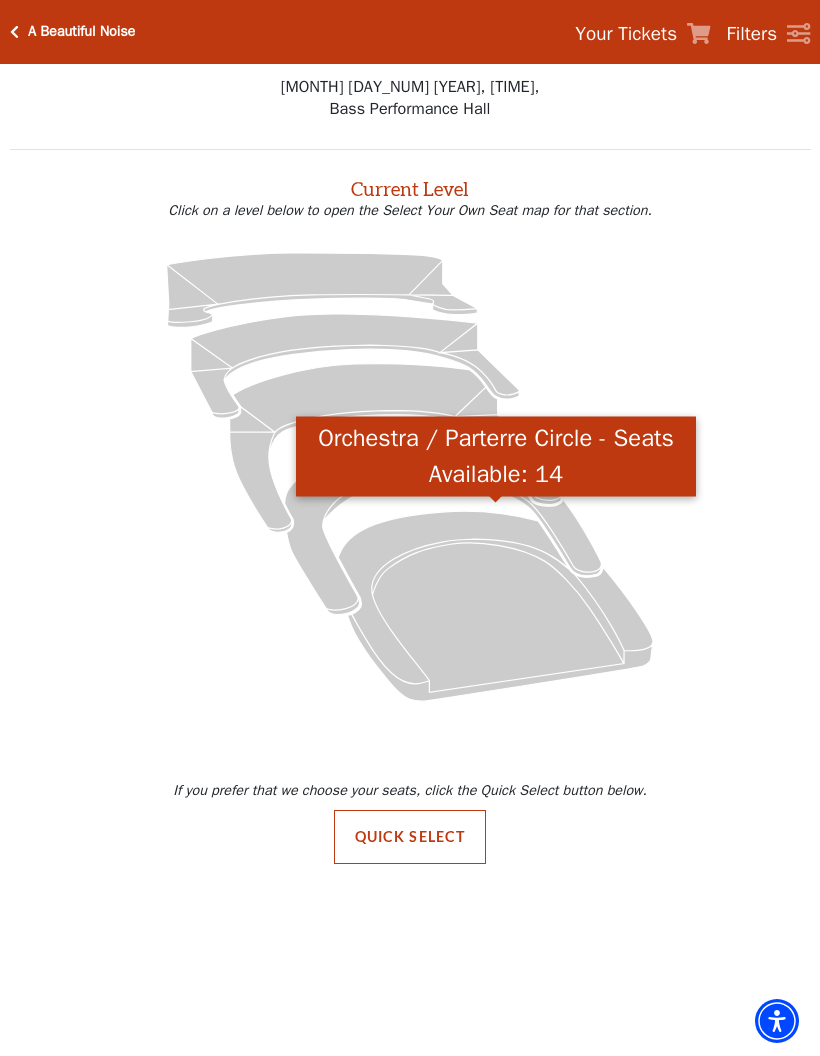 click 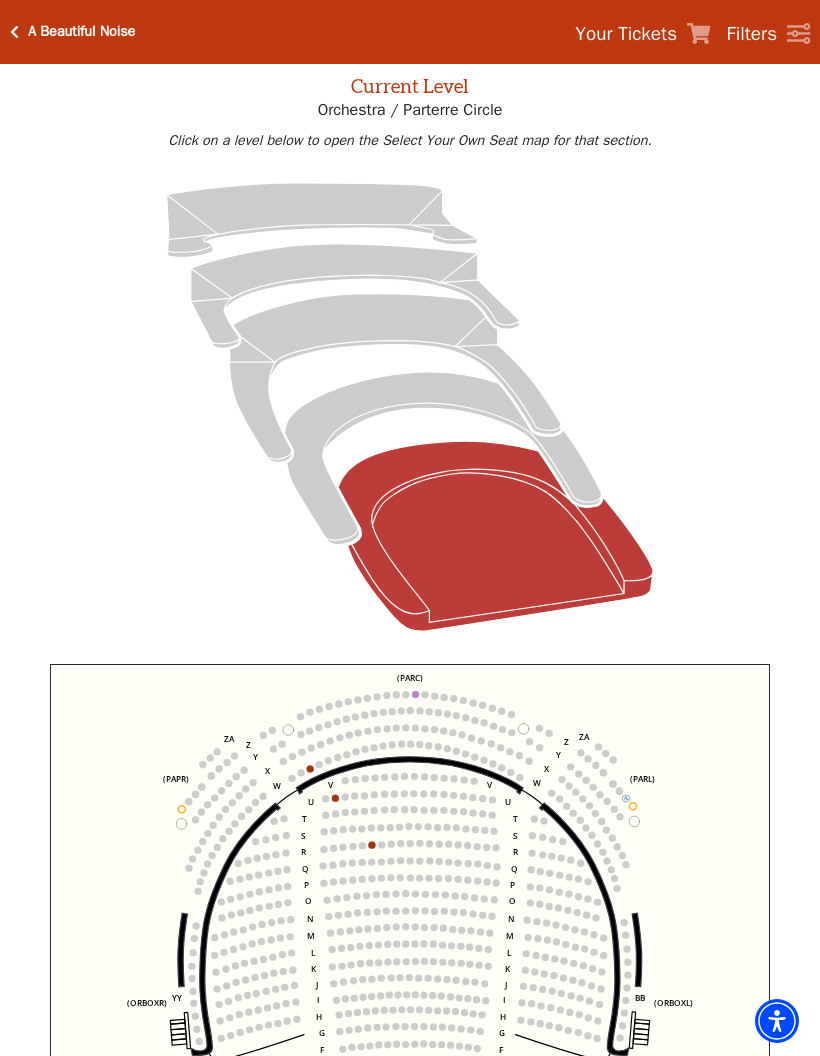 scroll, scrollTop: 102, scrollLeft: 0, axis: vertical 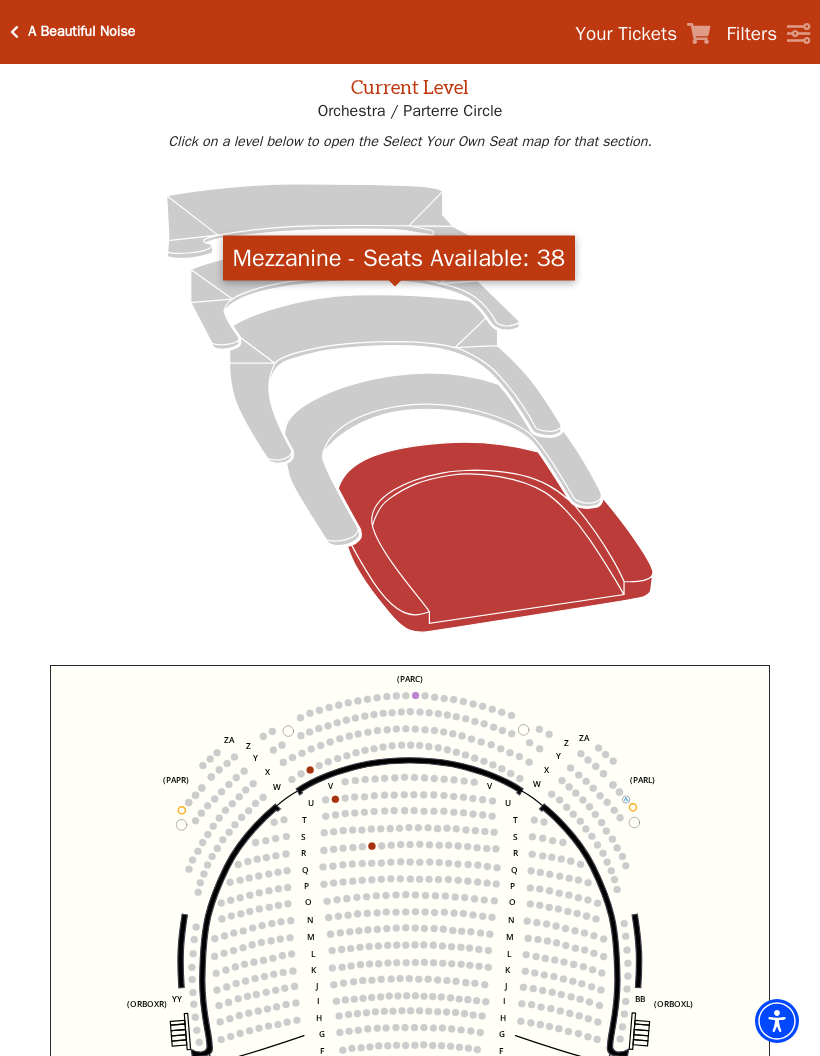 click 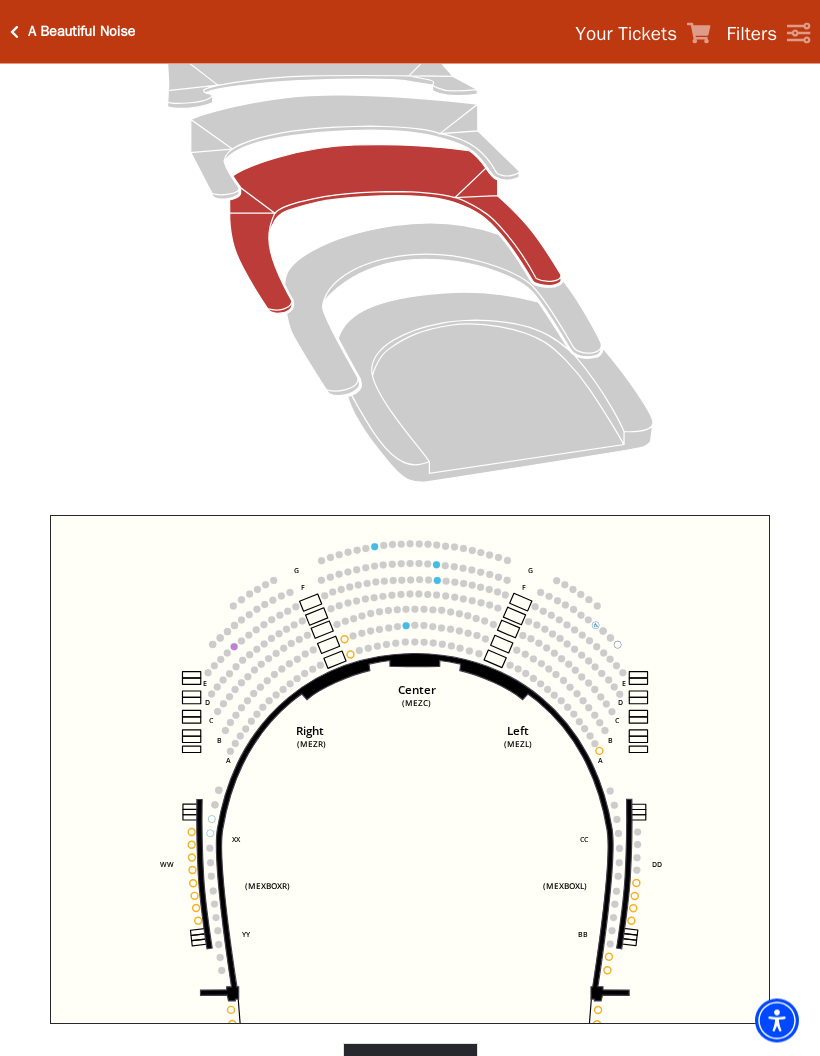 scroll, scrollTop: 252, scrollLeft: 0, axis: vertical 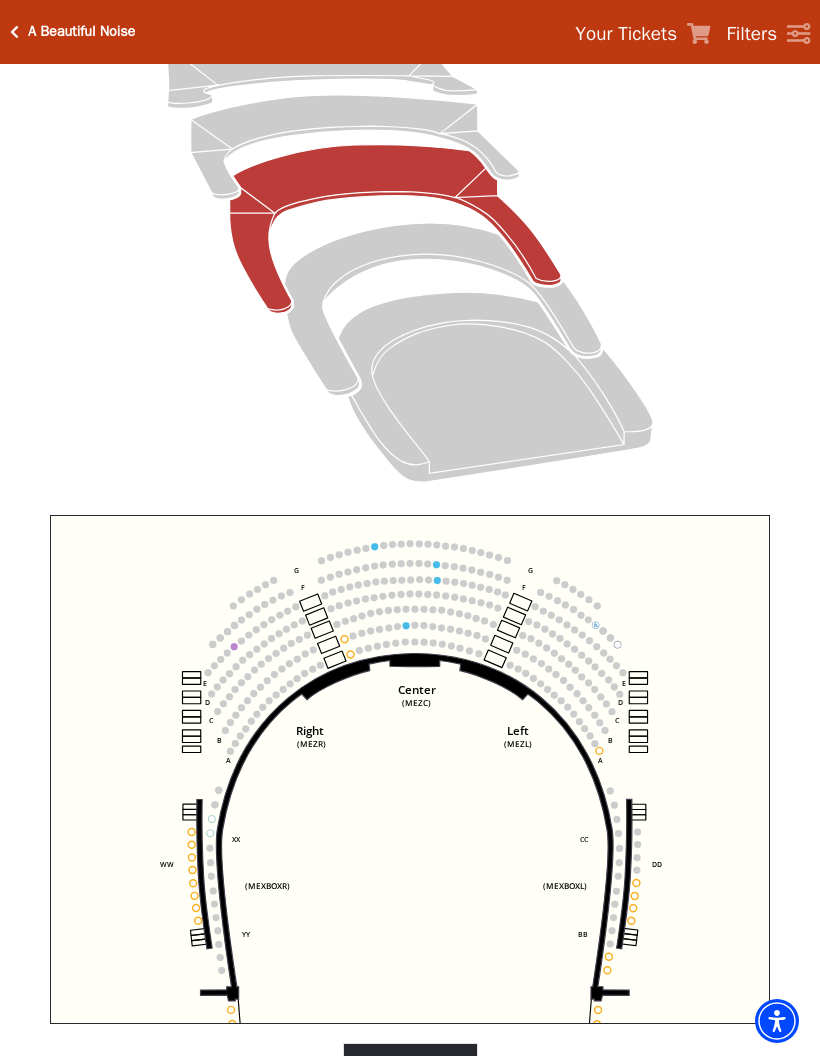 click 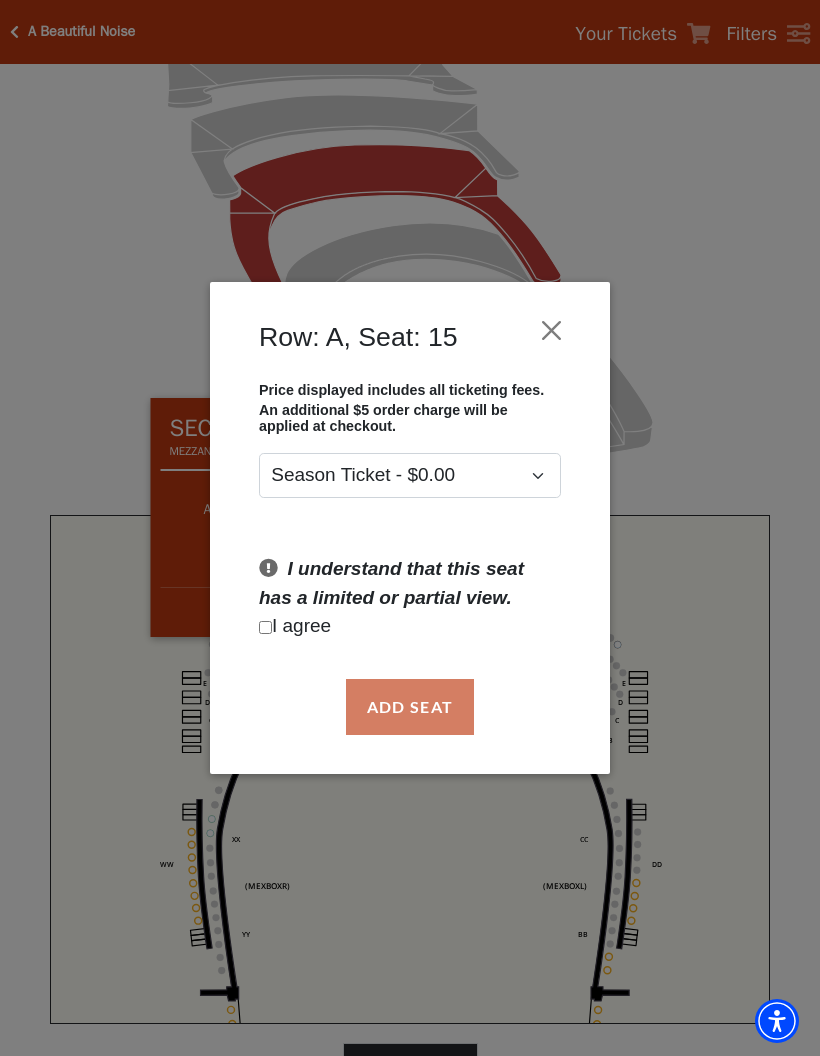 click at bounding box center [552, 331] 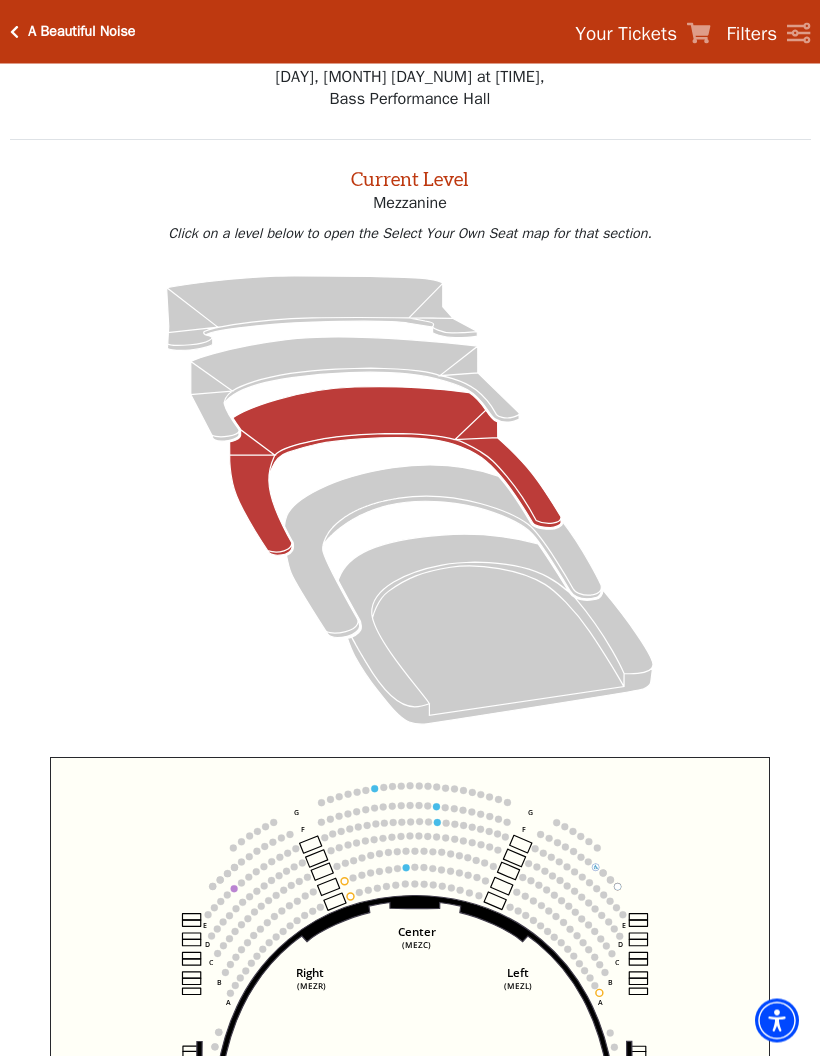 scroll, scrollTop: 0, scrollLeft: 0, axis: both 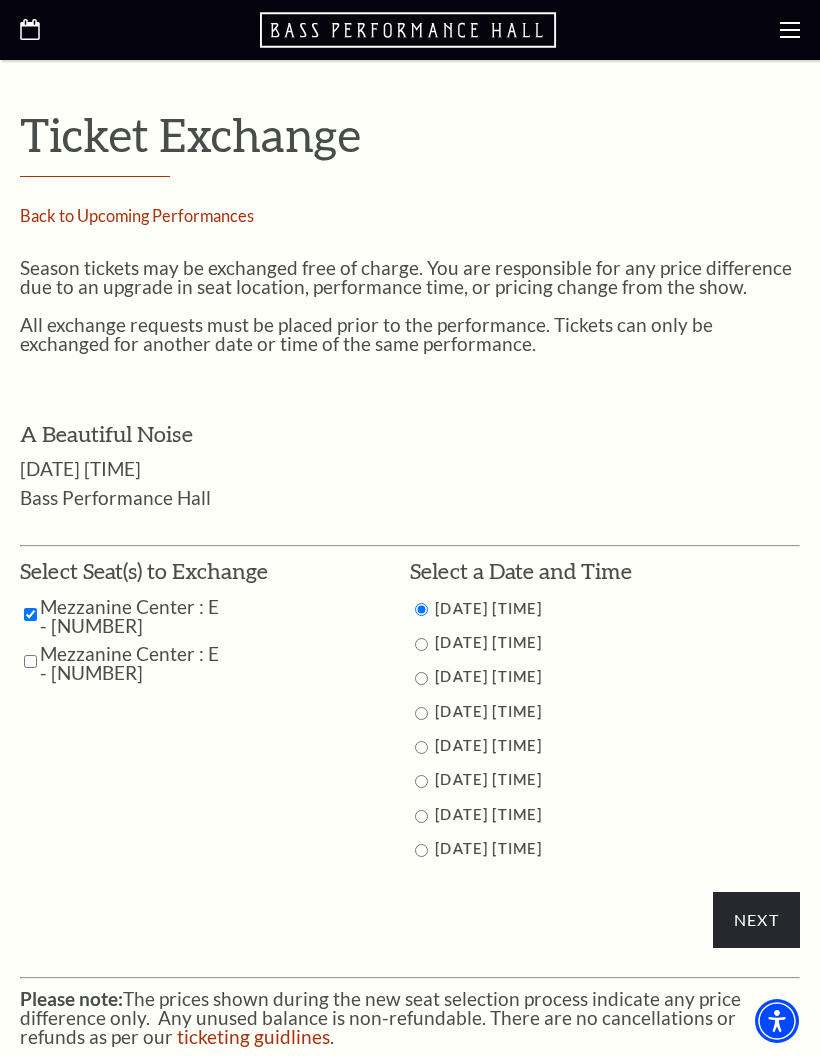 click on "Next" at bounding box center [756, 920] 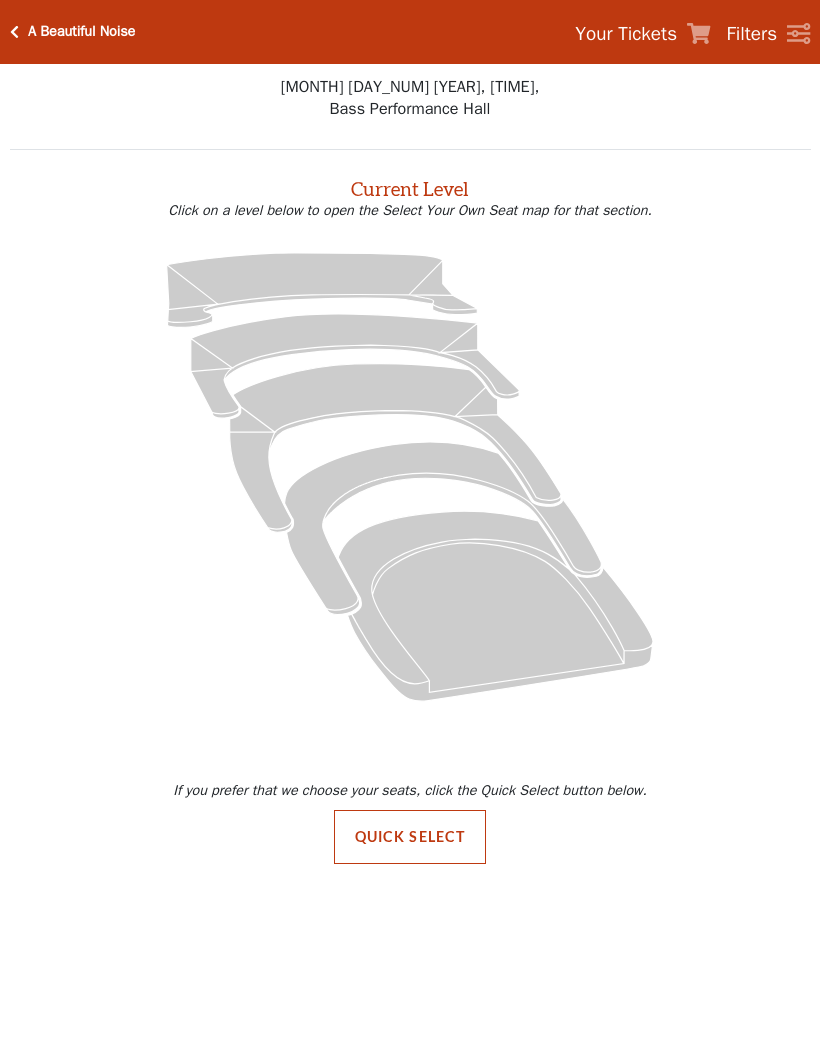 scroll, scrollTop: 0, scrollLeft: 0, axis: both 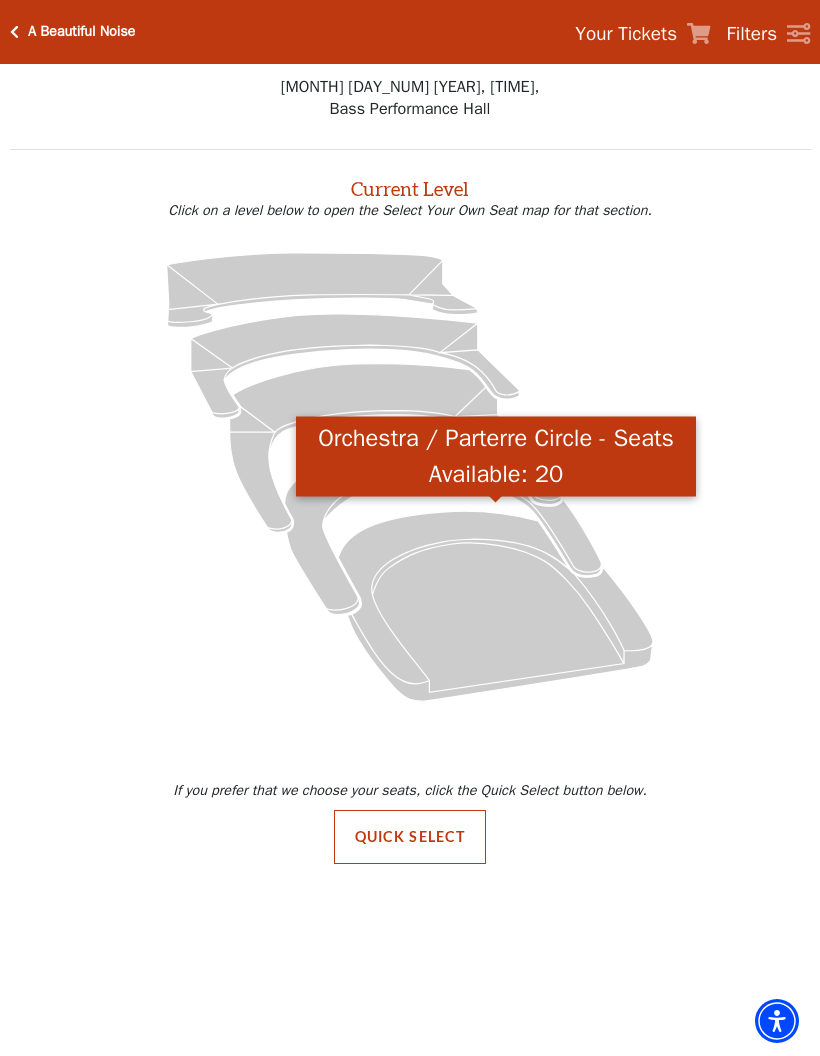 click 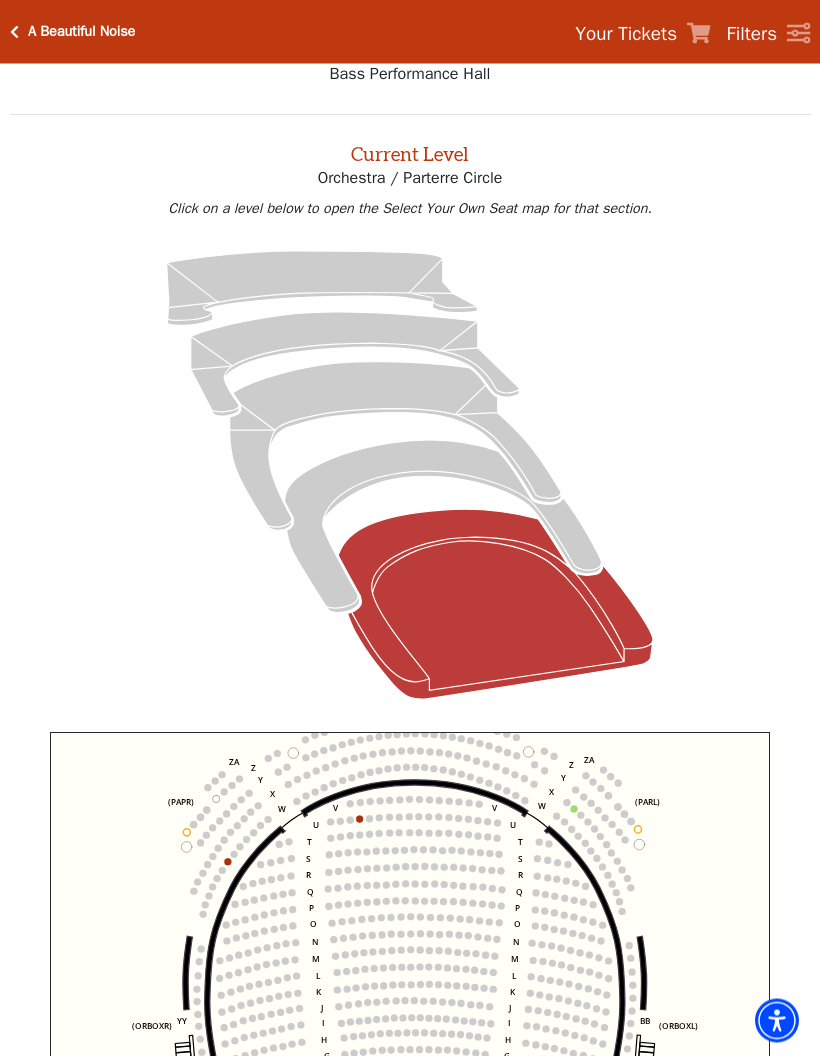 scroll, scrollTop: 35, scrollLeft: 0, axis: vertical 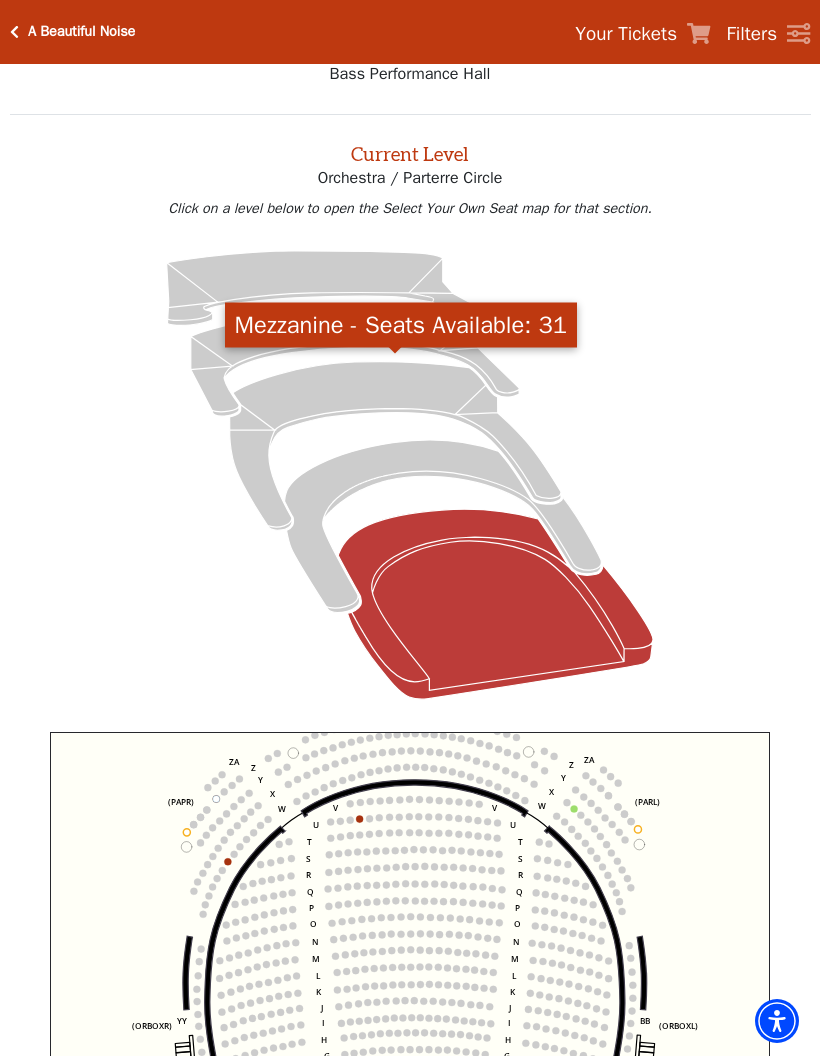 click 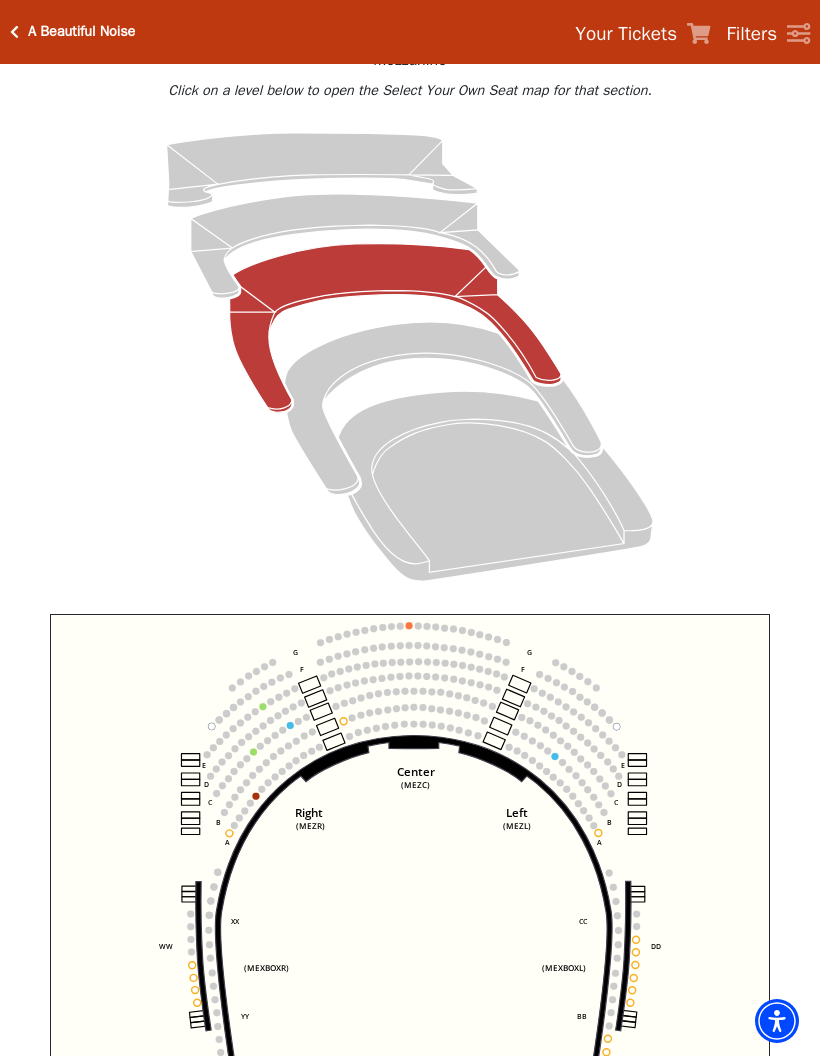 scroll, scrollTop: 0, scrollLeft: 0, axis: both 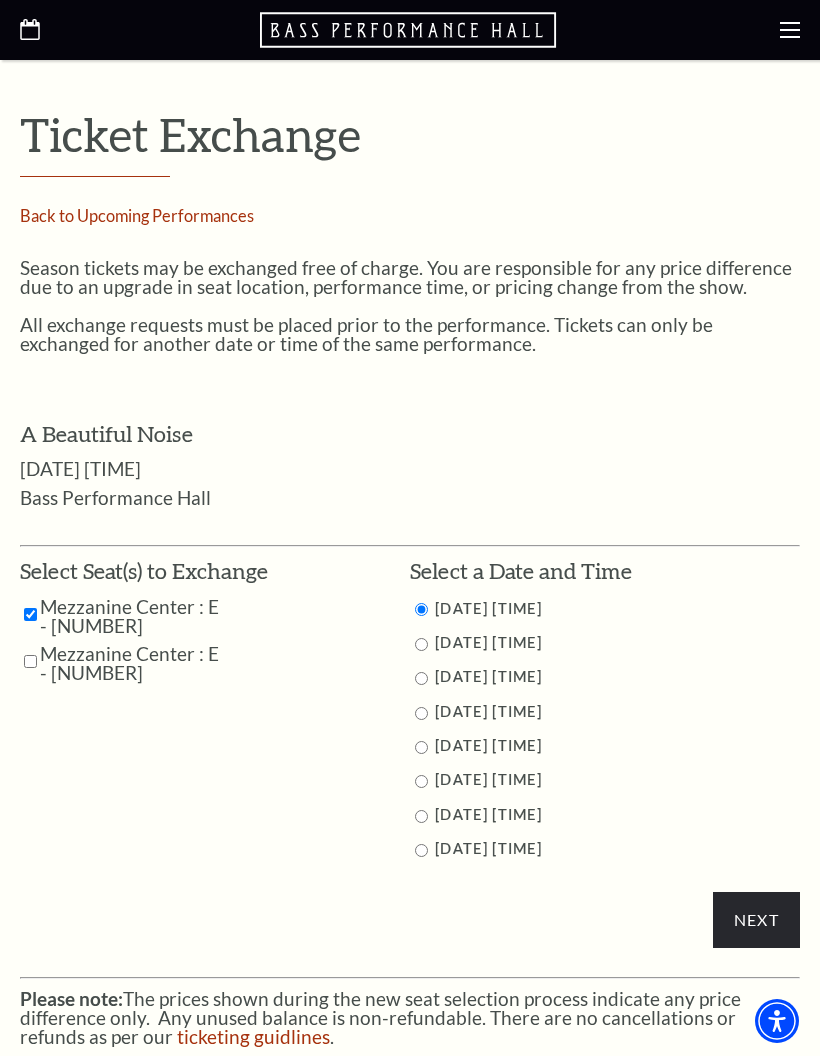 click at bounding box center (421, 850) 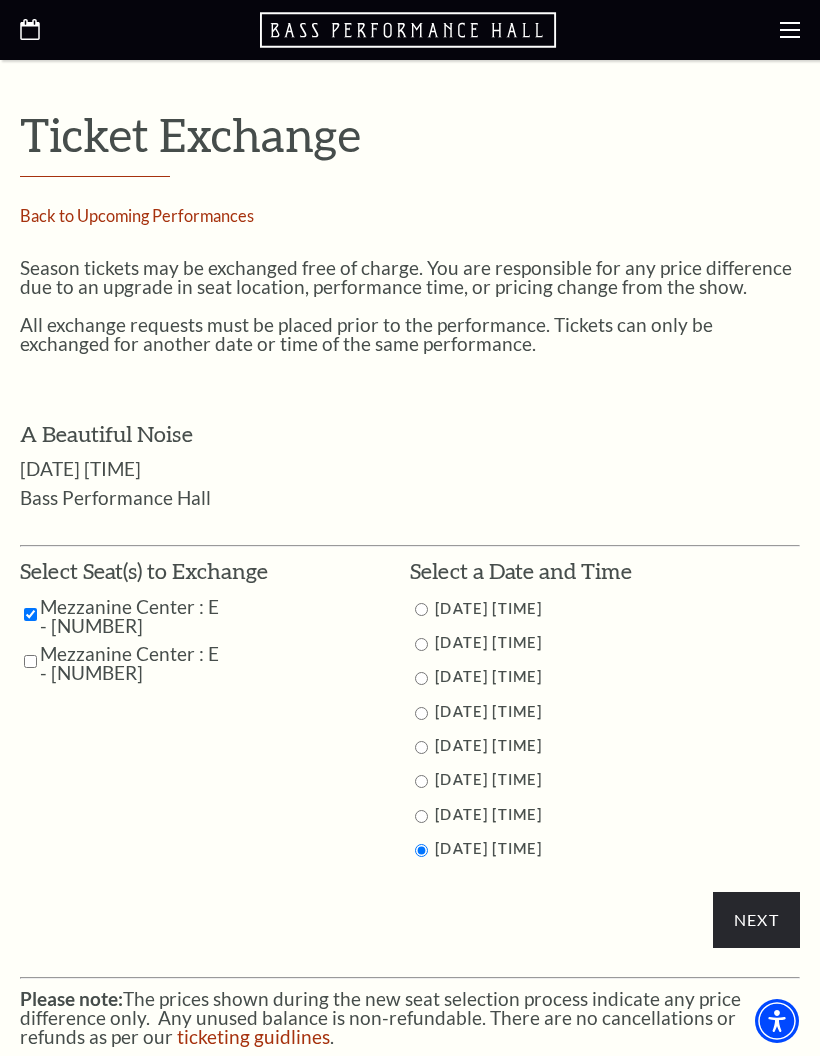 click on "Next" at bounding box center (756, 920) 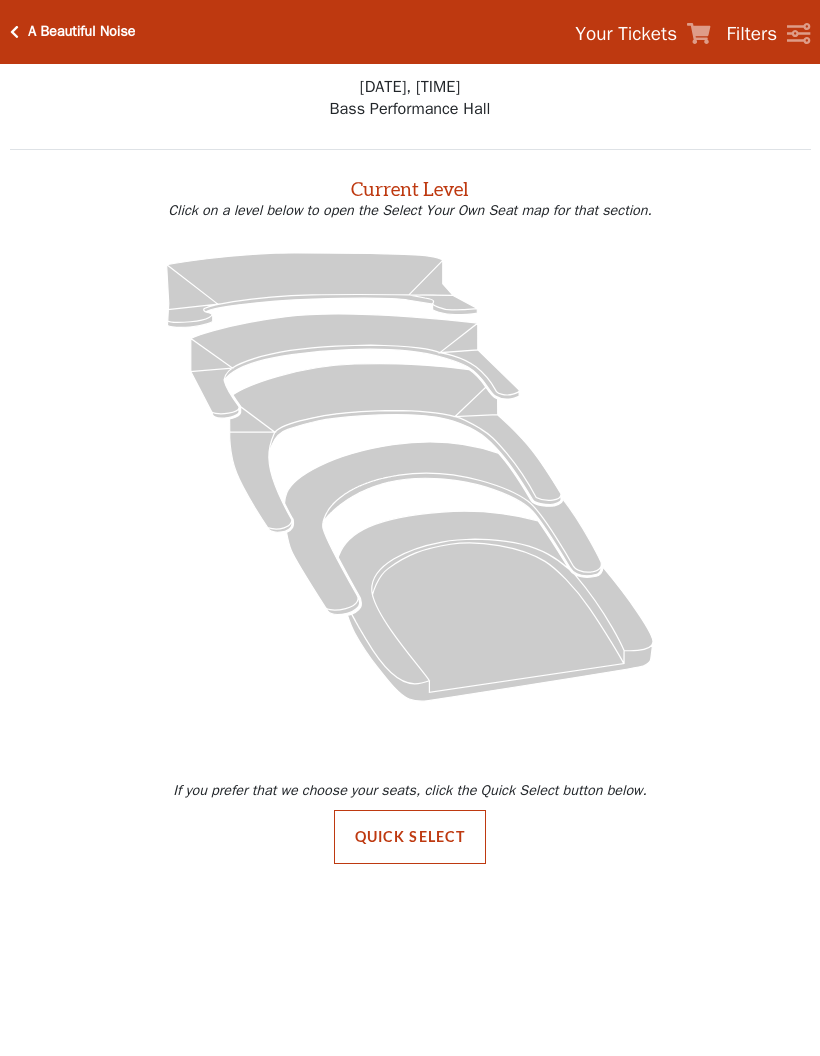 scroll, scrollTop: 0, scrollLeft: 0, axis: both 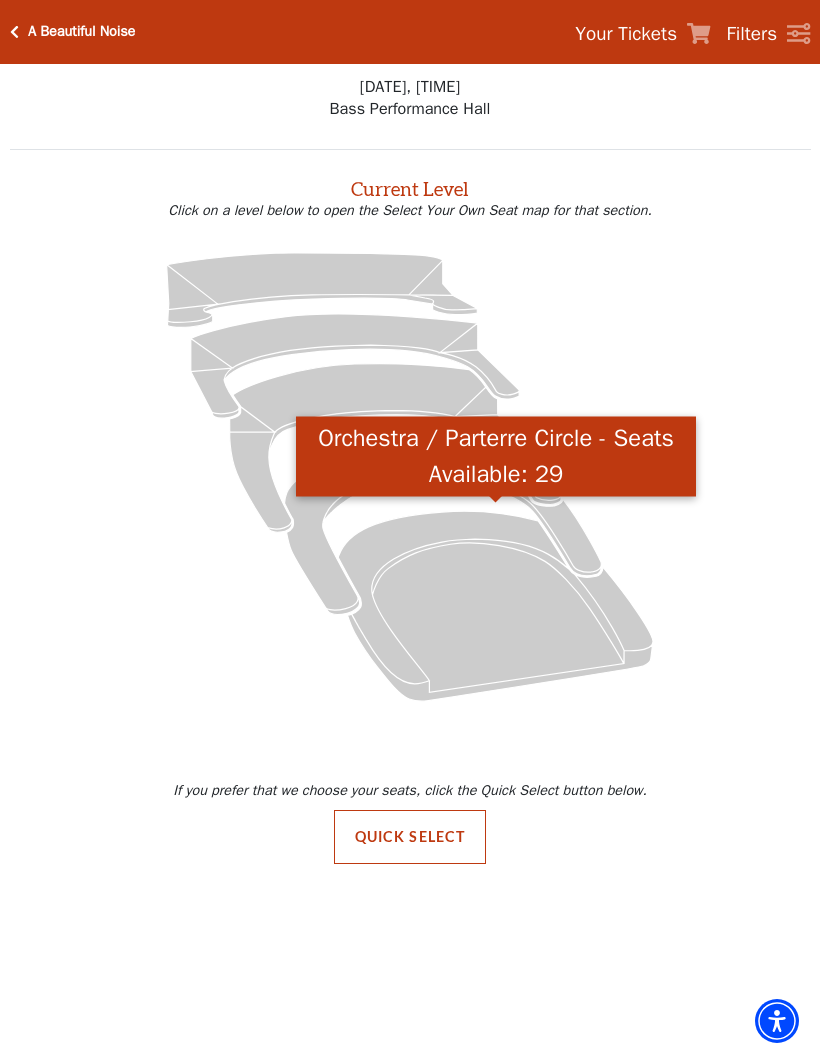 click 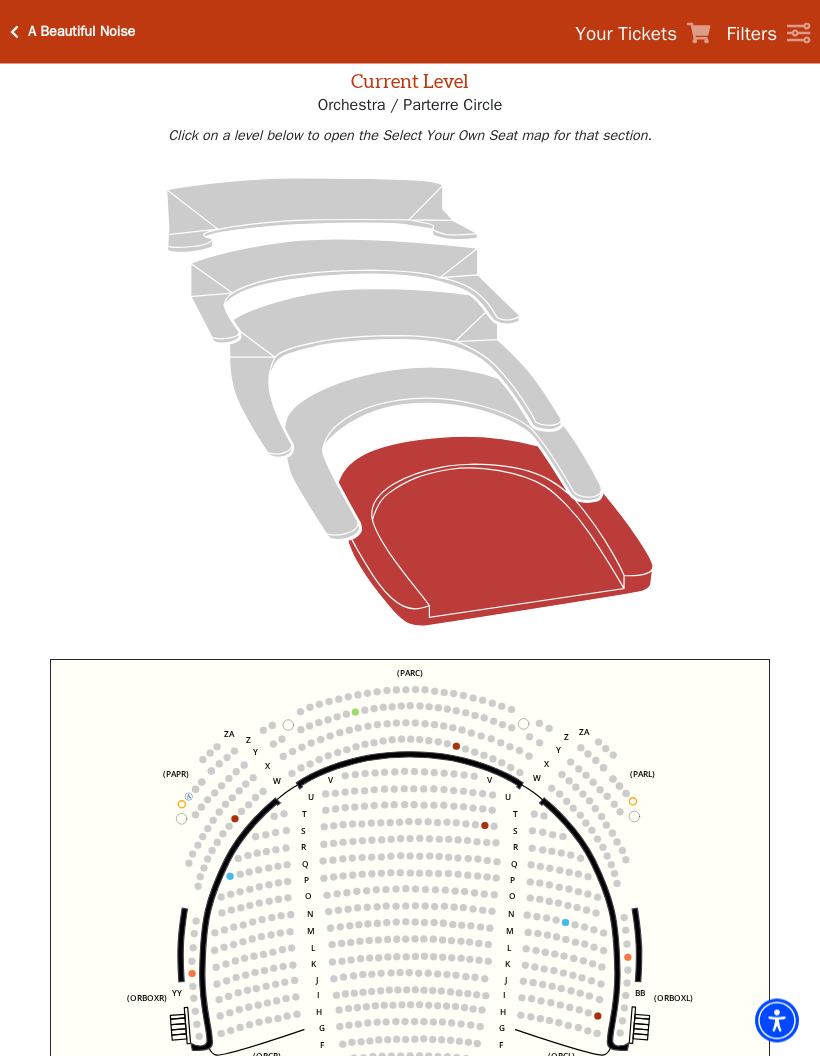 scroll, scrollTop: 103, scrollLeft: 0, axis: vertical 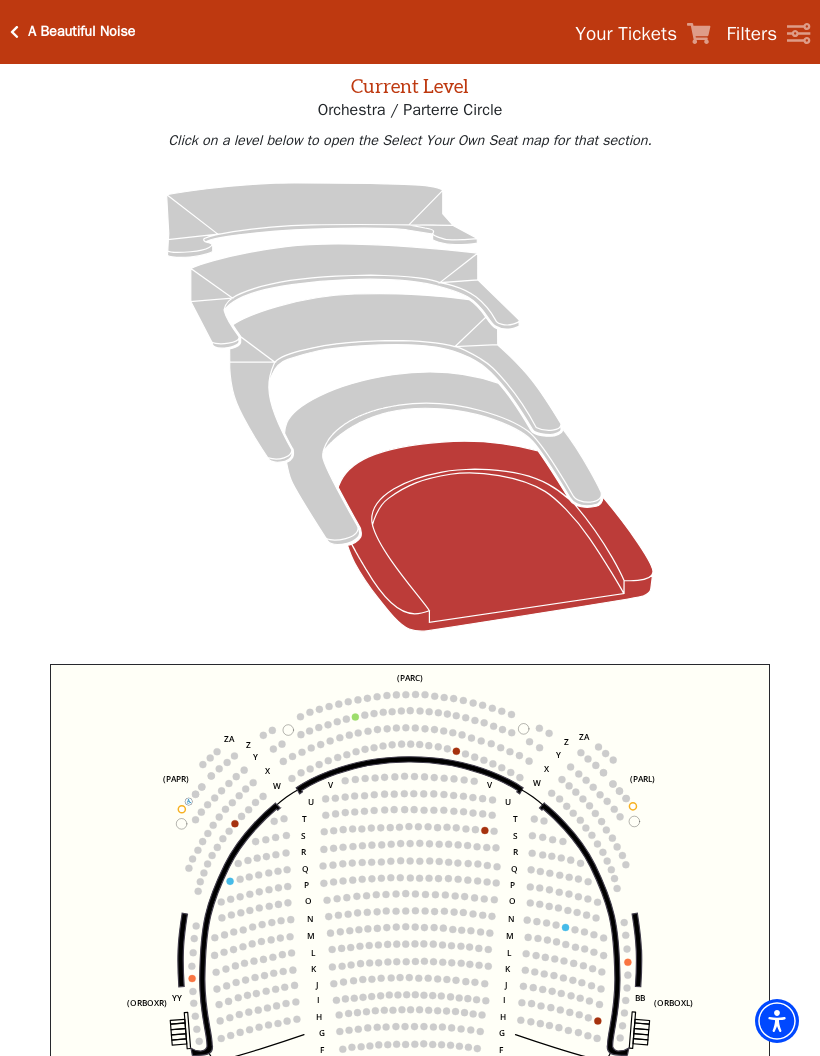click 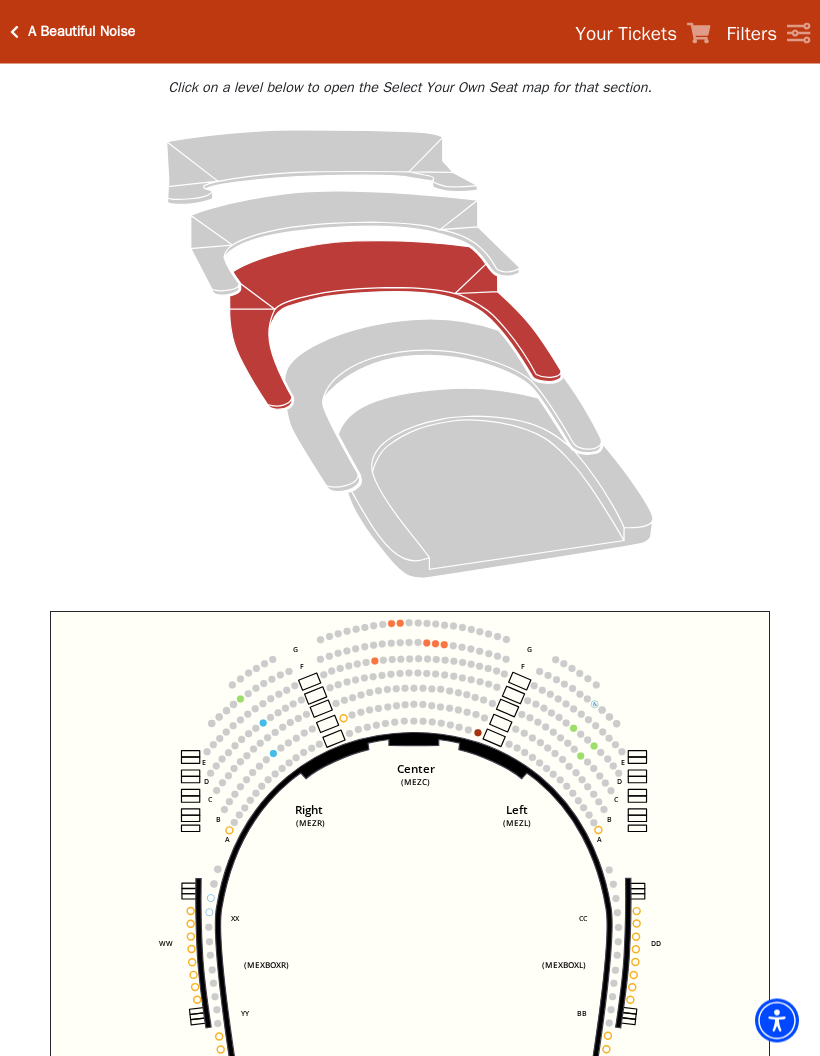 scroll, scrollTop: 165, scrollLeft: 0, axis: vertical 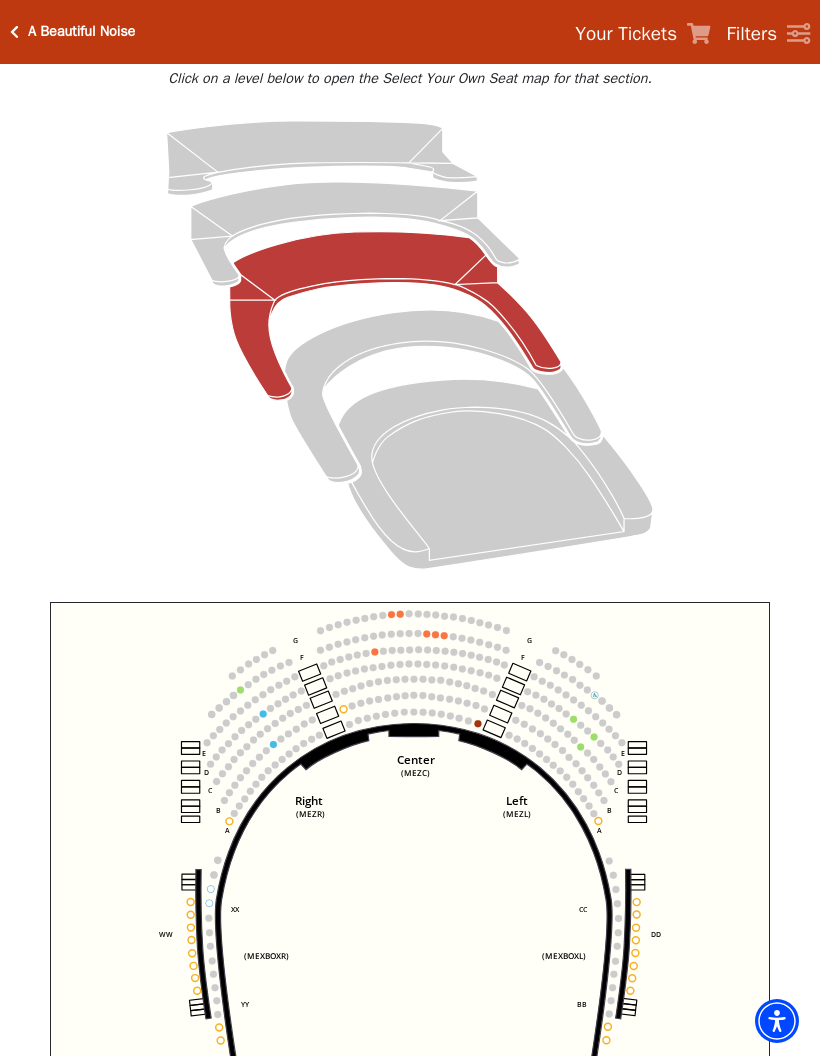 click 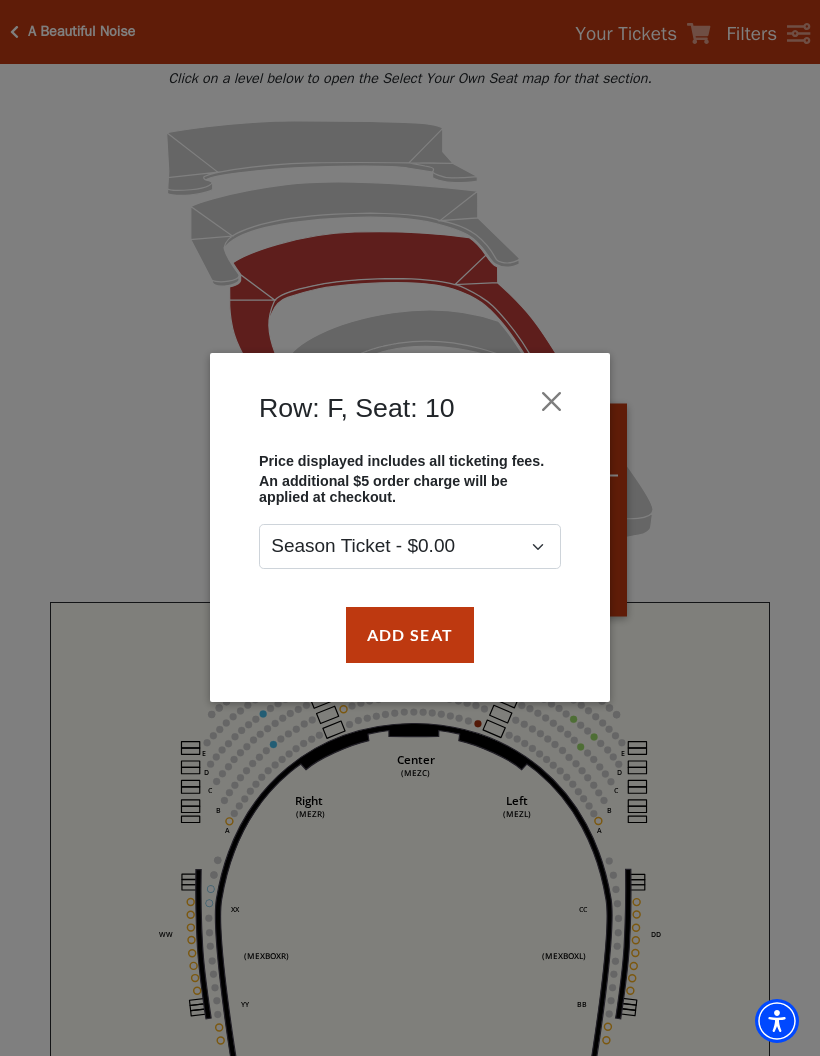 click on "Add Seat" at bounding box center (410, 635) 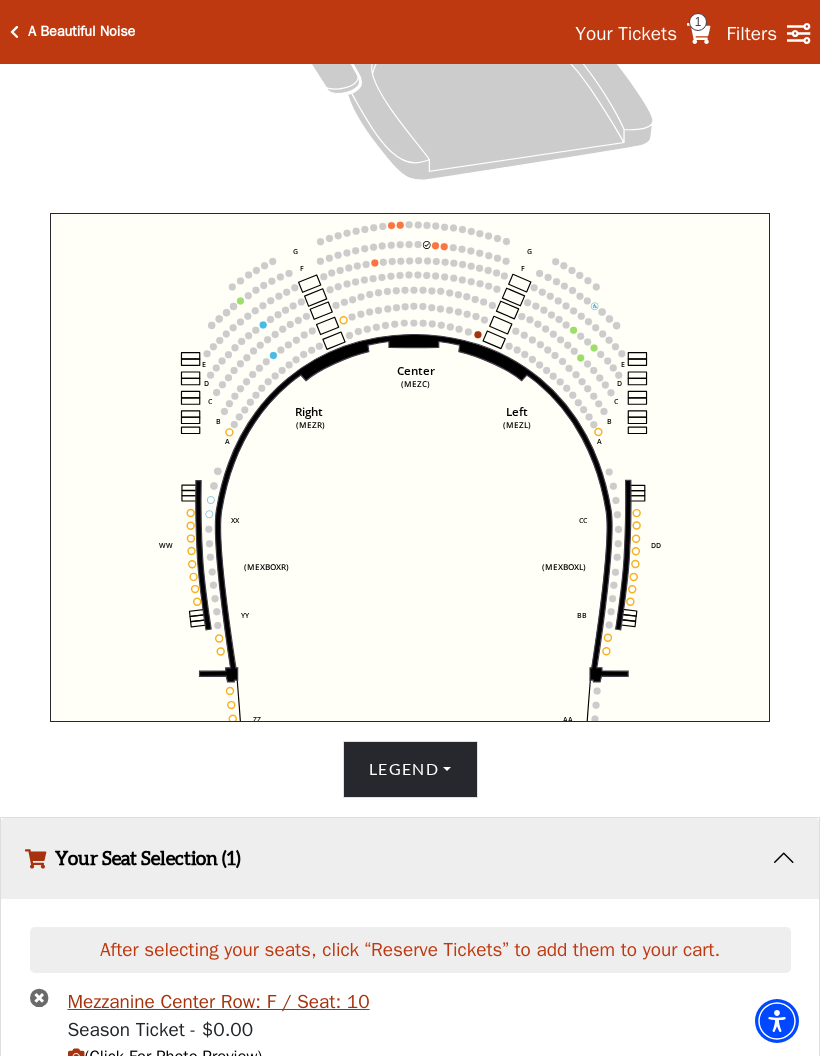 scroll, scrollTop: 610, scrollLeft: 0, axis: vertical 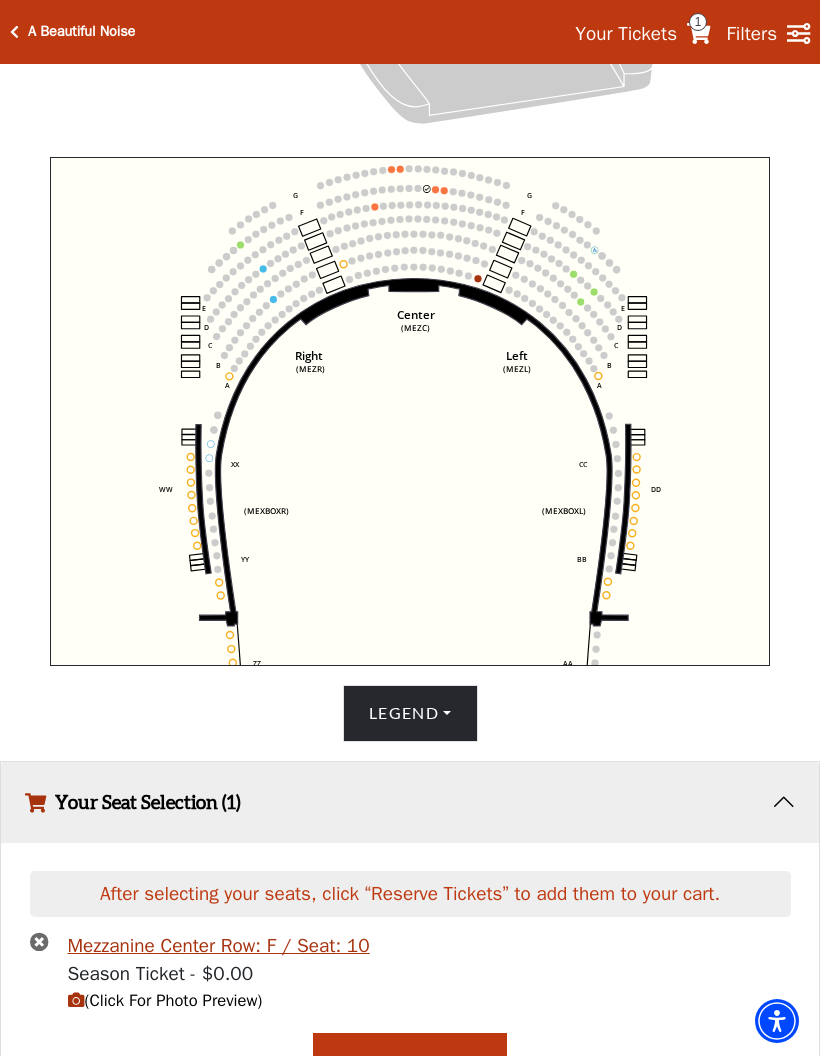 click 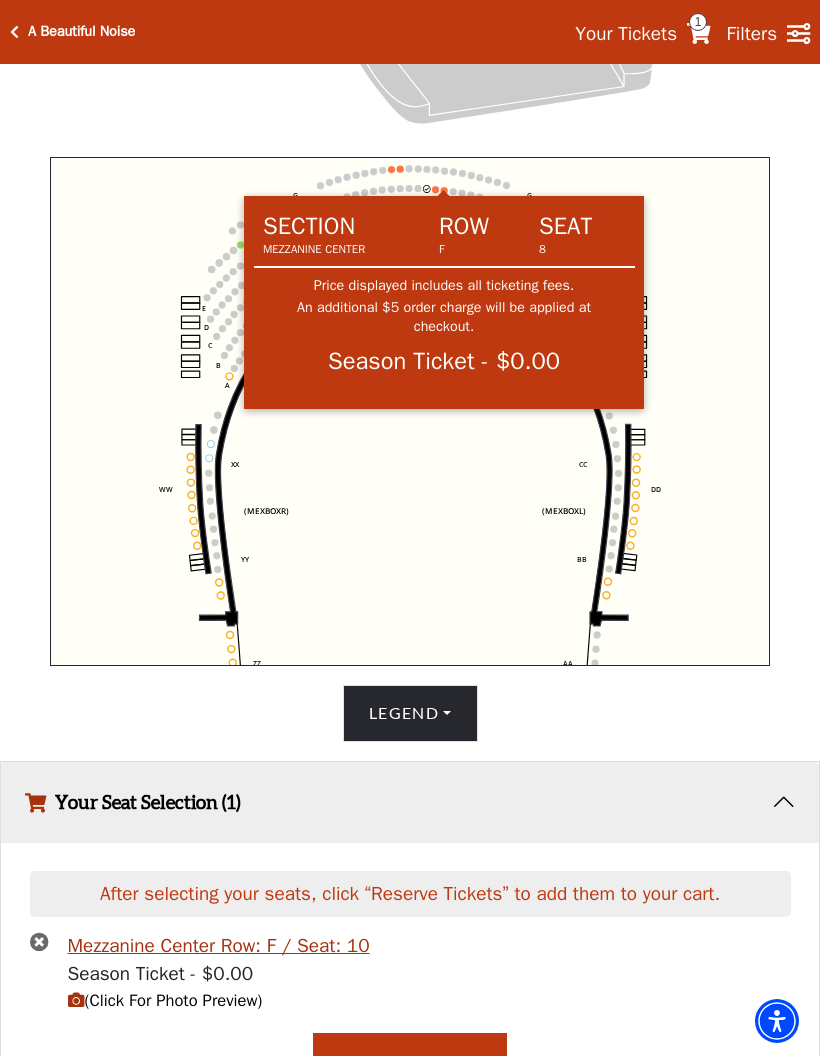 click on "Center   (MEZC)   Right   (MEZR)   Left   (MEZL)   (MEXBOXR)   (MEXBOXL)   XX   WW   CC   DD   YY   BB   ZZ   AA   G   F   E   D   G   F   C   B   A   E   D   C   B   A" 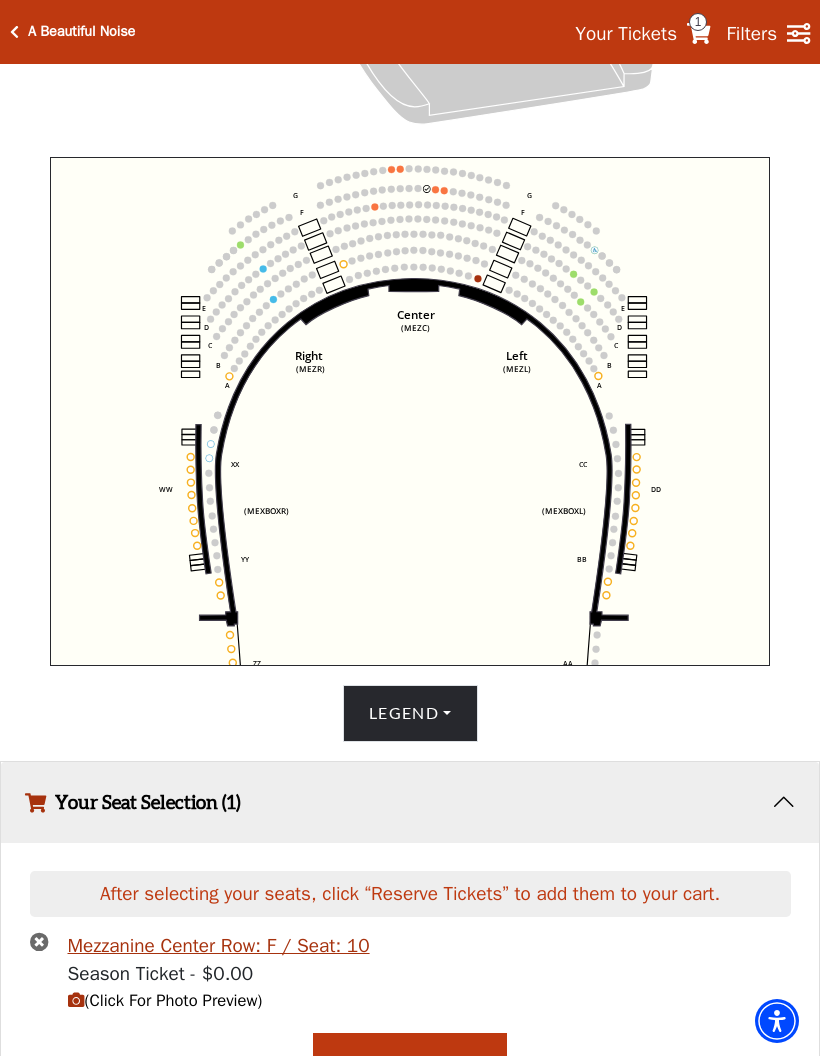 click 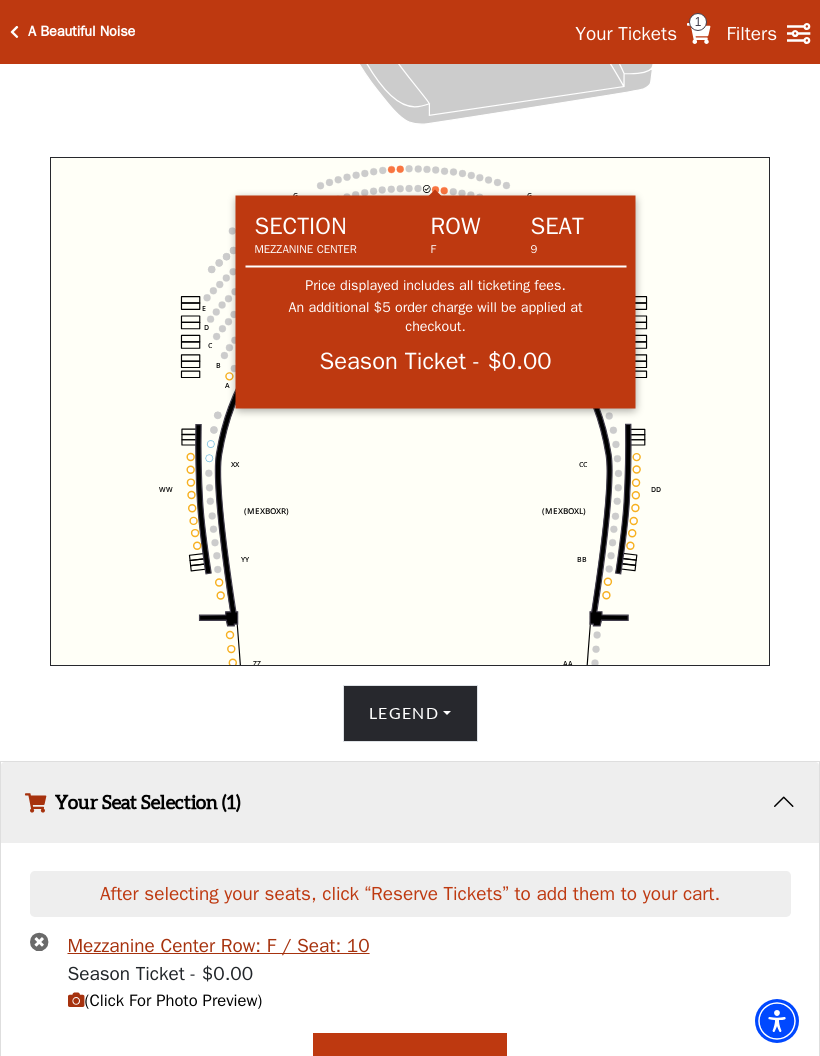 click on "Center   (MEZC)   Right   (MEZR)   Left   (MEZL)   (MEXBOXR)   (MEXBOXL)   XX   WW   CC   DD   YY   BB   ZZ   AA   G   F   E   D   G   F   C   B   A   E   D   C   B   A" 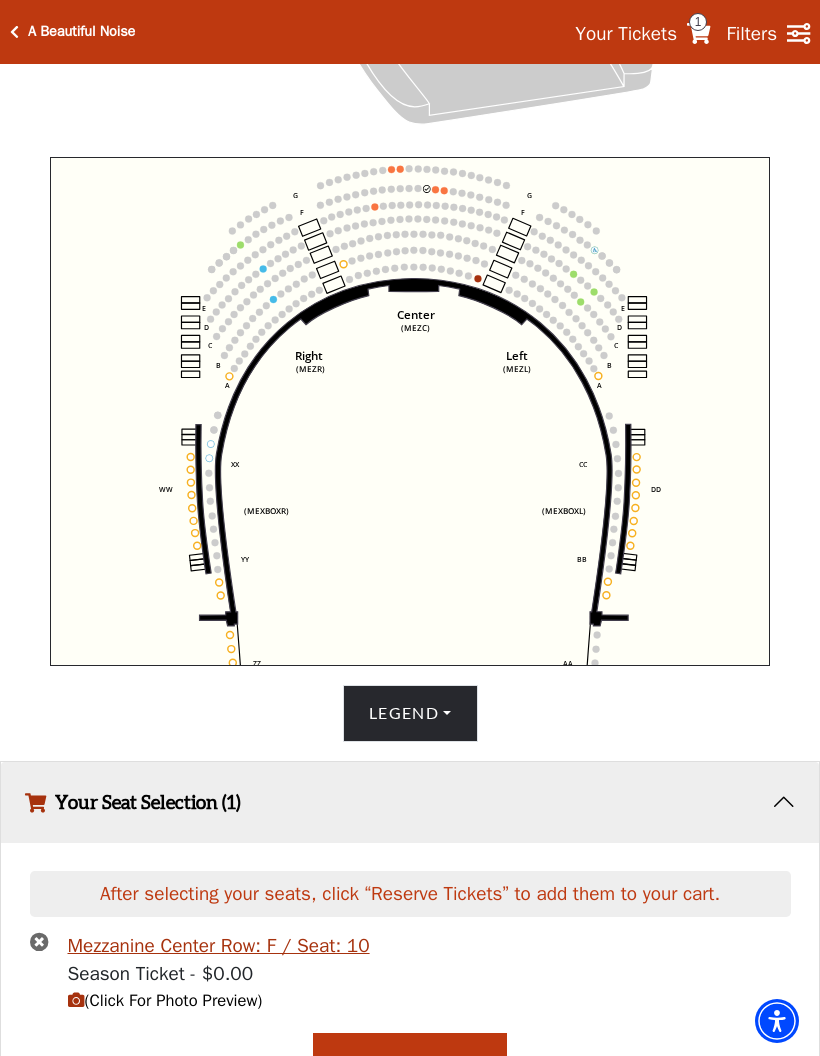 scroll, scrollTop: 612, scrollLeft: 0, axis: vertical 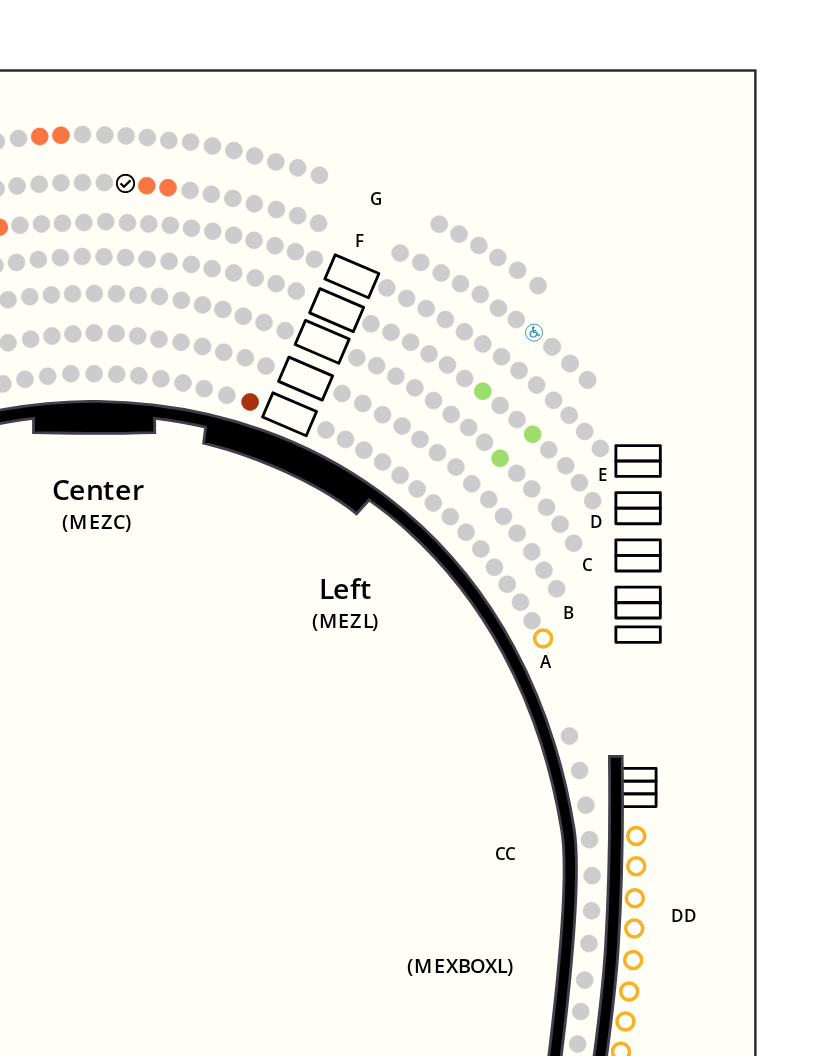click 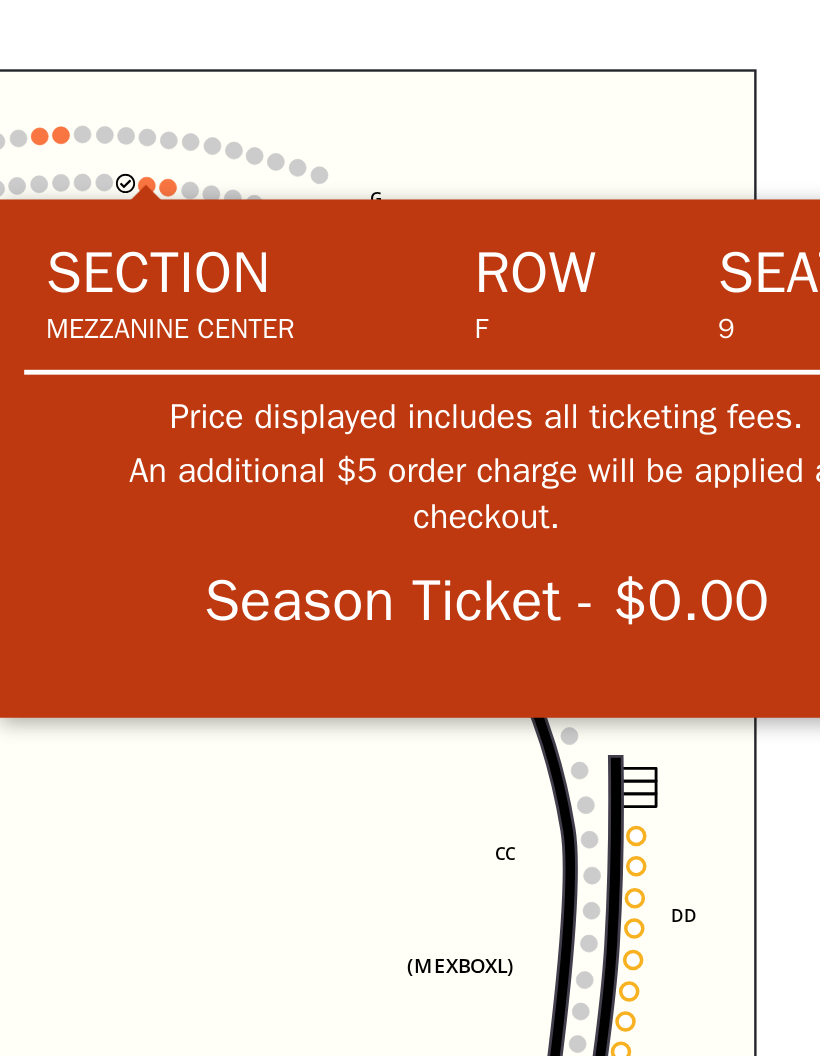 click at bounding box center [519, 205] 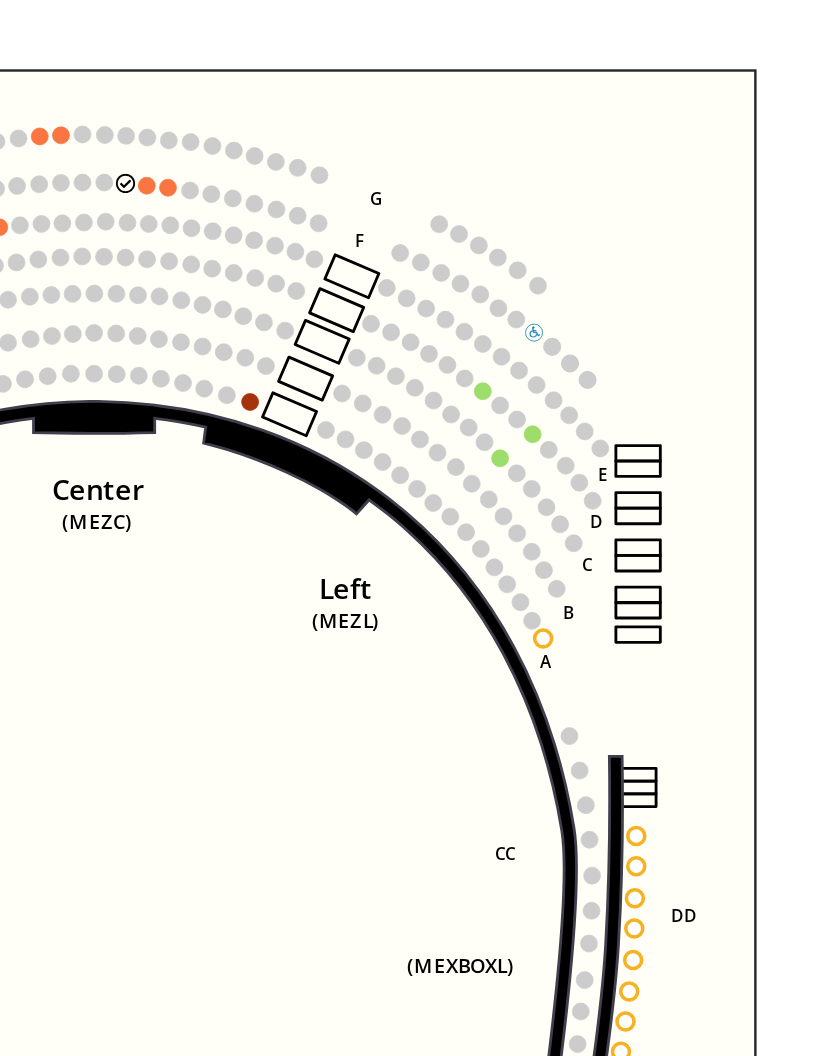 click 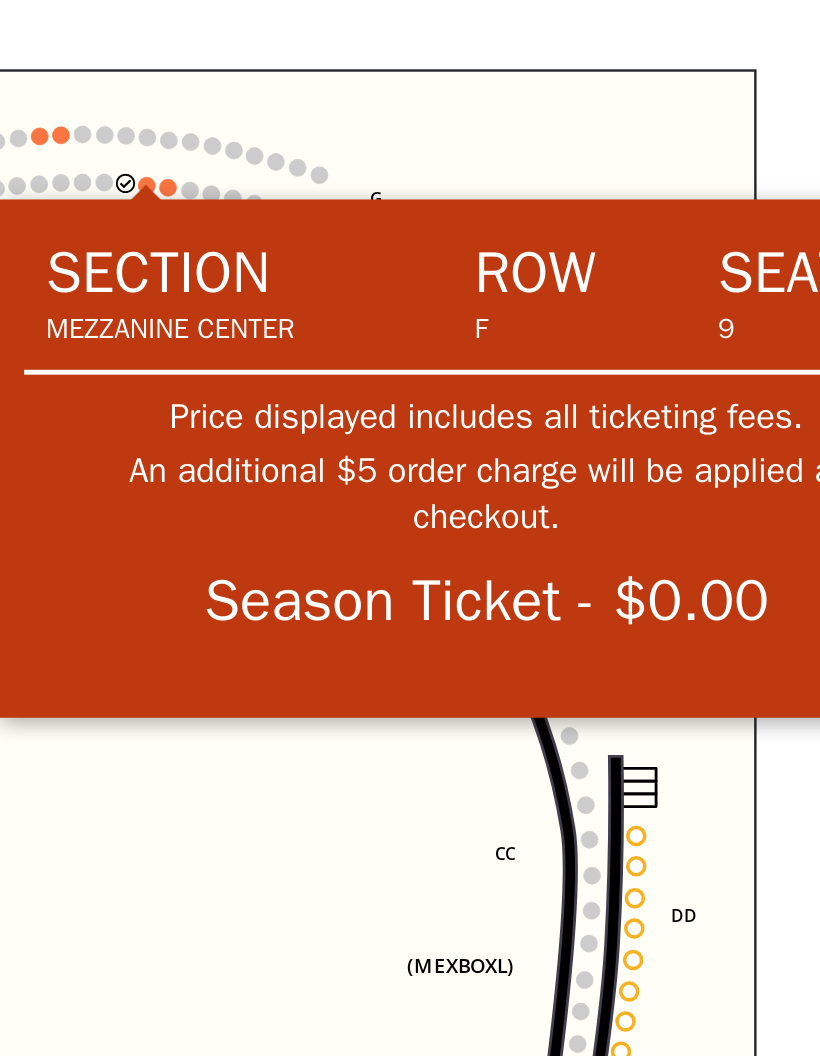 click on "Center   (MEZC)   Right   (MEZR)   Left   (MEZL)   (MEXBOXR)   (MEXBOXL)   XX   WW   CC   DD   YY   BB   ZZ   AA   G   F   E   D   G   F   C   B   A   E   D   C   B   A" 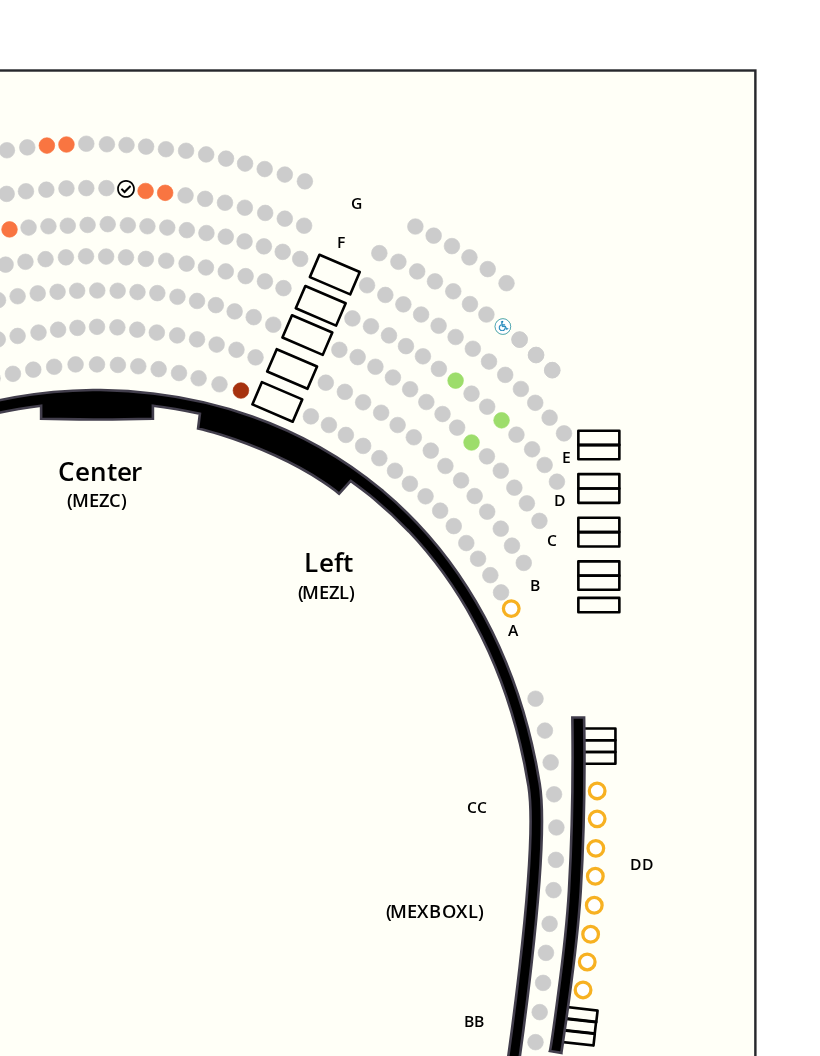 click at bounding box center [410, -102] 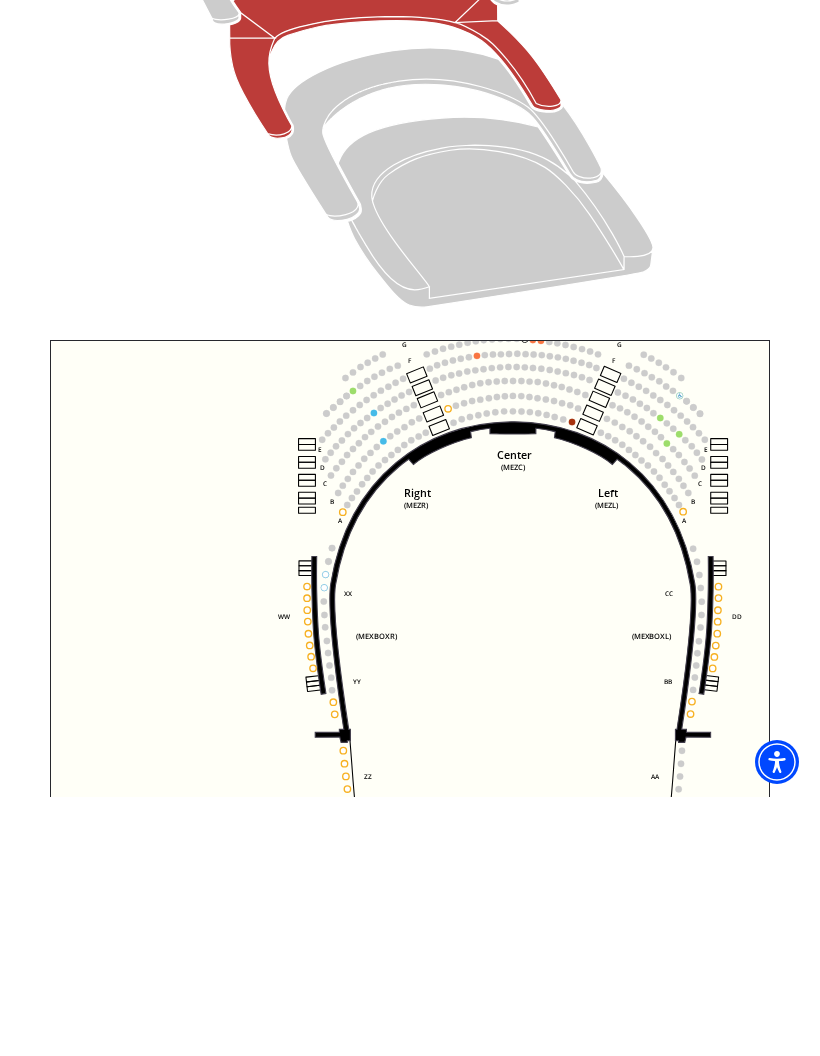 scroll, scrollTop: 427, scrollLeft: 0, axis: vertical 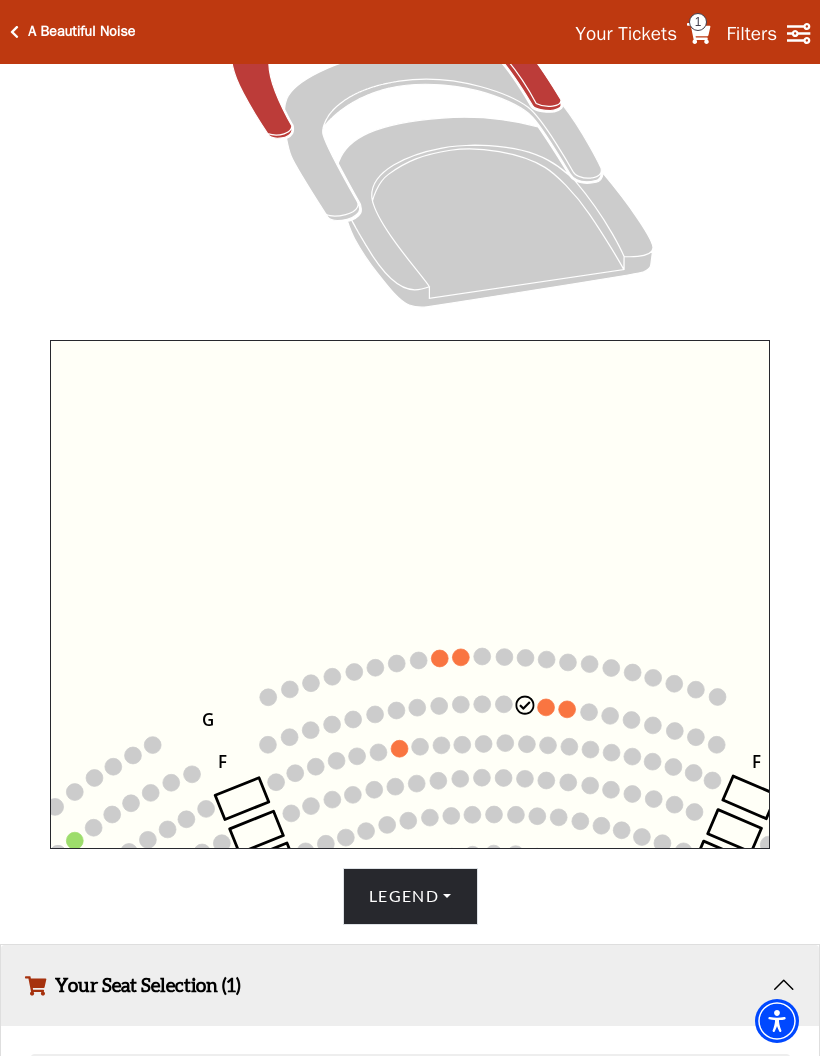 click on "Center   (MEZC)   Right   (MEZR)   Left   (MEZL)   (MEXBOXR)   (MEXBOXL)   XX   WW   CC   DD   YY   BB   ZZ   AA   G   F   E   D   G   F   C   B   A   E   D   C   B   A" 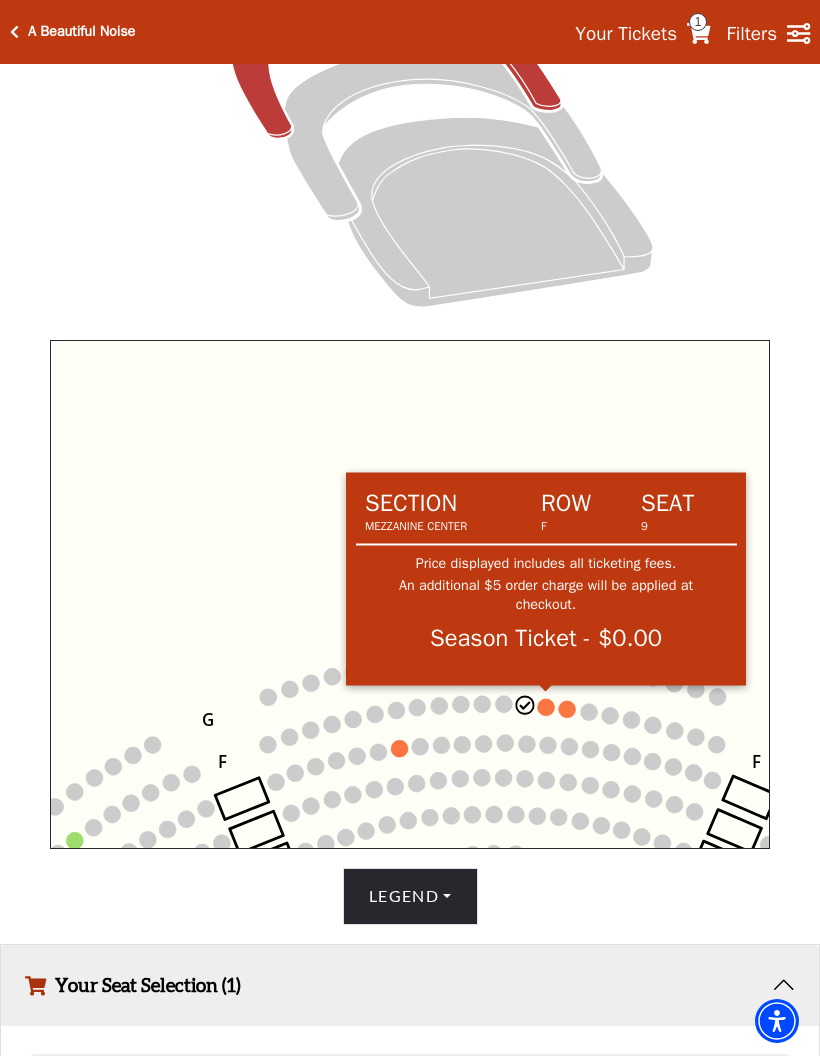 click 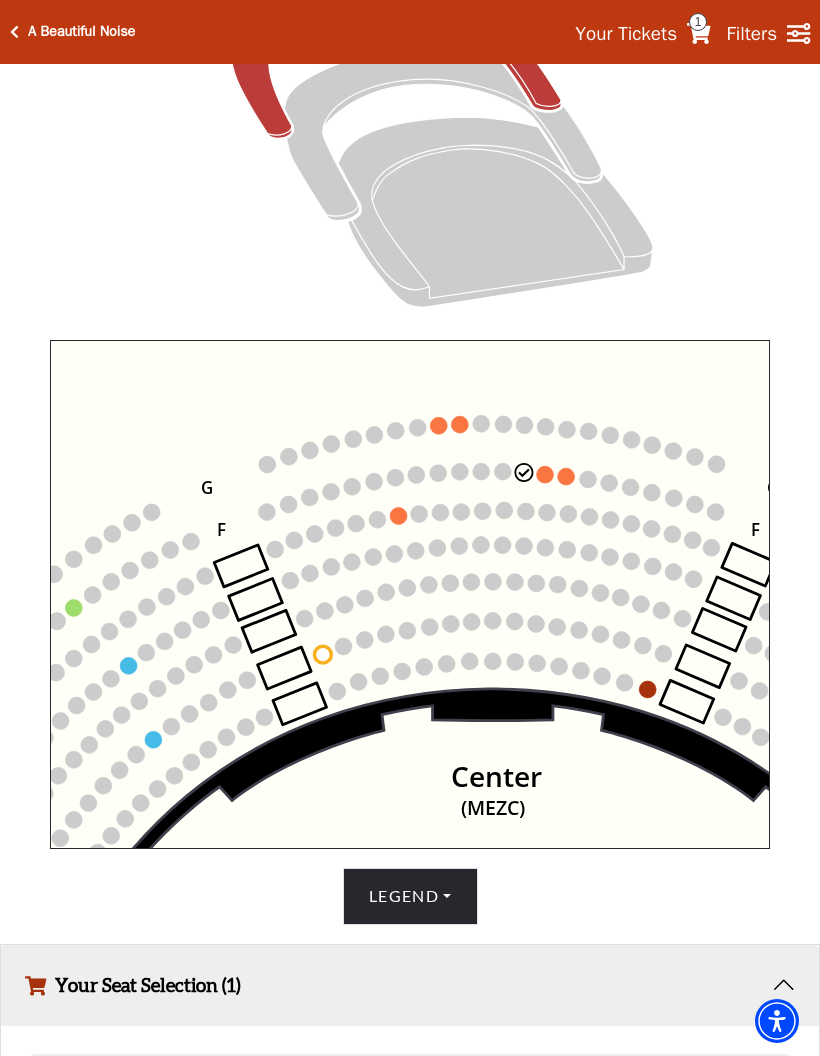 click 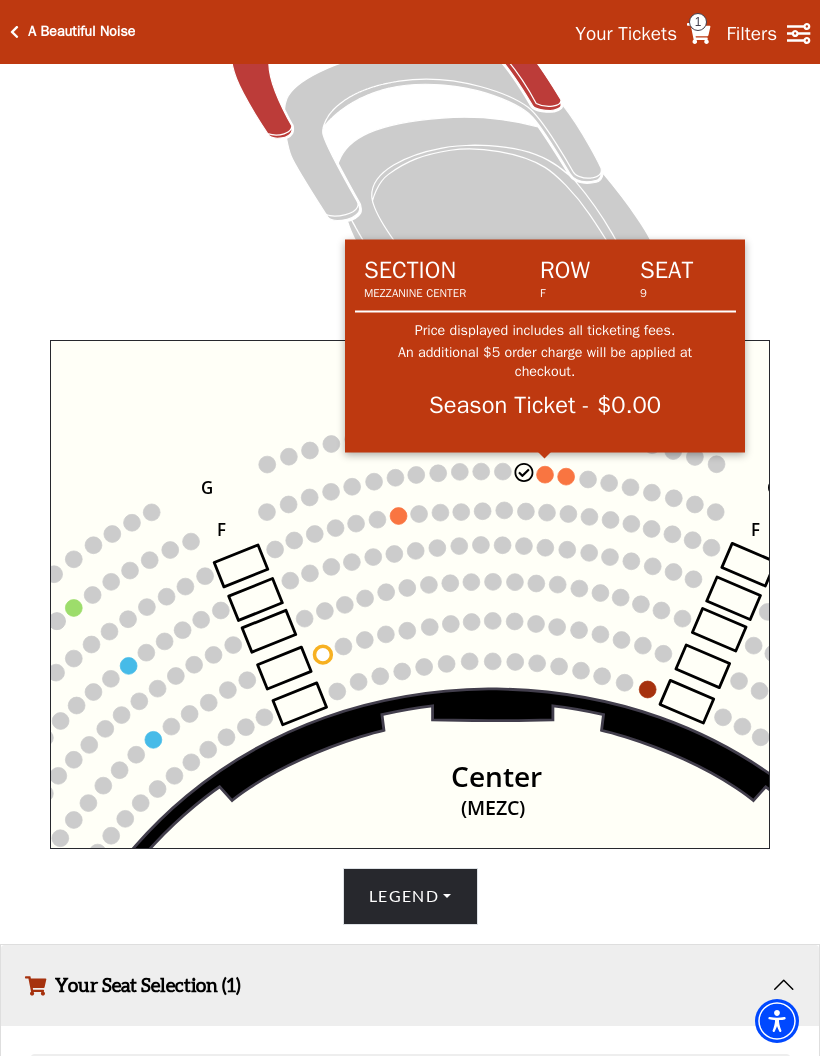 click on "Season Ticket - $0.00" at bounding box center (545, 404) 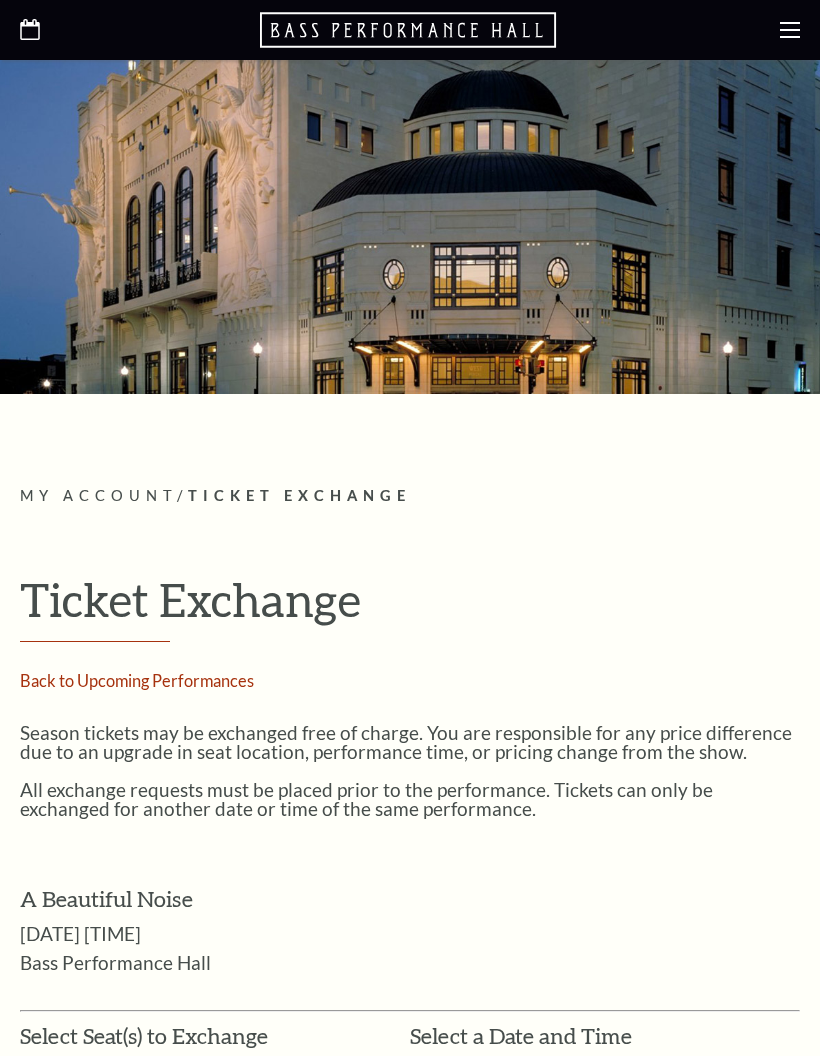scroll, scrollTop: 465, scrollLeft: 0, axis: vertical 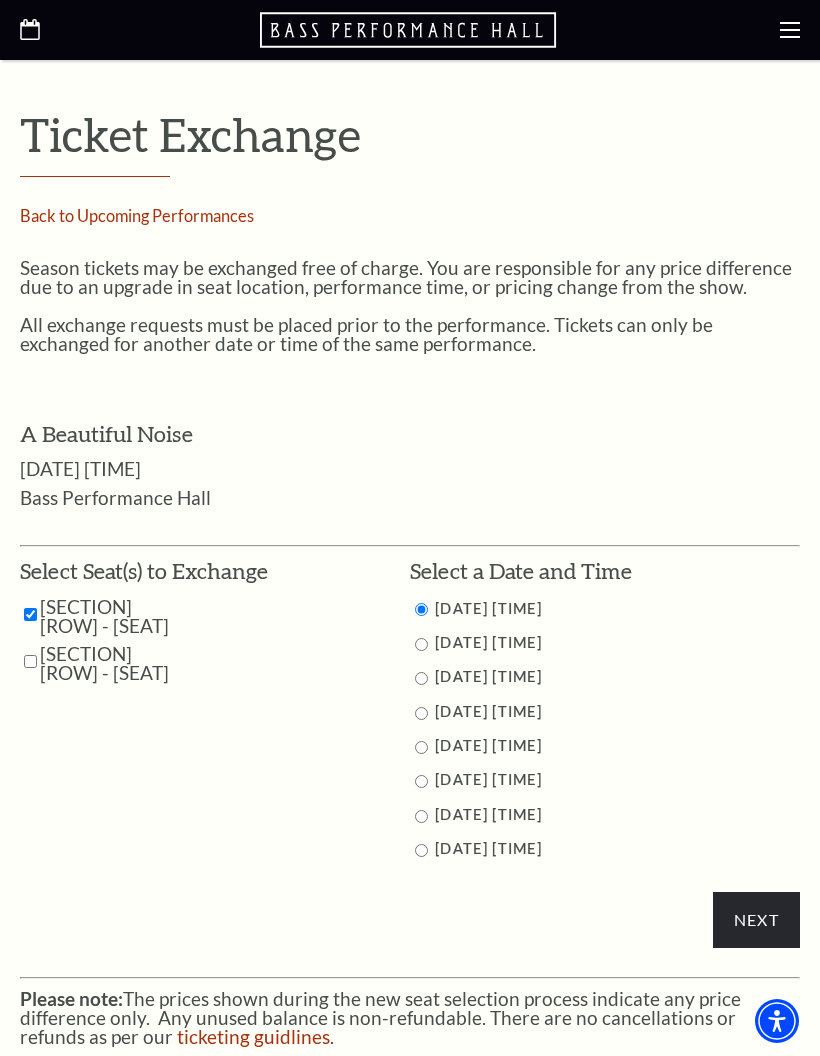 click at bounding box center (30, 661) 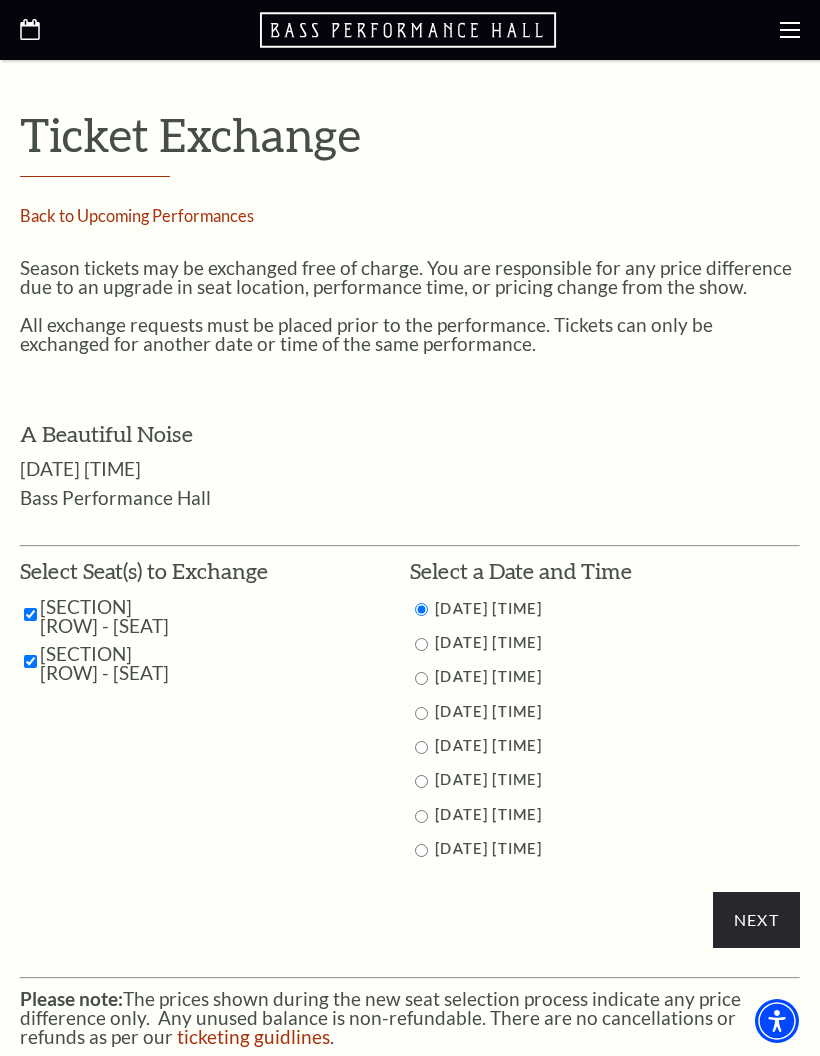 click at bounding box center [421, 850] 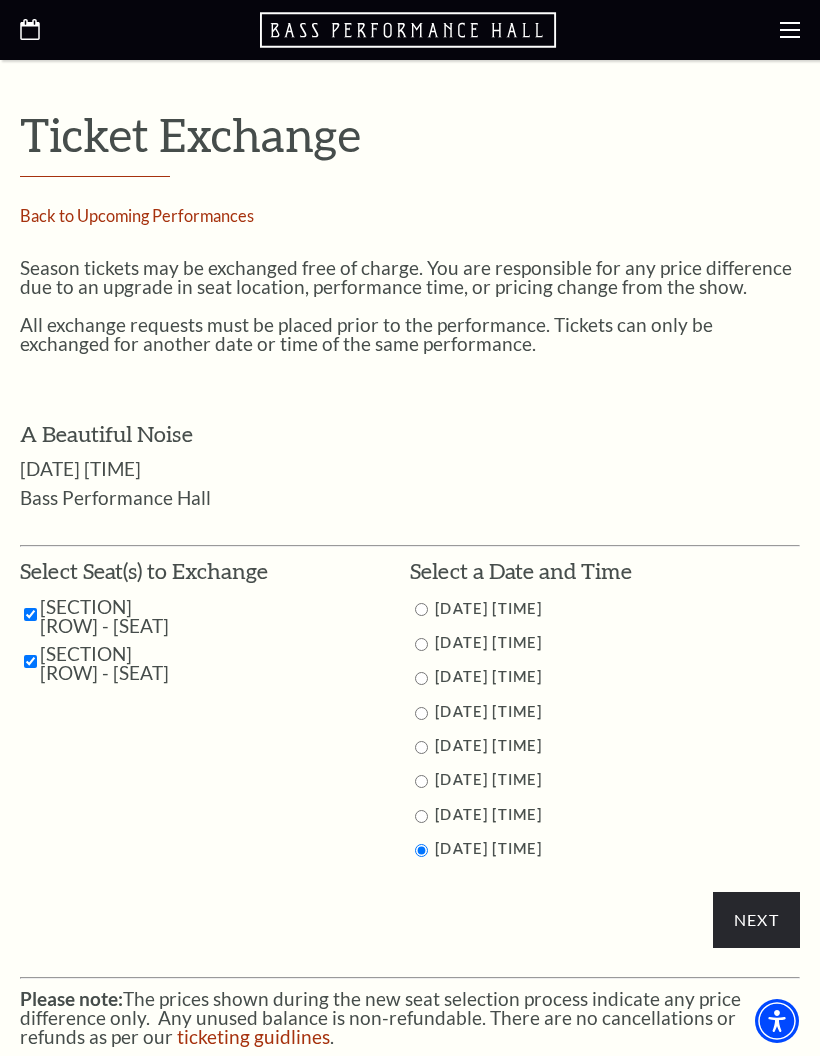 click on "Next" at bounding box center [756, 920] 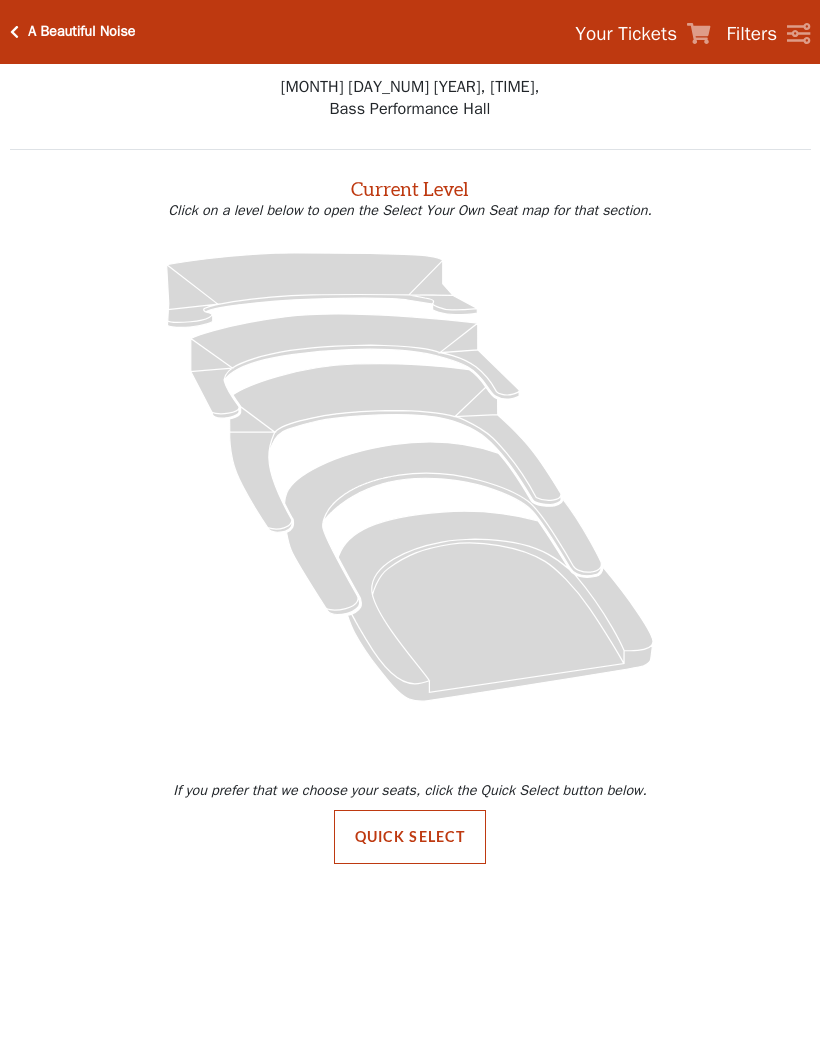 scroll, scrollTop: 0, scrollLeft: 0, axis: both 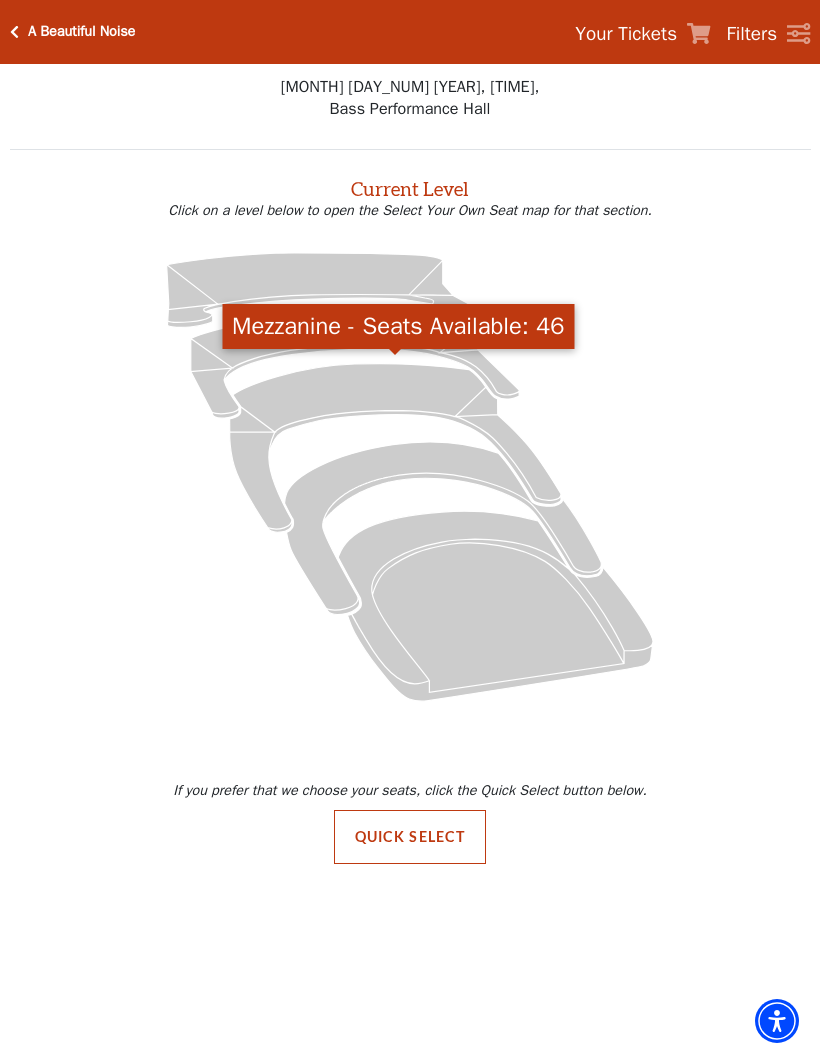 click 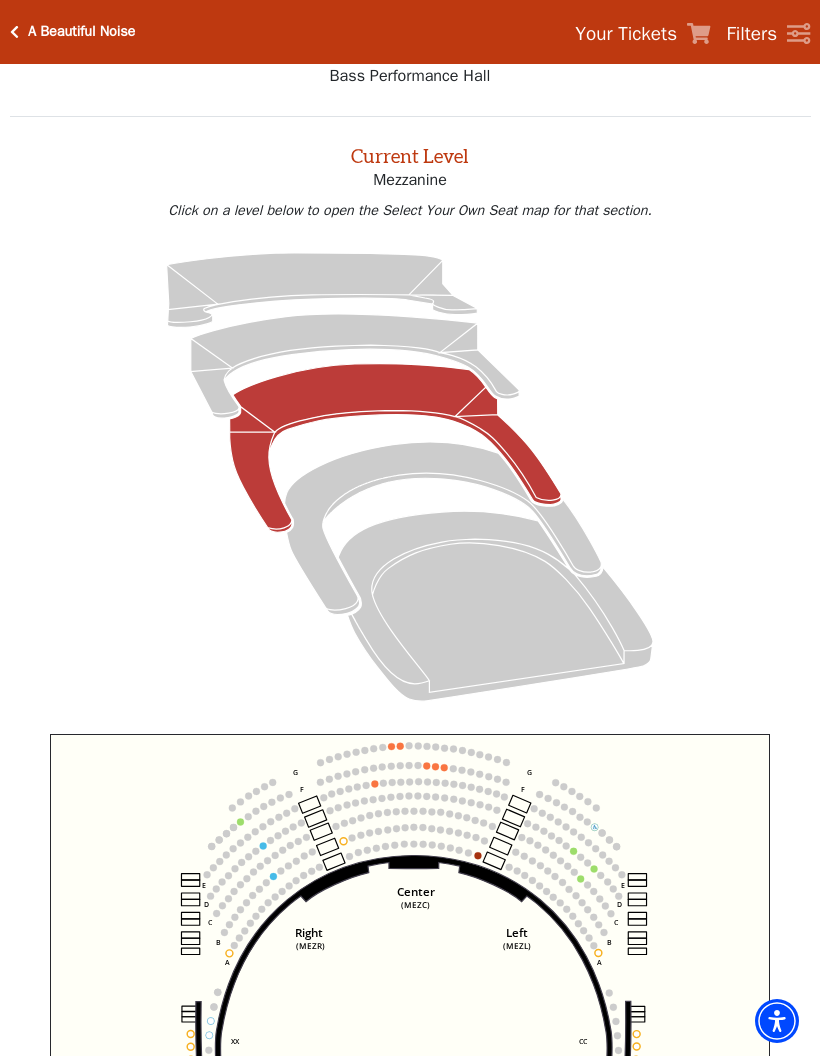 scroll, scrollTop: 75, scrollLeft: 0, axis: vertical 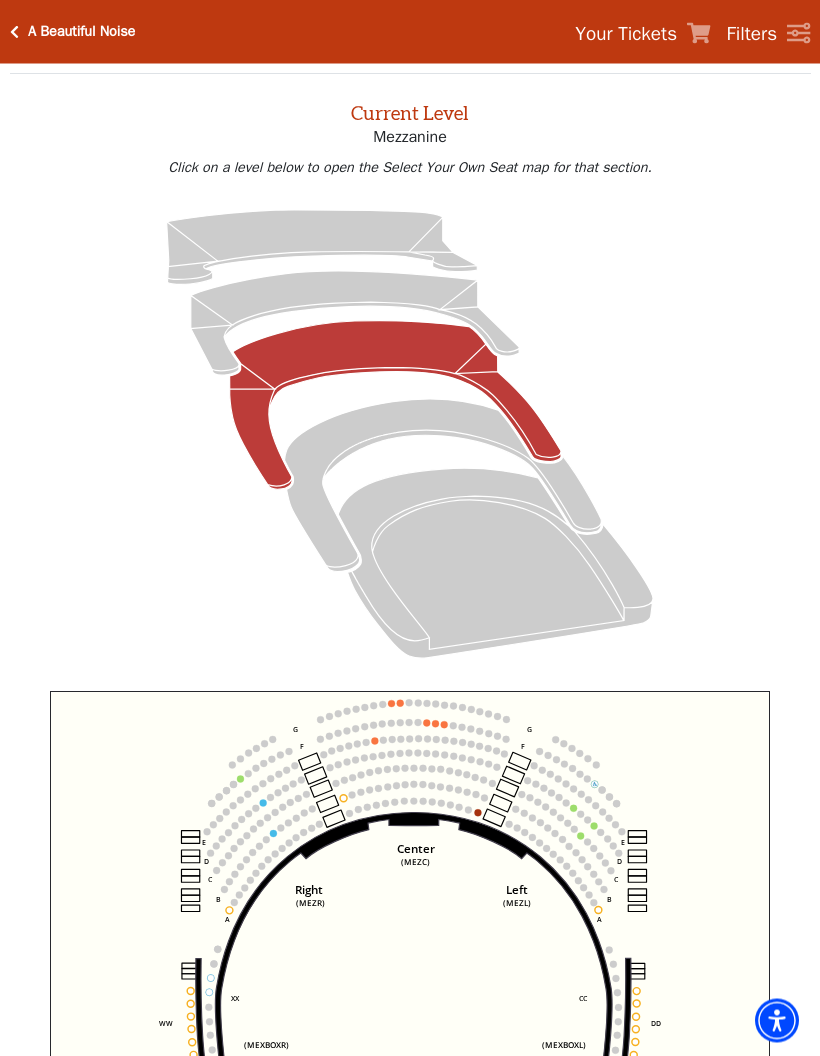 click 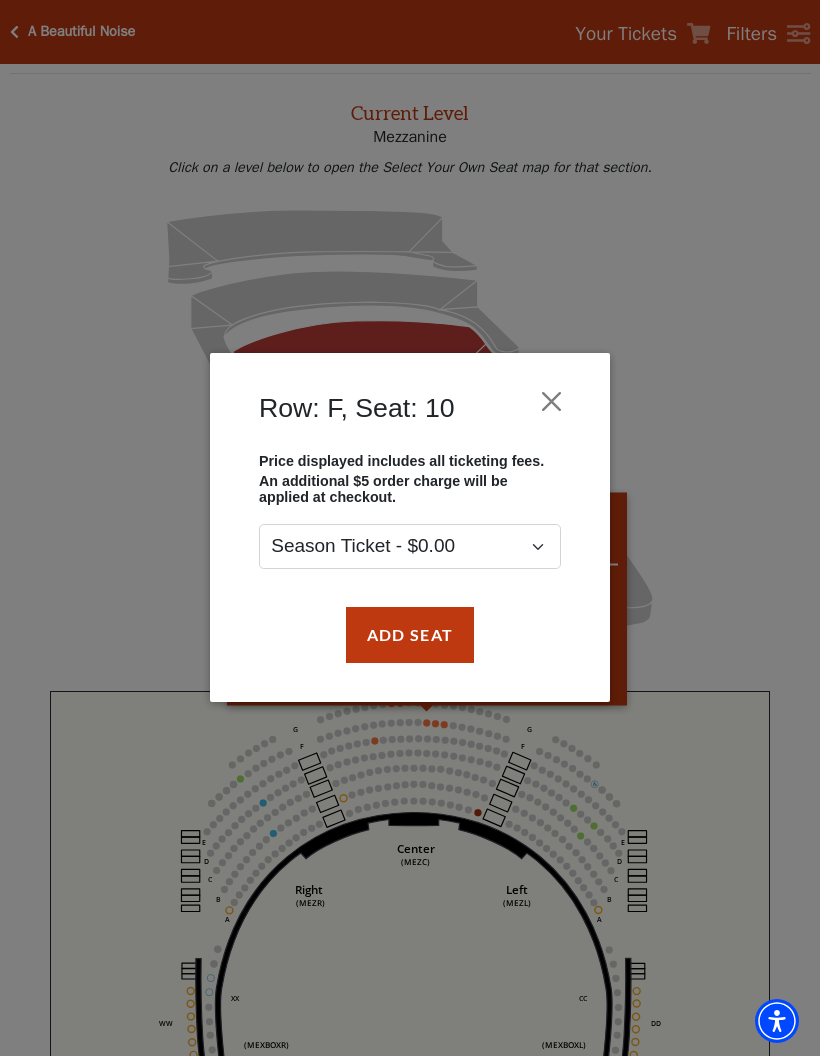 click on "Add Seat" at bounding box center (410, 635) 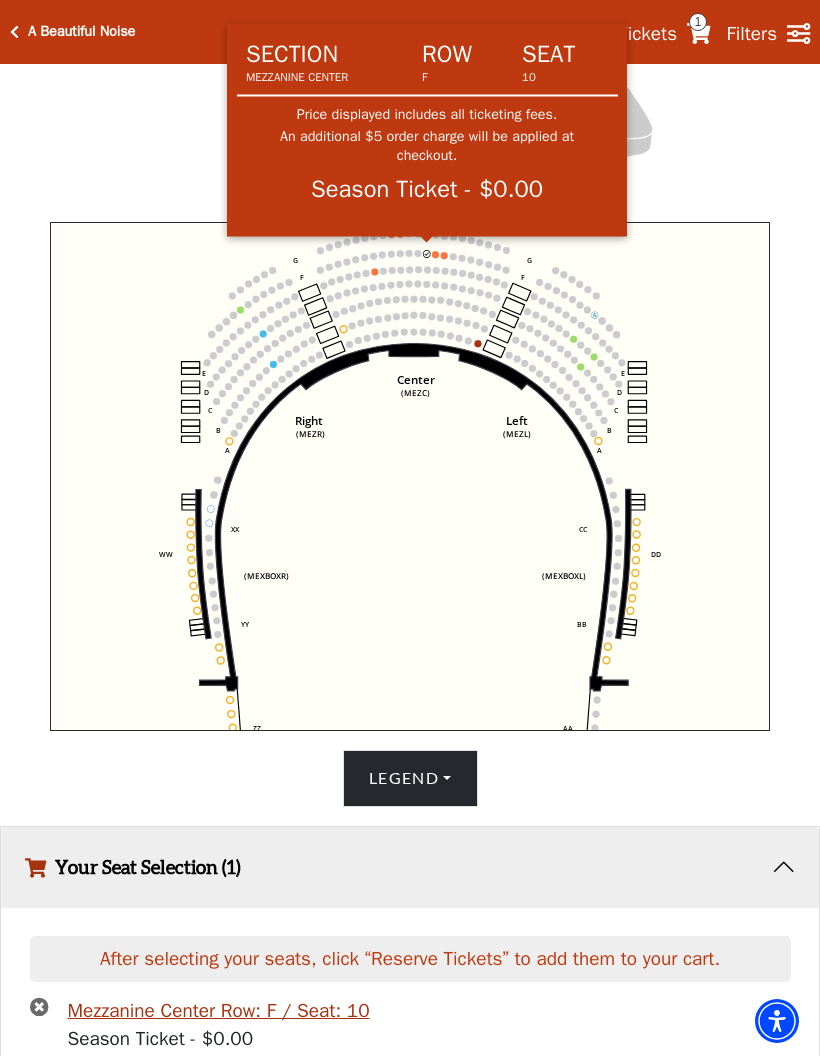 scroll, scrollTop: 690, scrollLeft: 0, axis: vertical 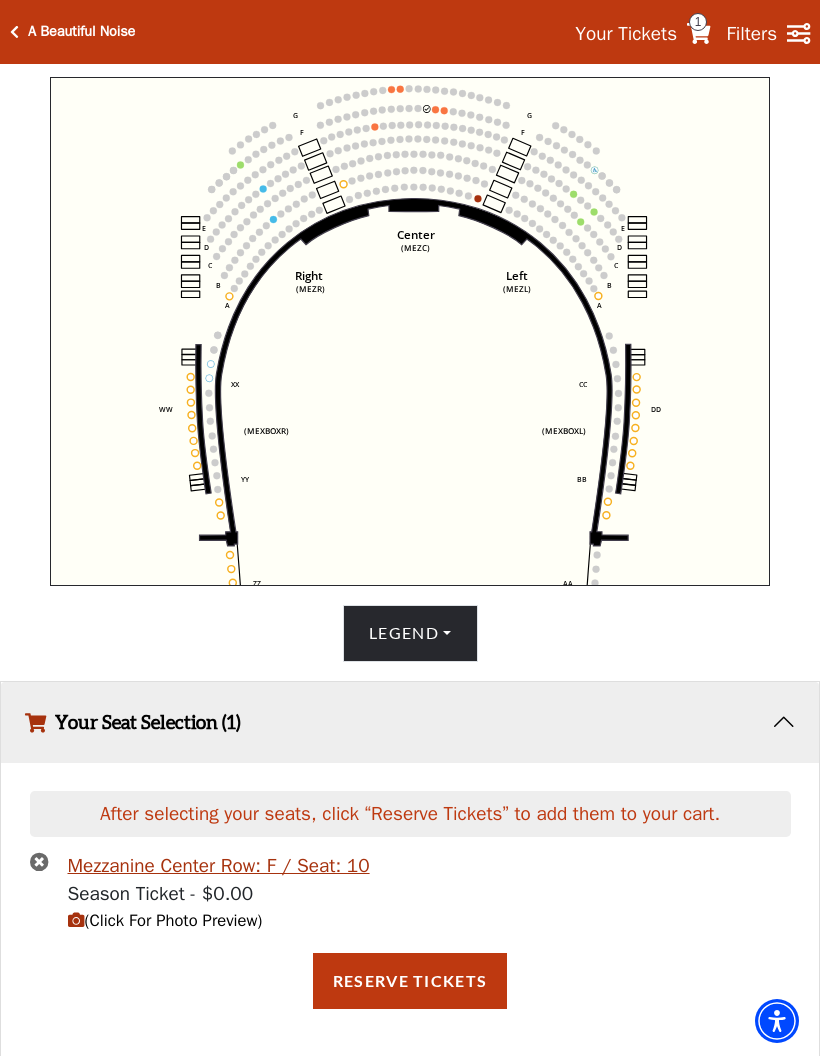 click 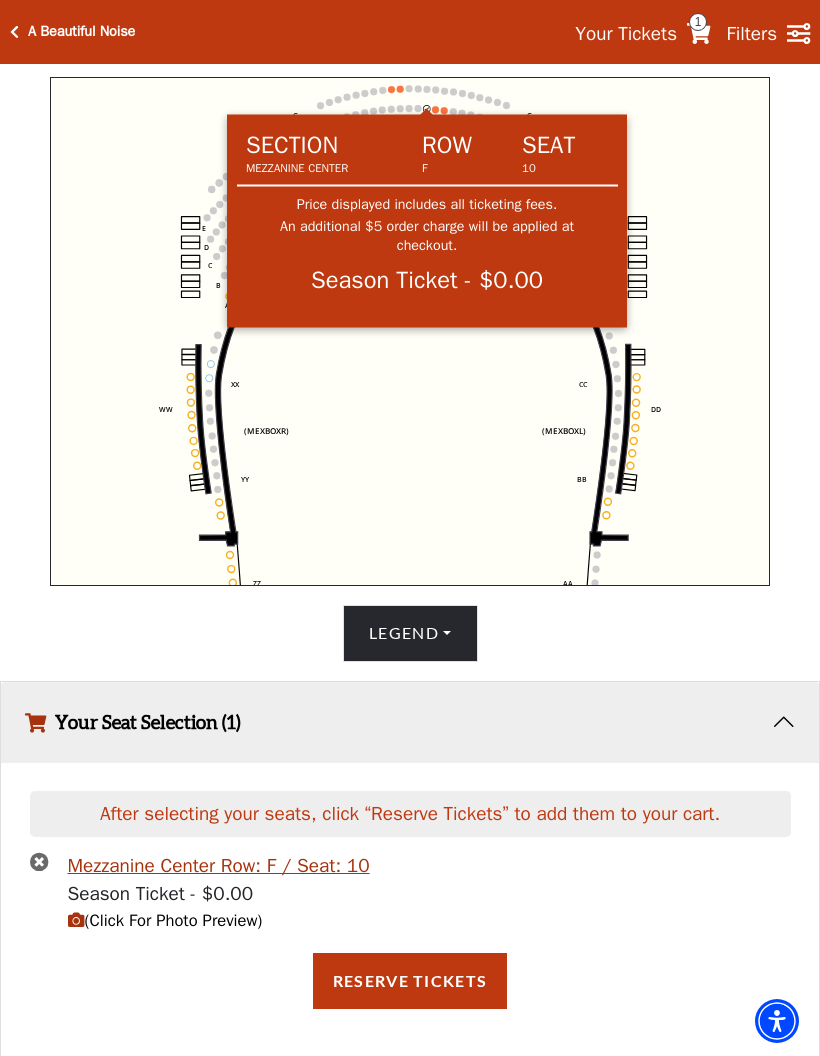 click at bounding box center (427, 111) 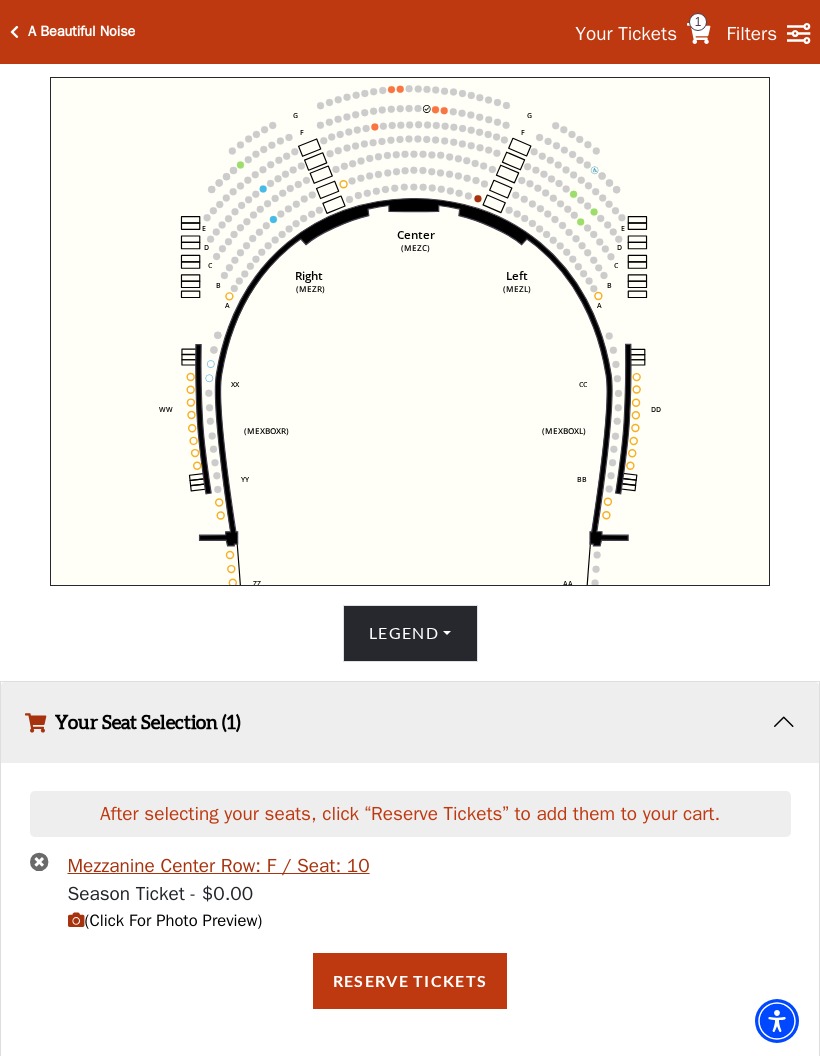 click 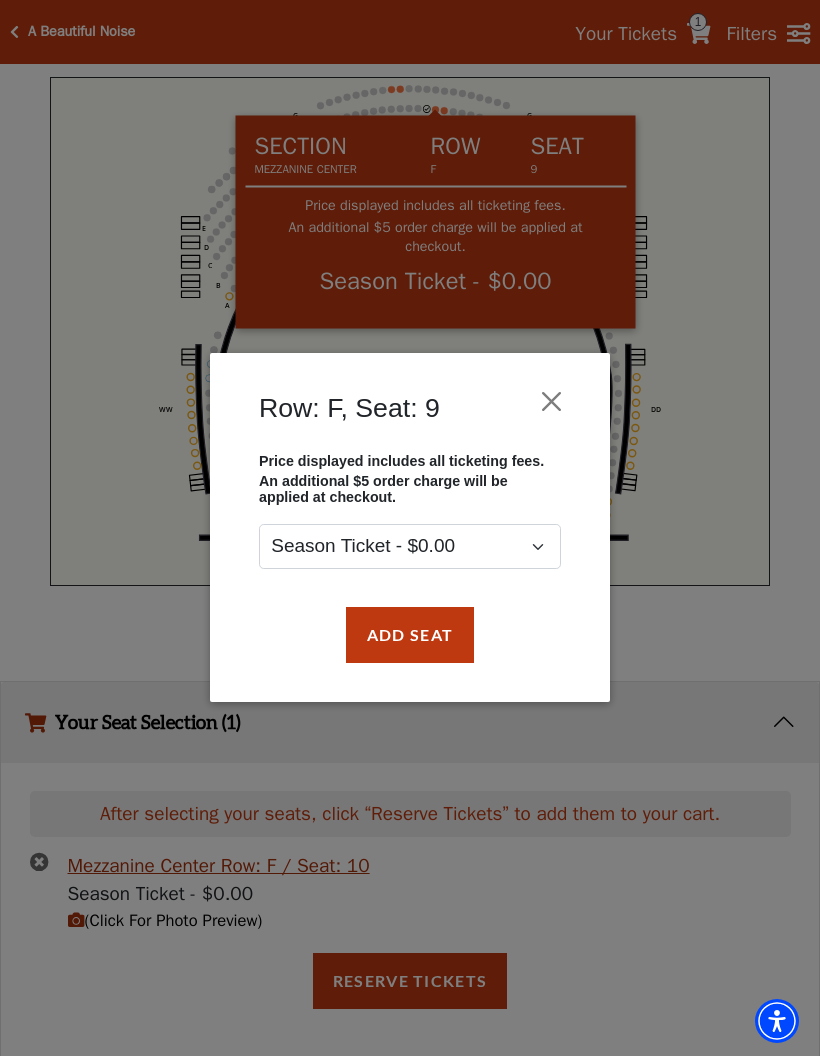 click on "Add Seat" at bounding box center (410, 635) 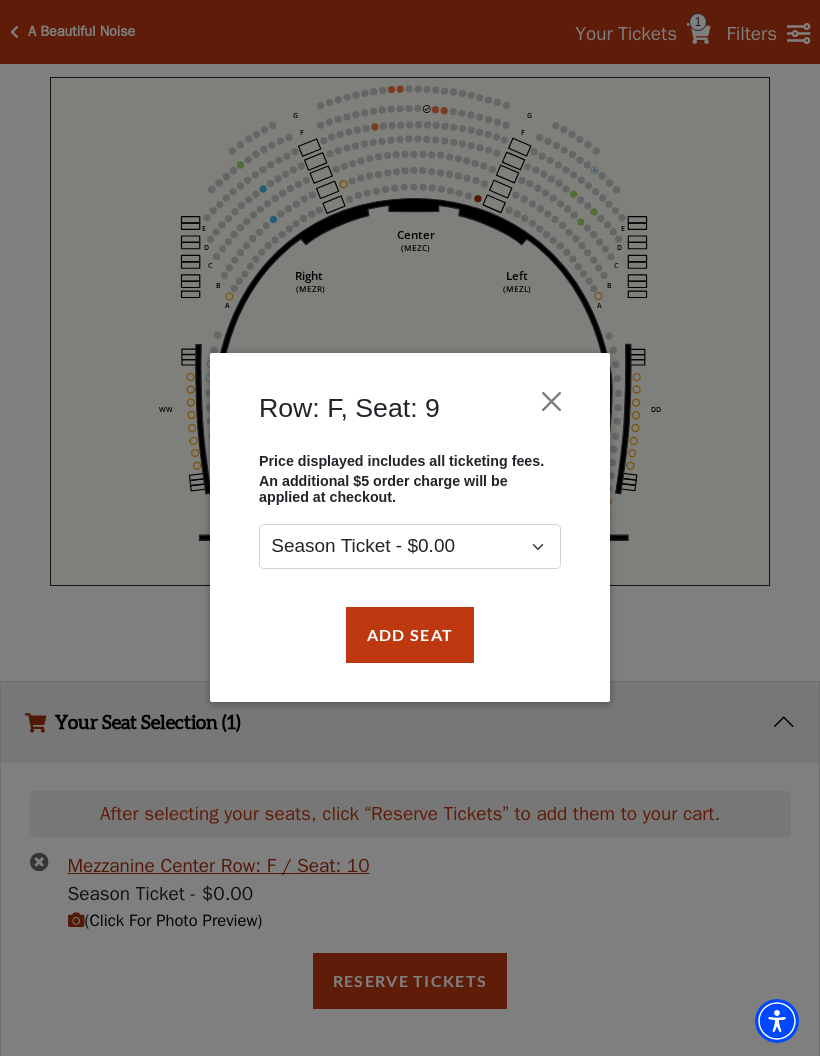 click on "Add Seat" at bounding box center (410, 635) 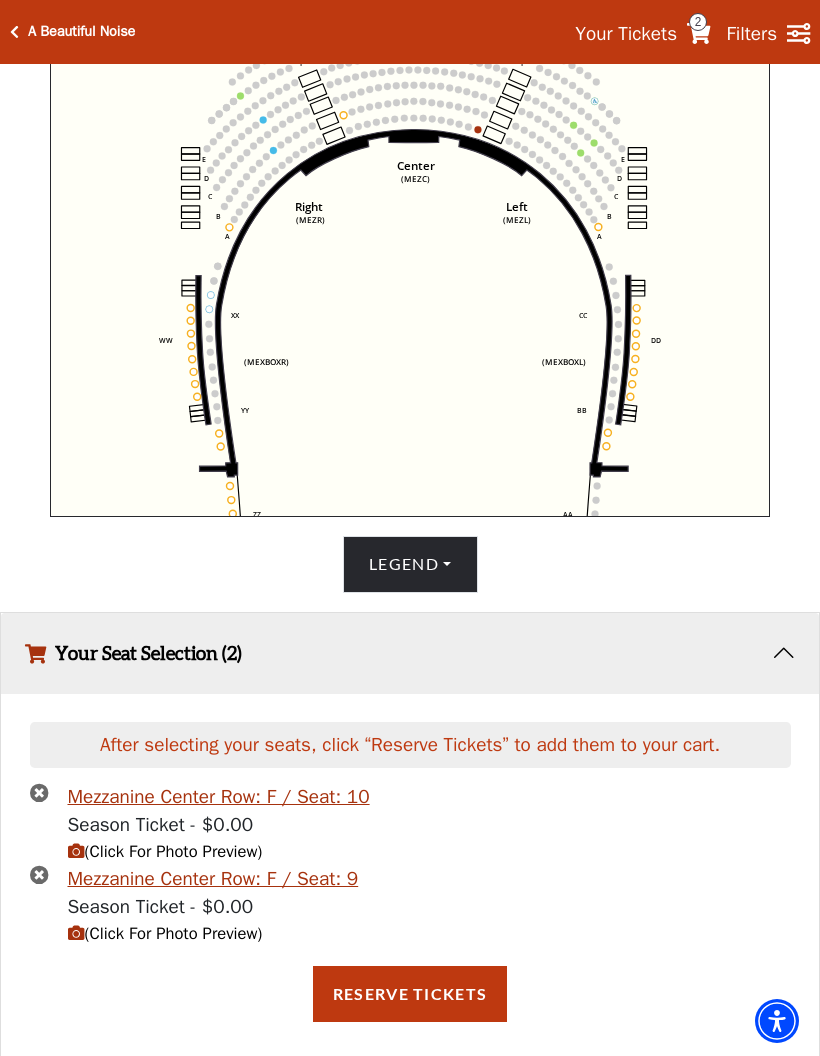 scroll, scrollTop: 770, scrollLeft: 0, axis: vertical 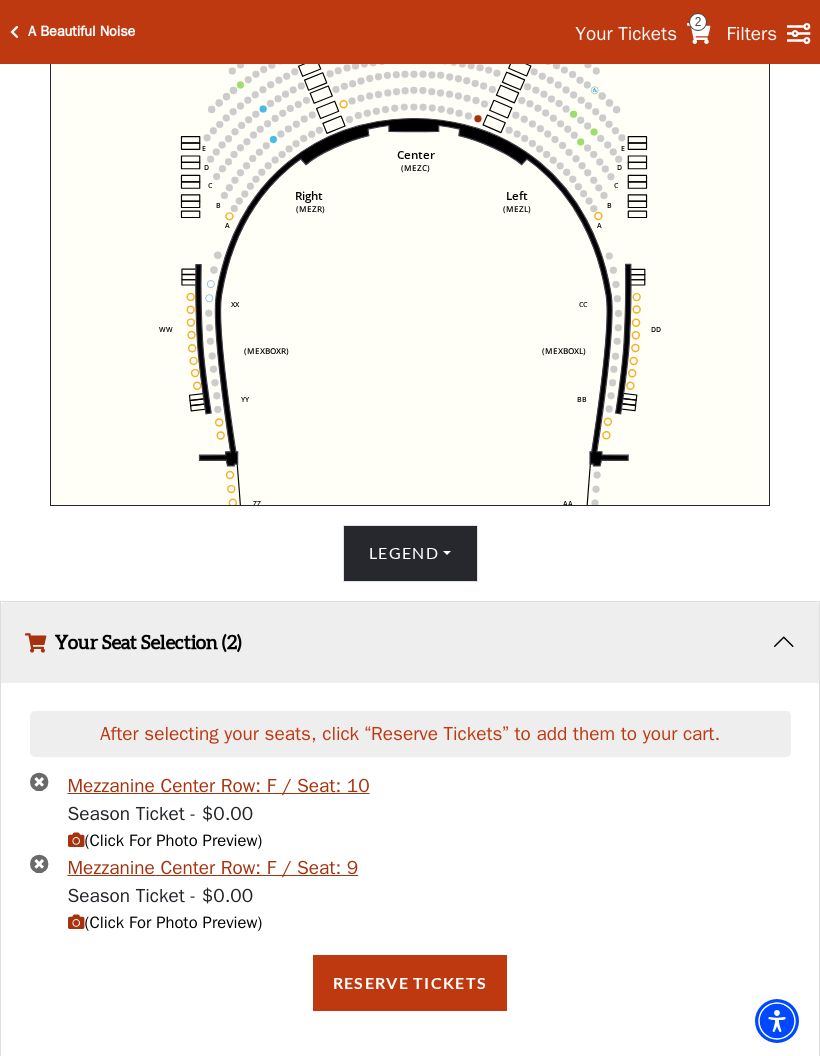 click on "(Click For Photo Preview)" at bounding box center [165, 840] 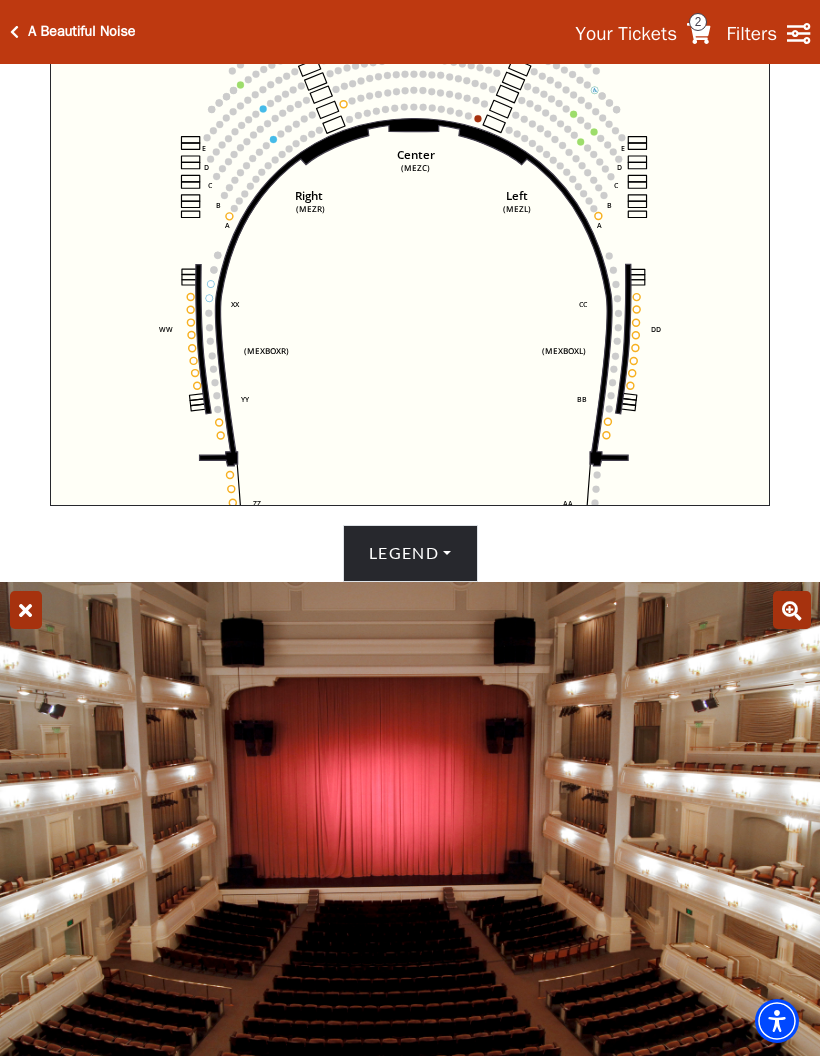 click at bounding box center [26, 610] 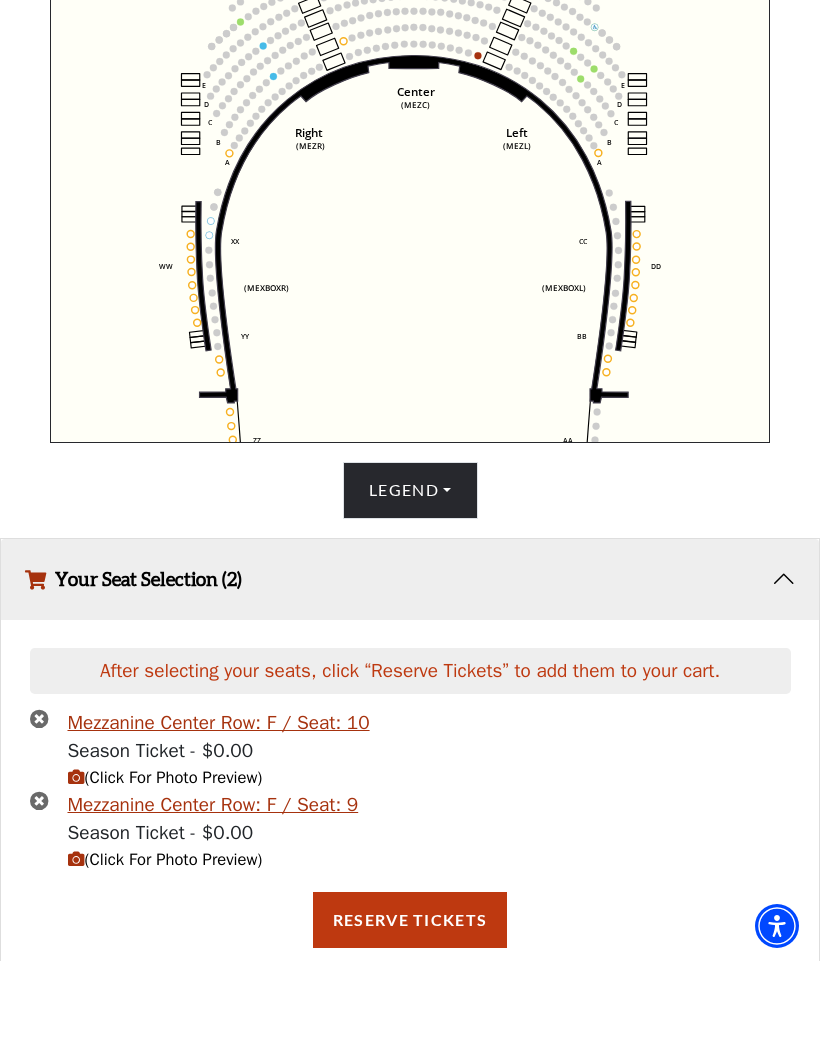 scroll, scrollTop: 738, scrollLeft: 0, axis: vertical 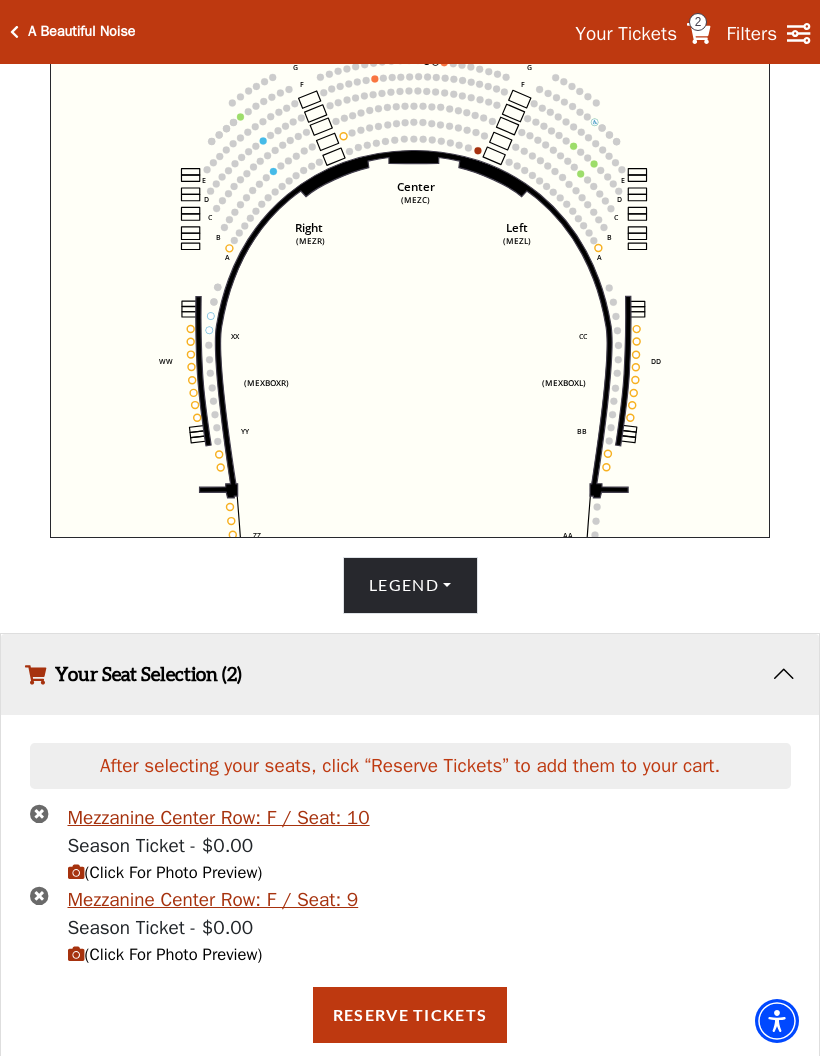 click on "Reserve Tickets" at bounding box center (410, 1015) 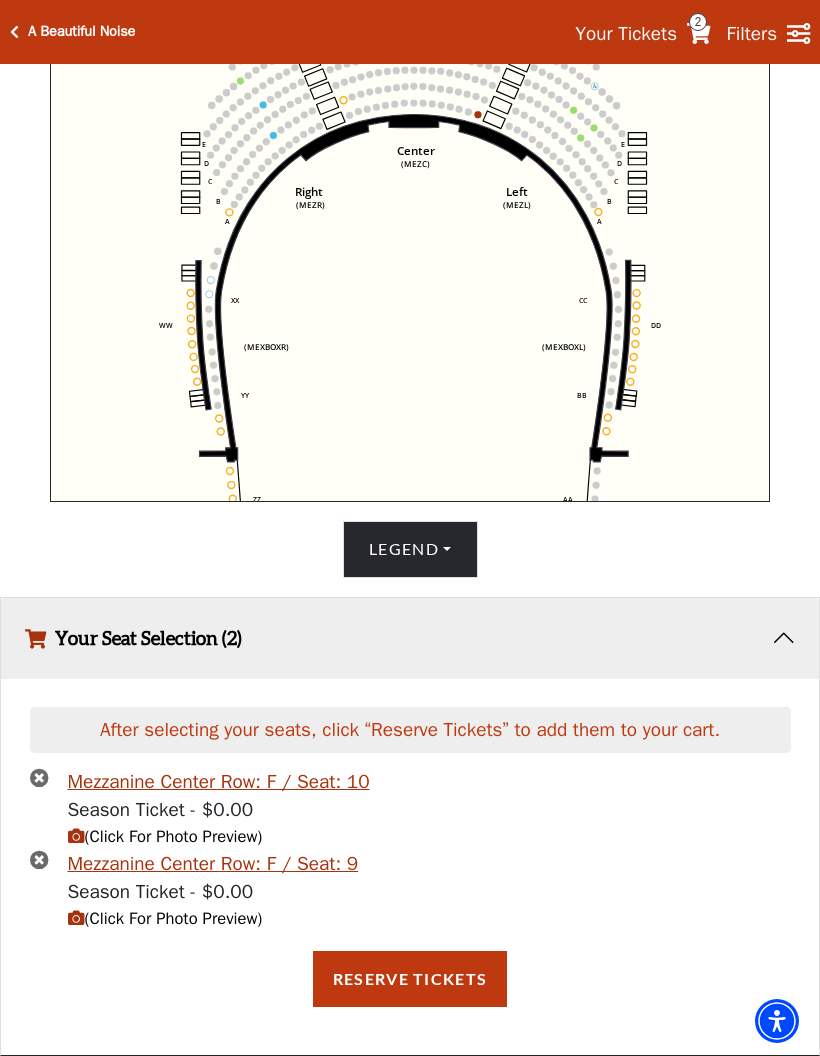 scroll, scrollTop: 738, scrollLeft: 0, axis: vertical 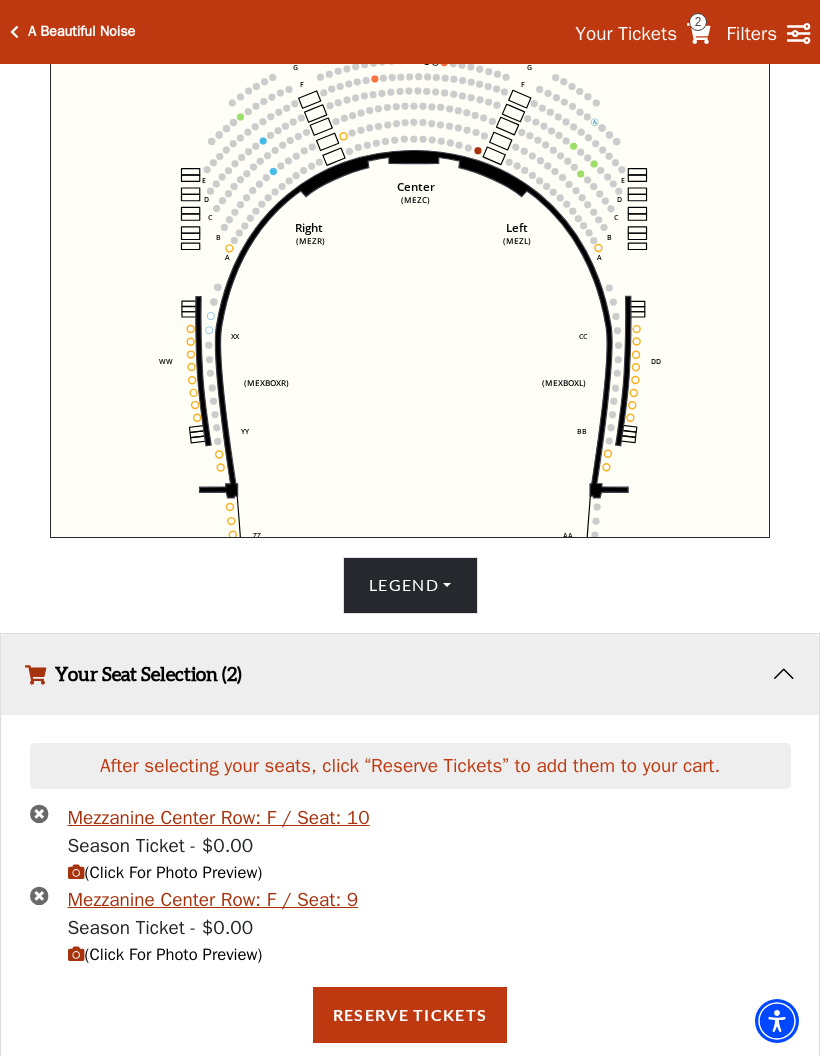 click on "Reserve Tickets" at bounding box center (410, 1015) 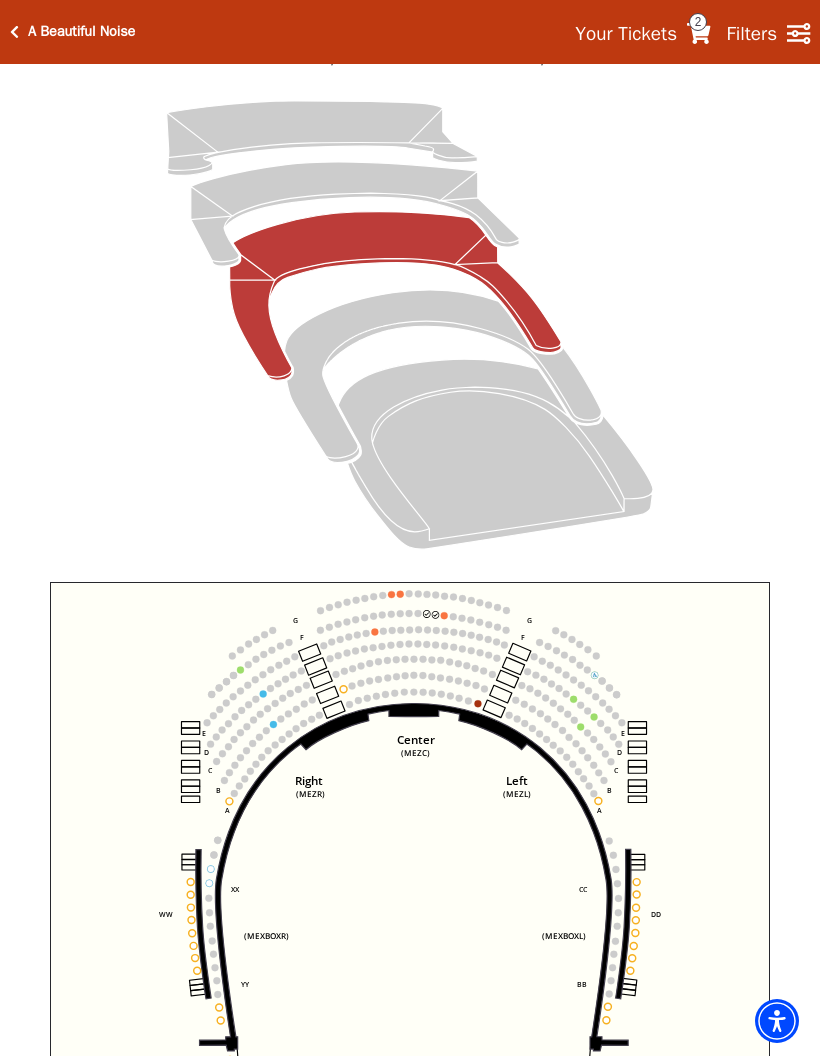 scroll, scrollTop: 230, scrollLeft: 0, axis: vertical 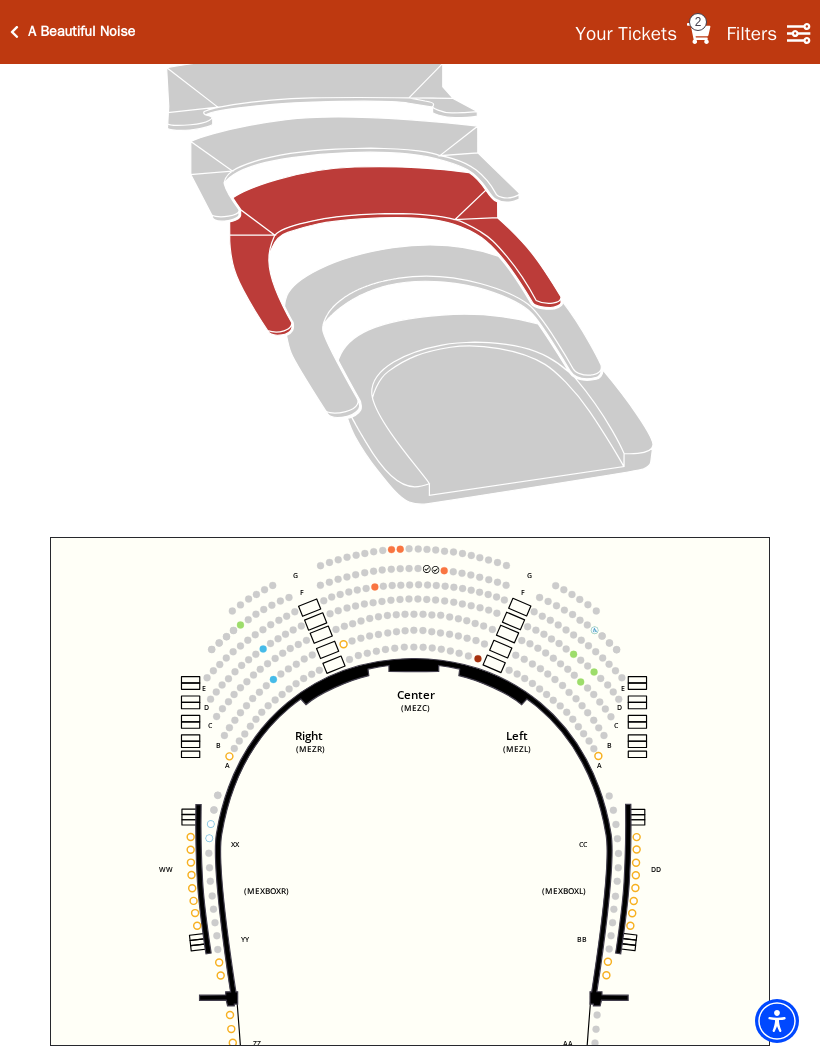 click 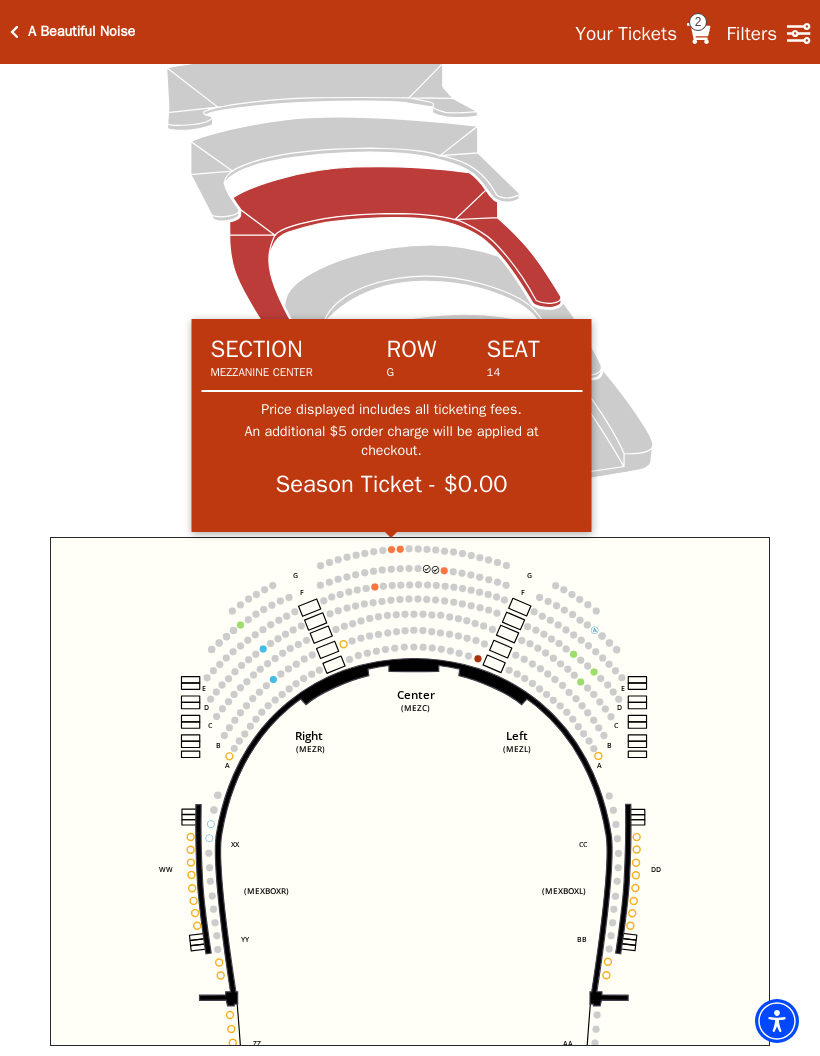 click 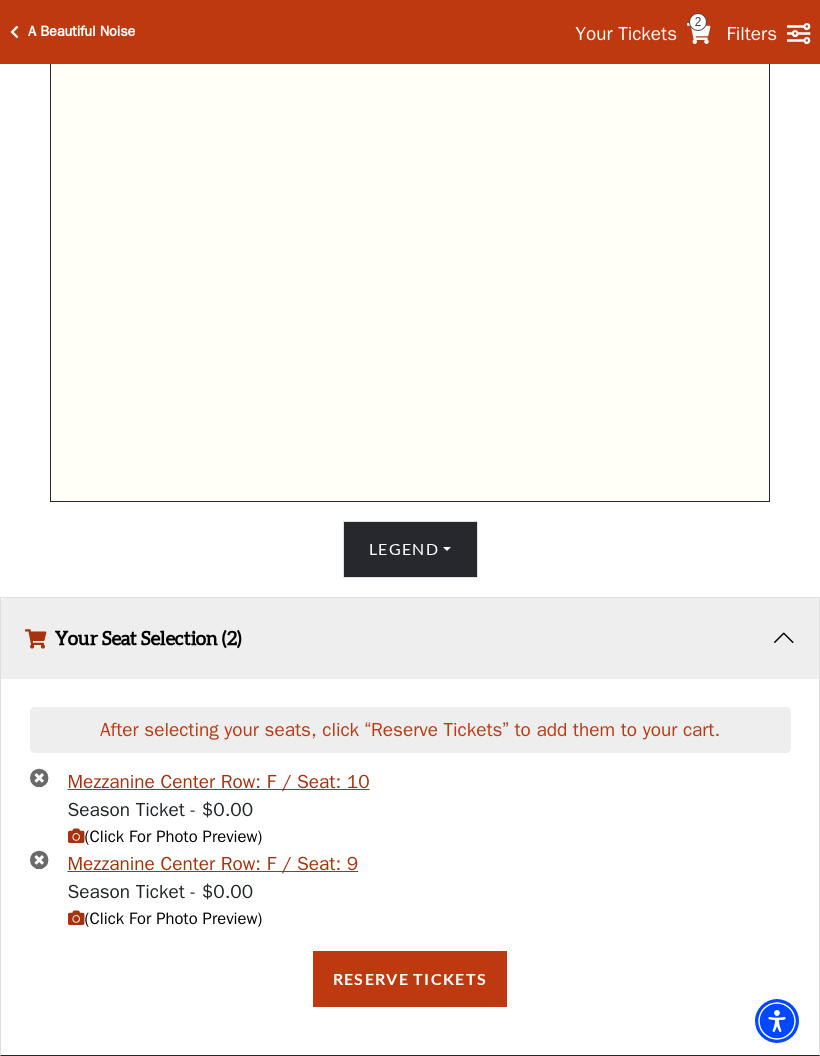 click at bounding box center [39, 777] 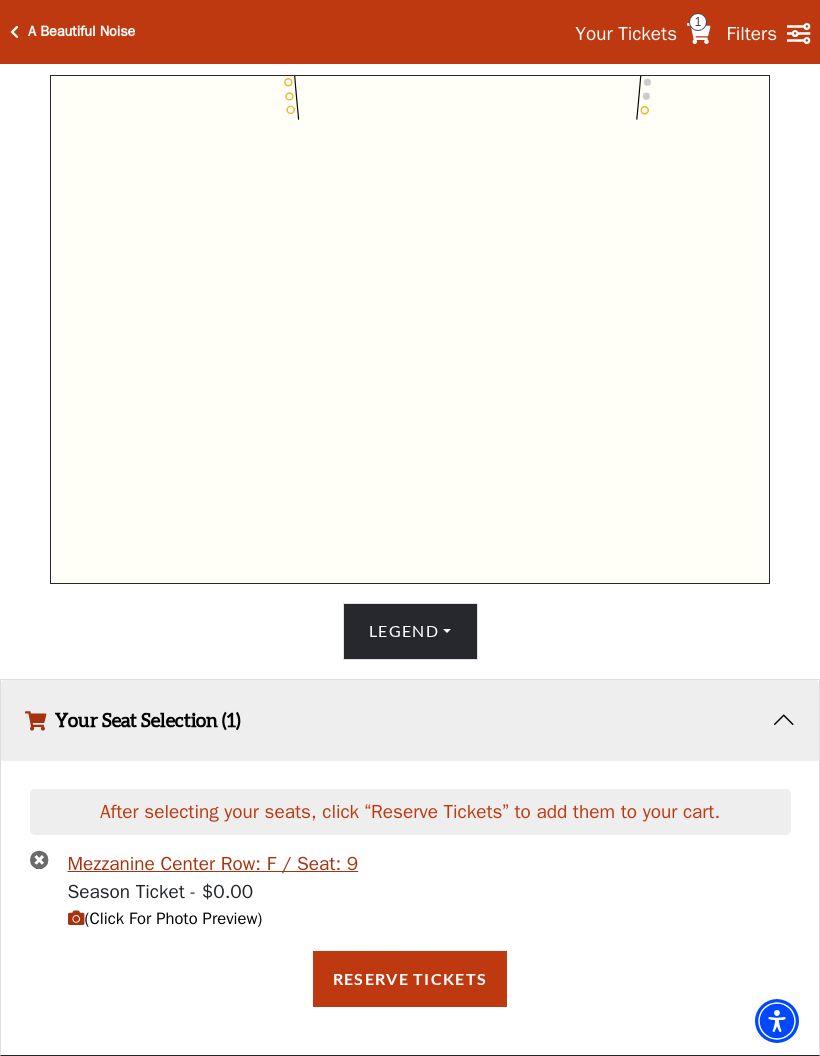 click on "Mezzanine Center Row: F / Seat: 9
Season Ticket - $0.00    (Click For Photo Preview)" at bounding box center (410, 891) 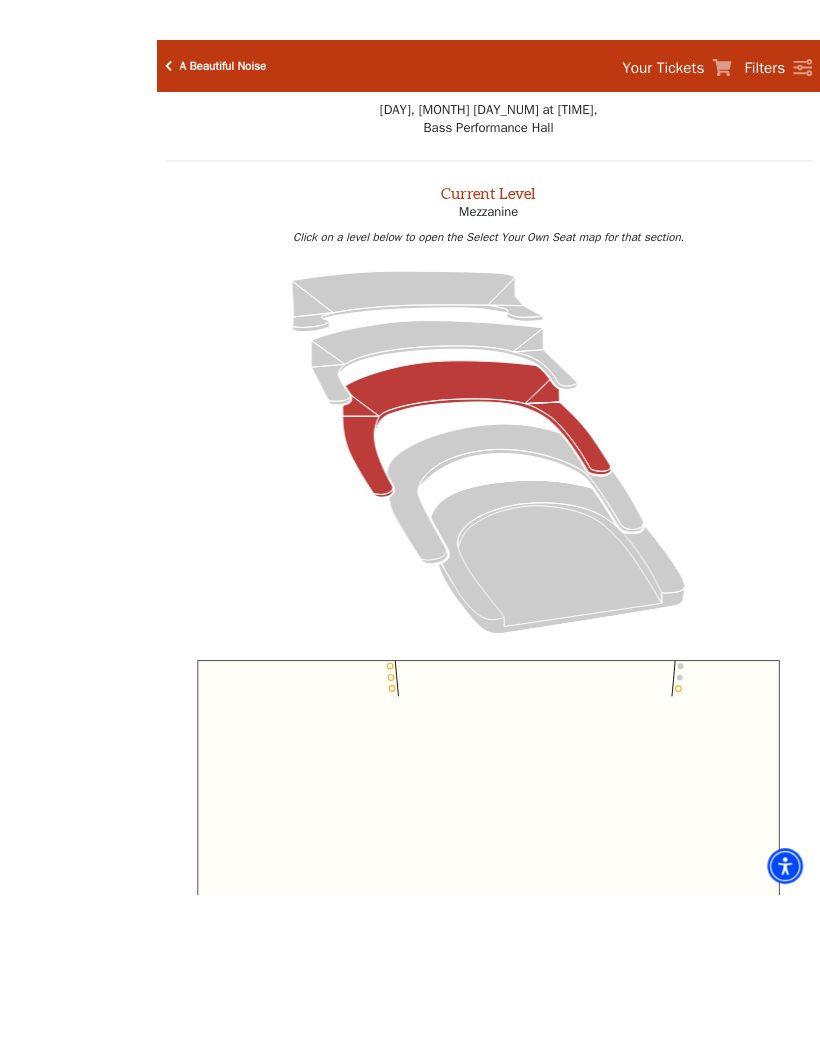 scroll, scrollTop: 395, scrollLeft: 0, axis: vertical 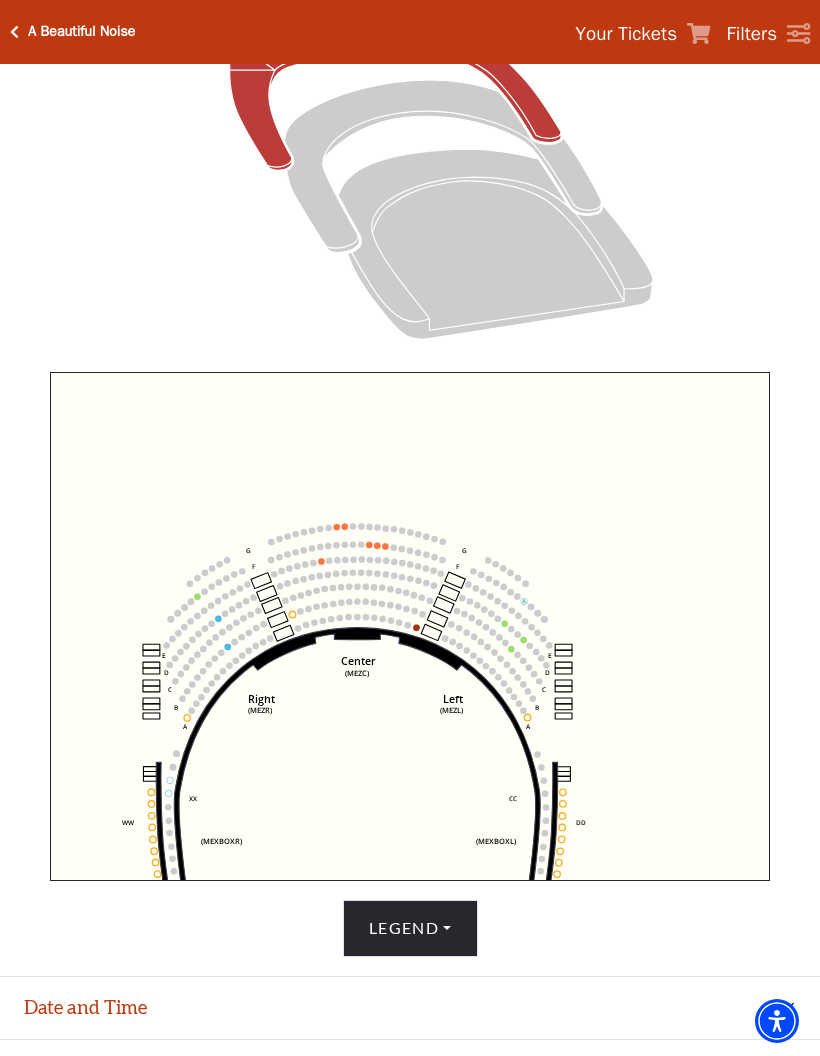 click 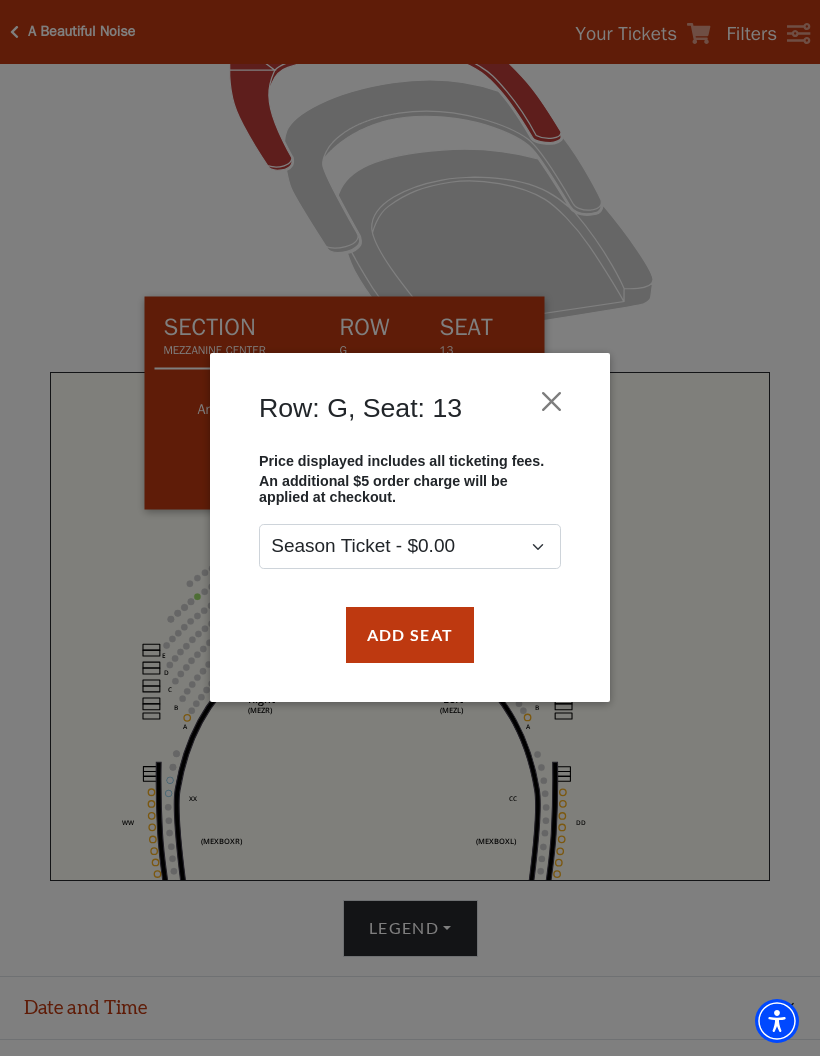 click on "Add Seat" at bounding box center [410, 635] 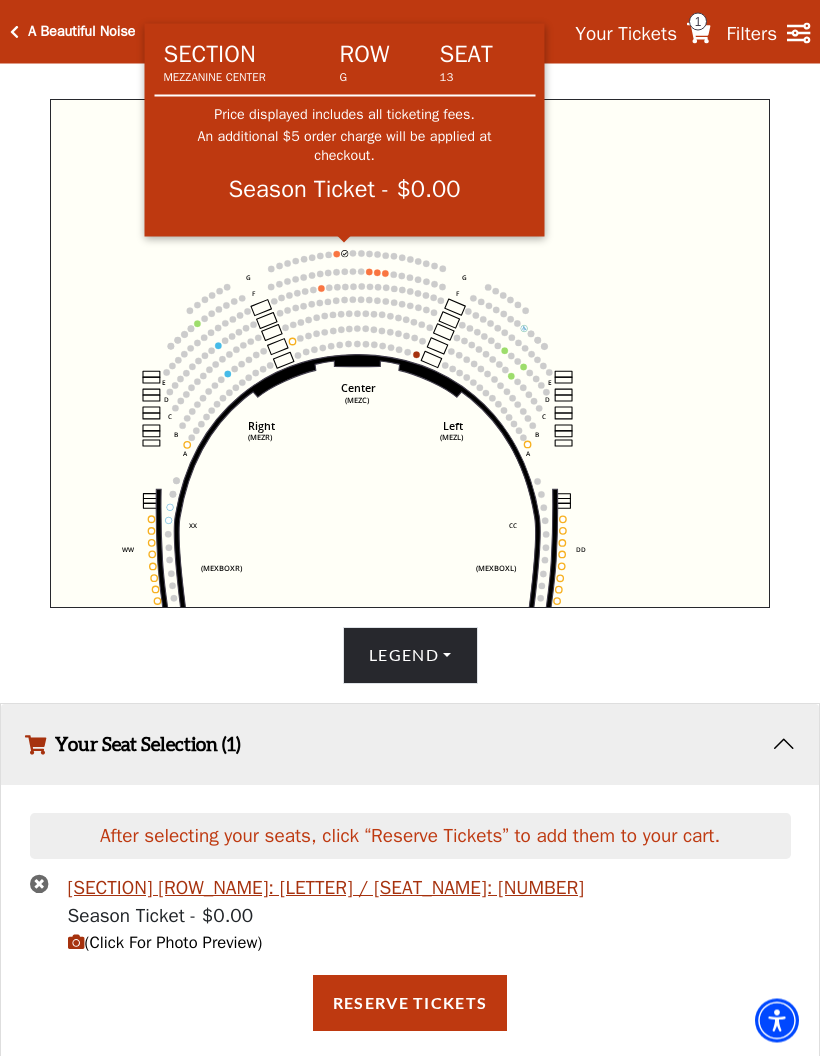 scroll, scrollTop: 690, scrollLeft: 0, axis: vertical 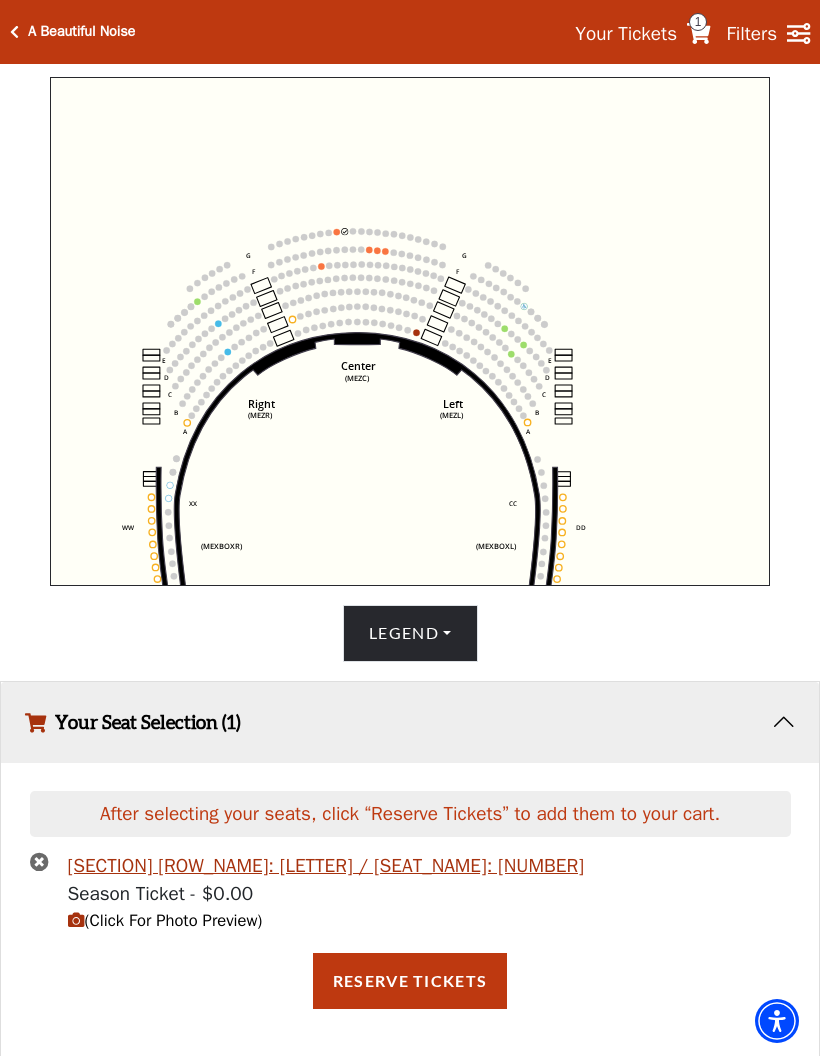 click 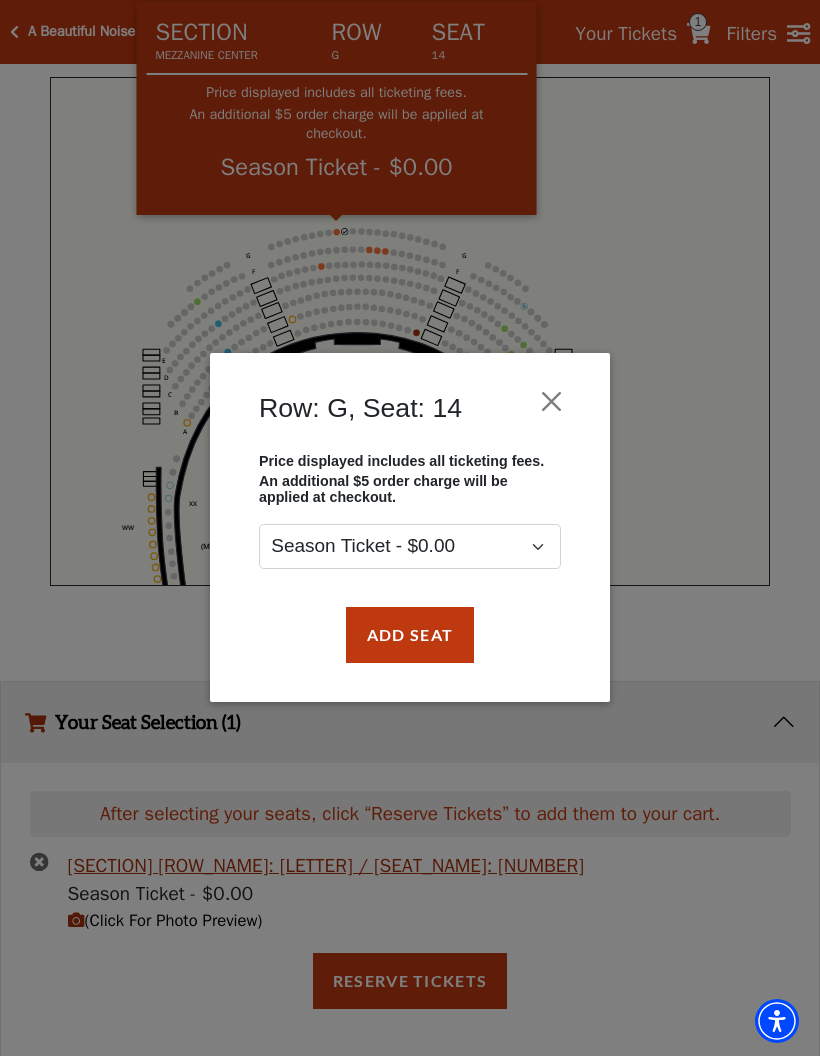 click on "Add Seat" at bounding box center [410, 635] 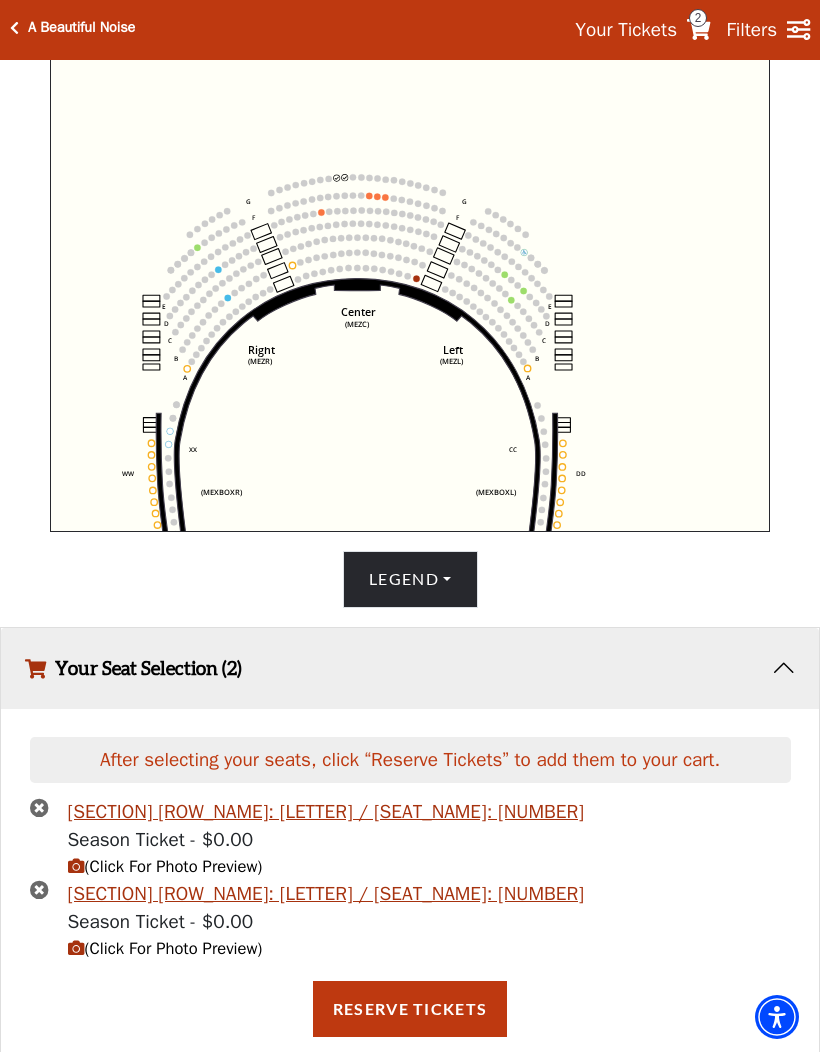 scroll, scrollTop: 738, scrollLeft: 0, axis: vertical 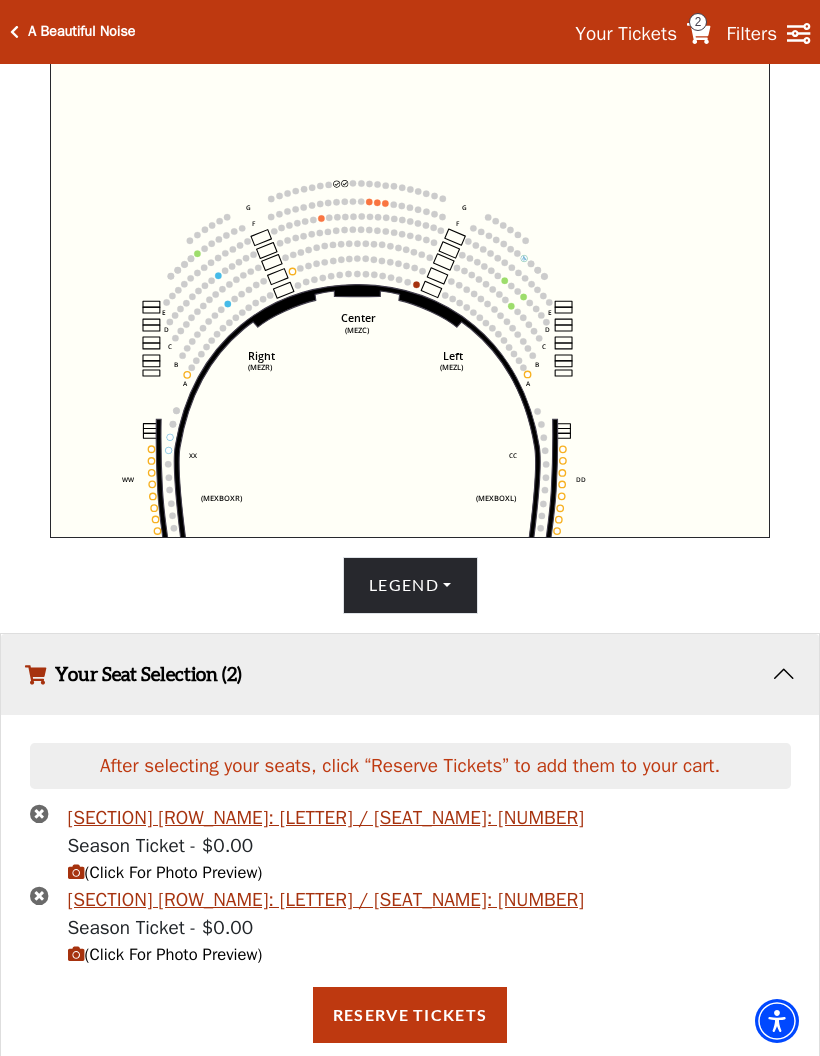 click on "Reserve Tickets" at bounding box center [410, 1015] 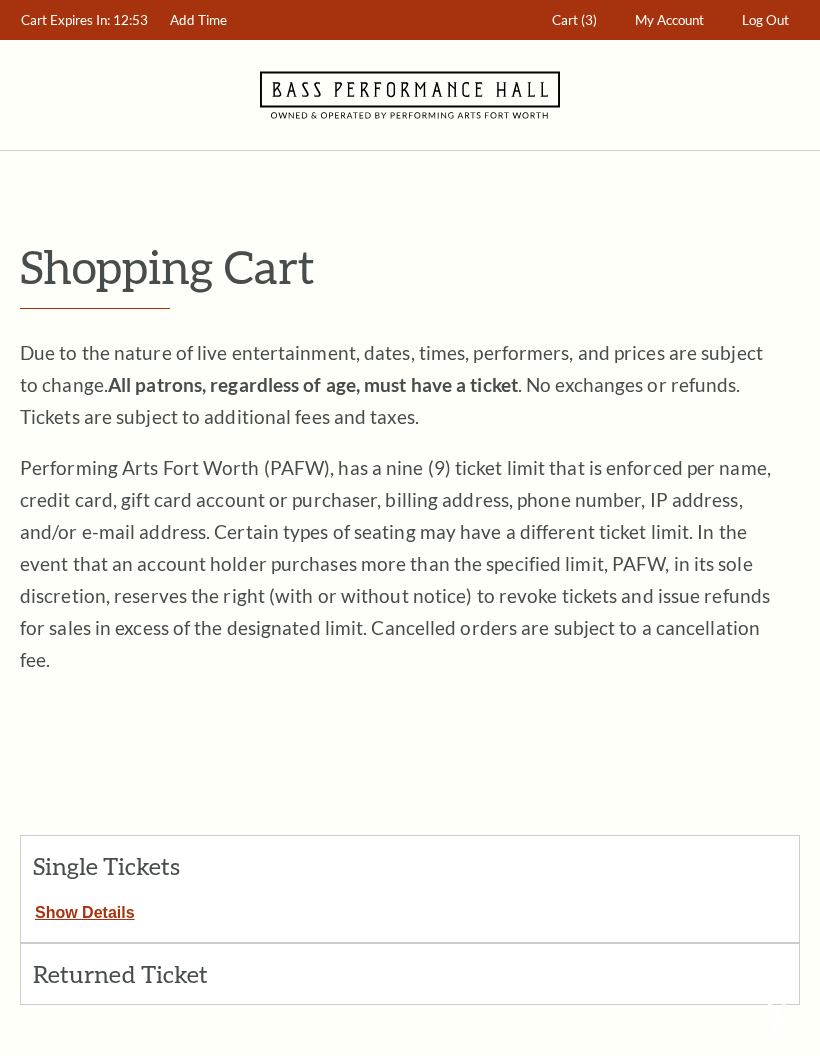 scroll, scrollTop: 0, scrollLeft: 0, axis: both 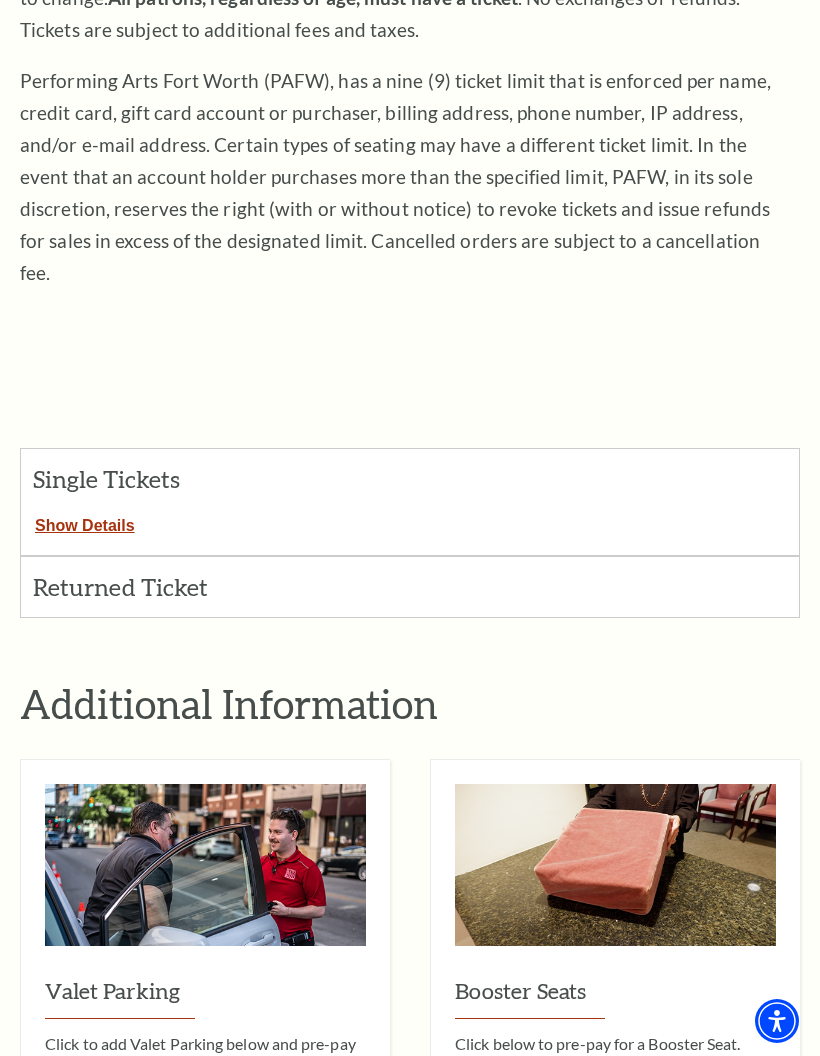 click on "Show Details" at bounding box center [85, 522] 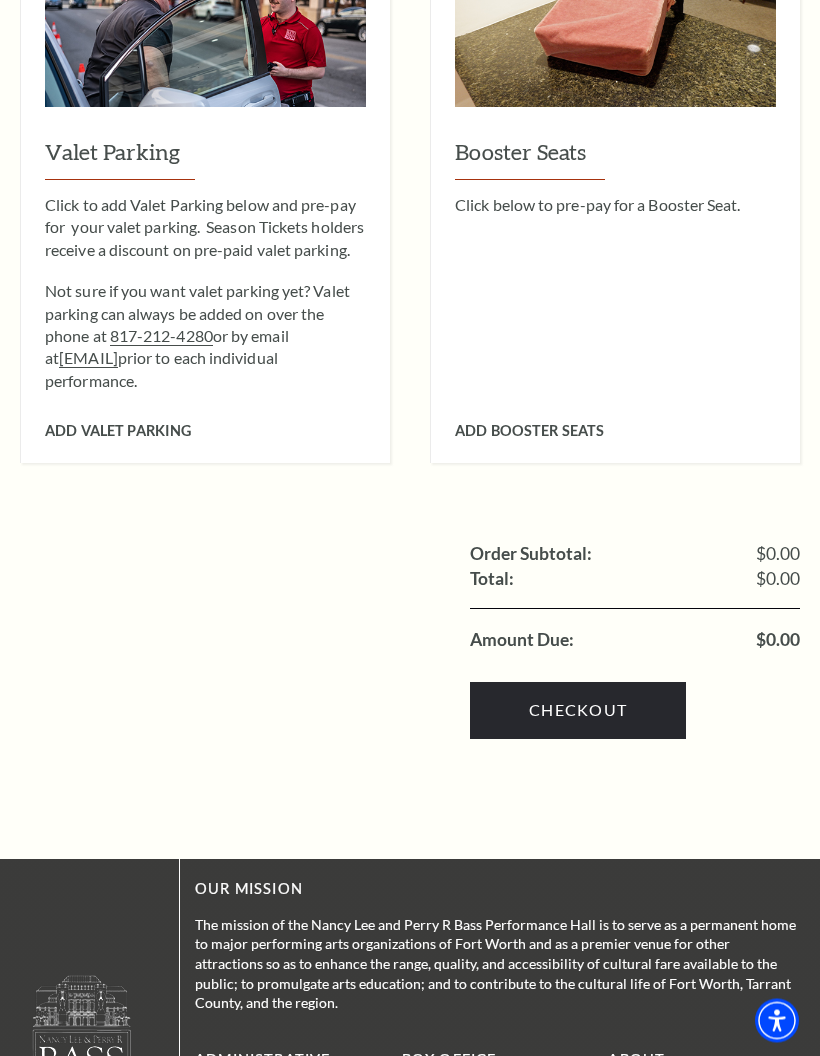 scroll, scrollTop: 1900, scrollLeft: 0, axis: vertical 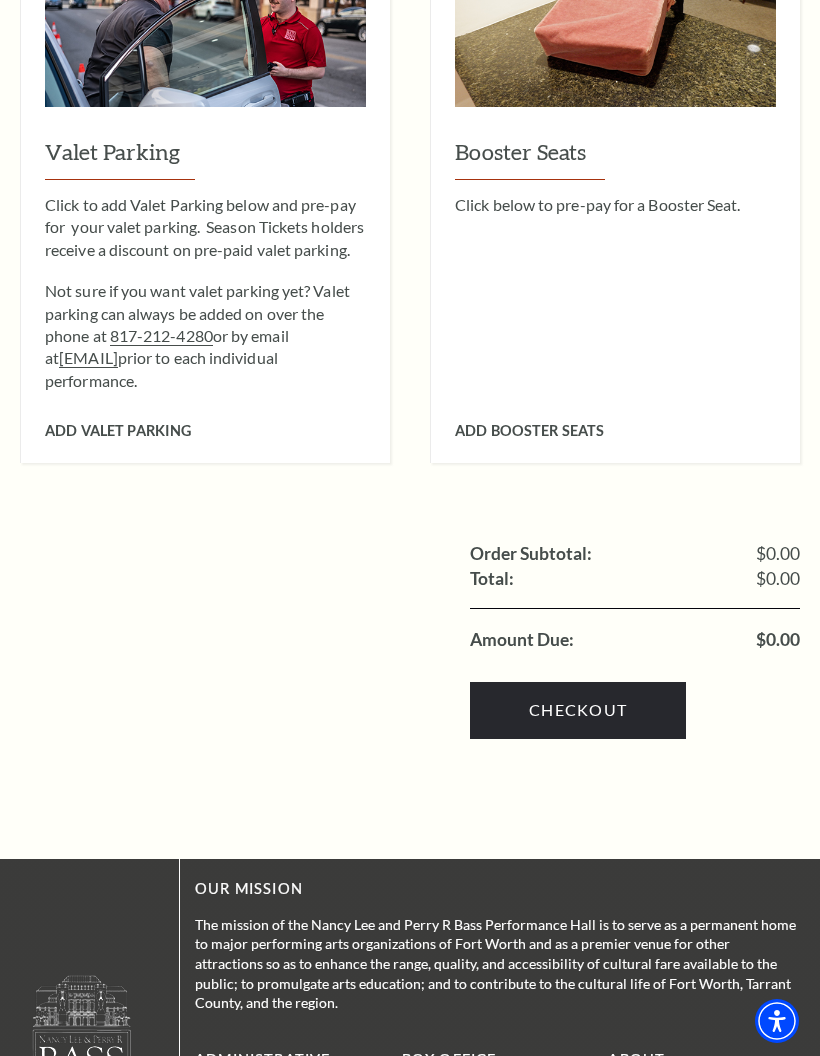 click on "Checkout" at bounding box center (578, 710) 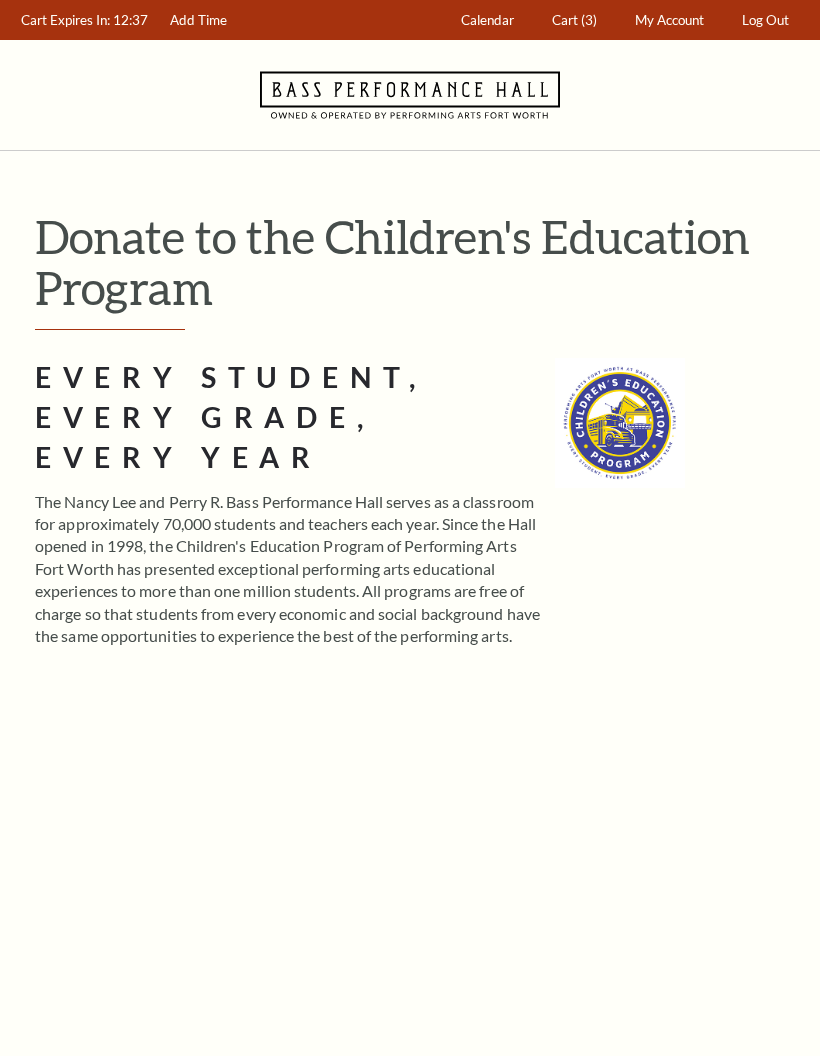 scroll, scrollTop: 0, scrollLeft: 0, axis: both 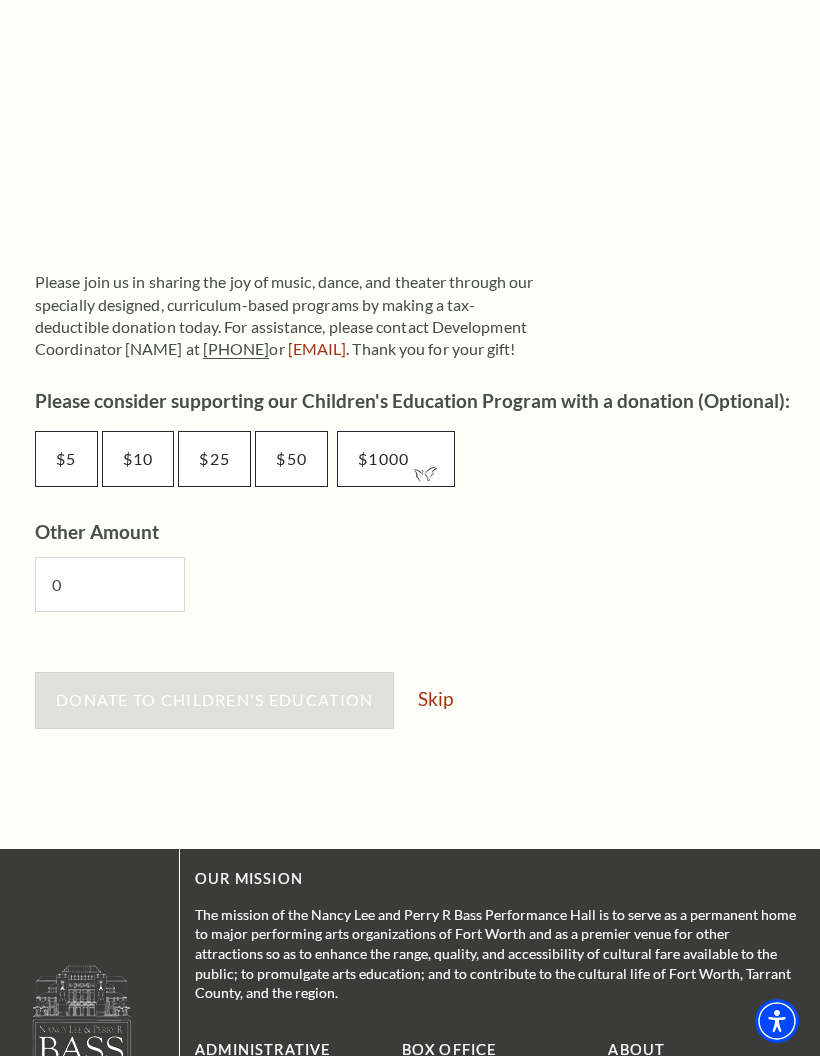 click on "Skip" at bounding box center (435, 698) 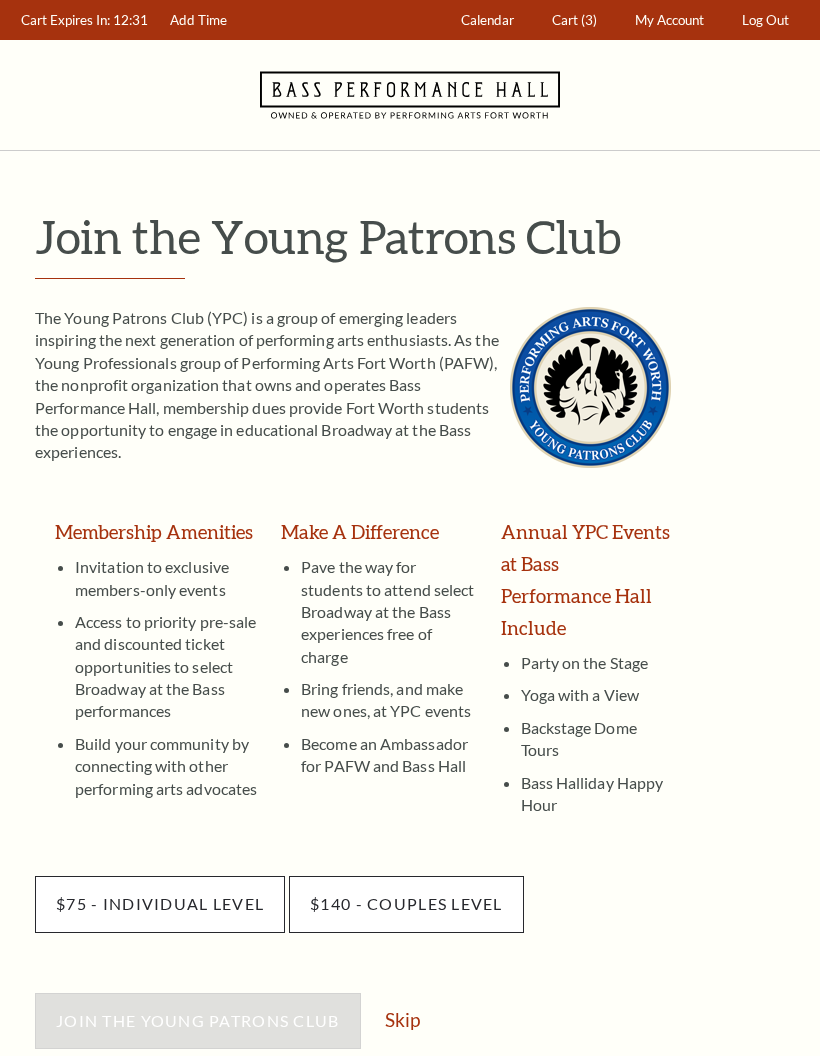 scroll, scrollTop: 0, scrollLeft: 0, axis: both 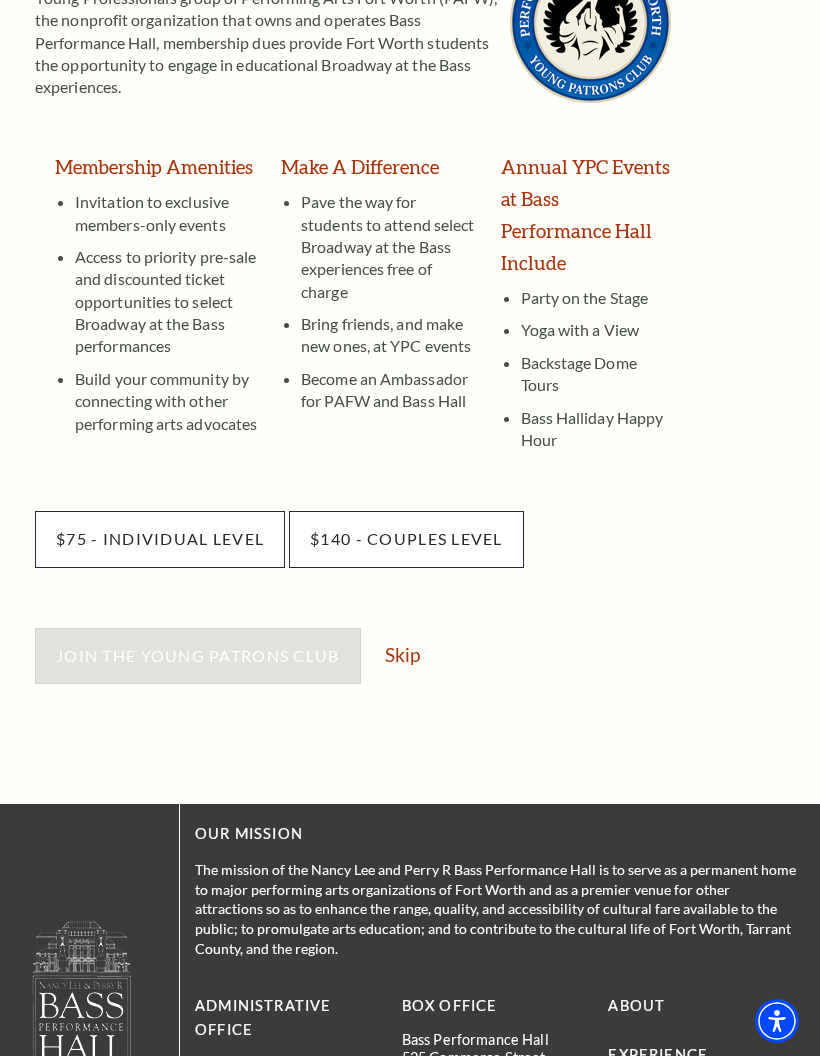 click on "Skip" at bounding box center [402, 654] 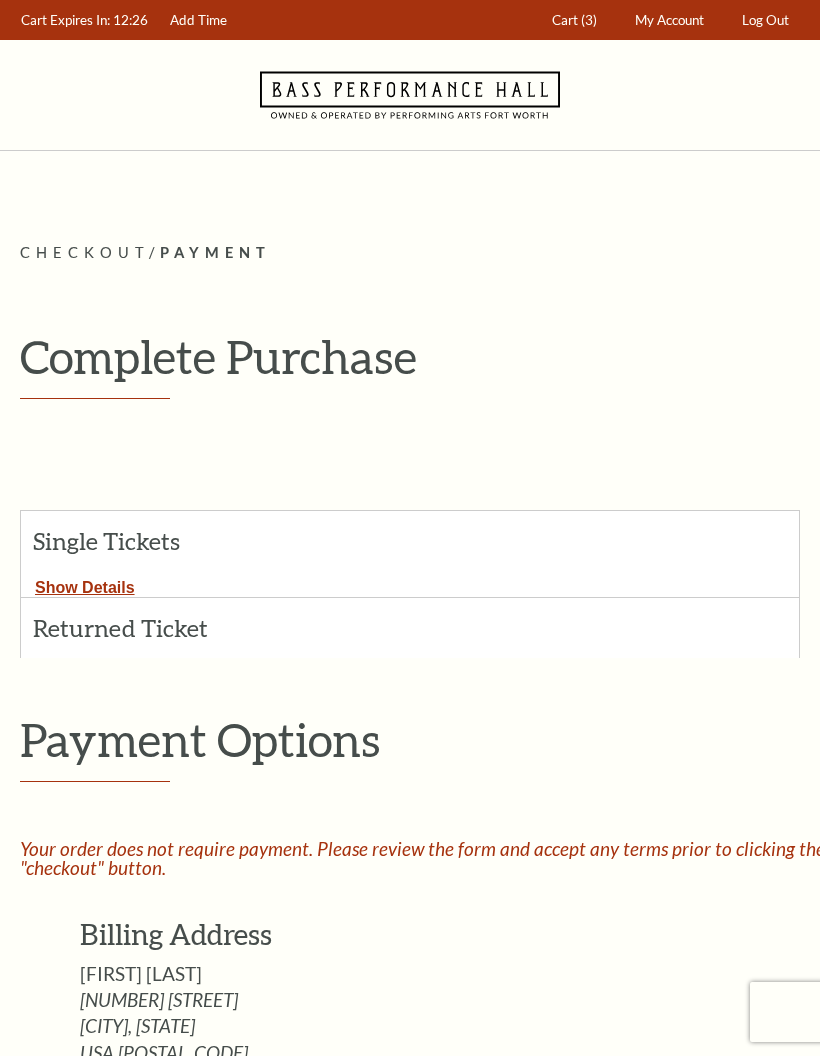 scroll, scrollTop: 0, scrollLeft: 0, axis: both 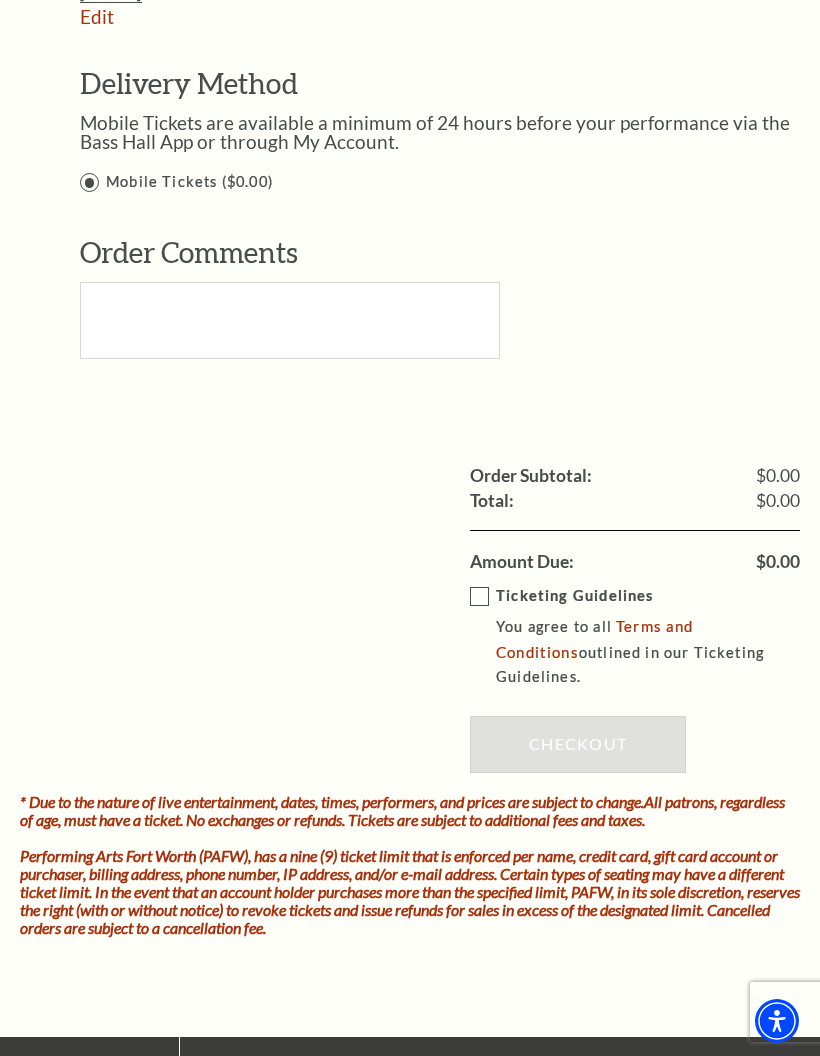 click on "Payment Header
Checkout  /  Payment
Complete Purchase
Single Tickets
Show Details
2 $0.00" at bounding box center [410, 45] 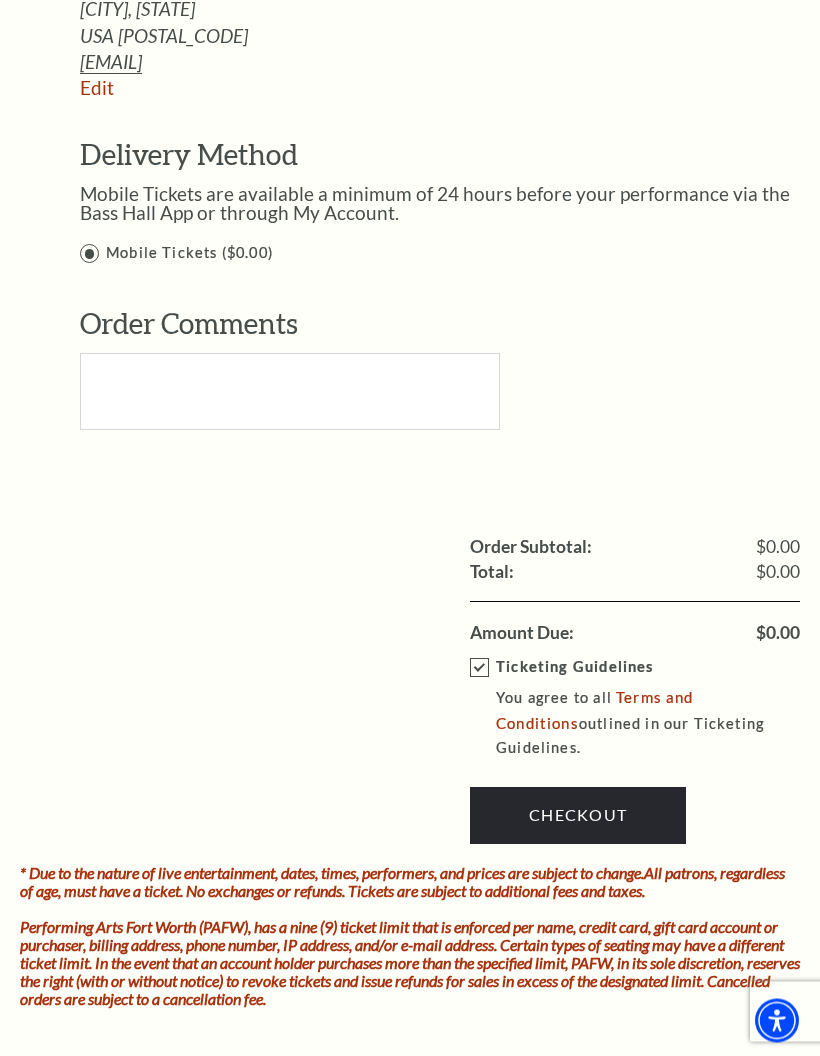 scroll, scrollTop: 1032, scrollLeft: 0, axis: vertical 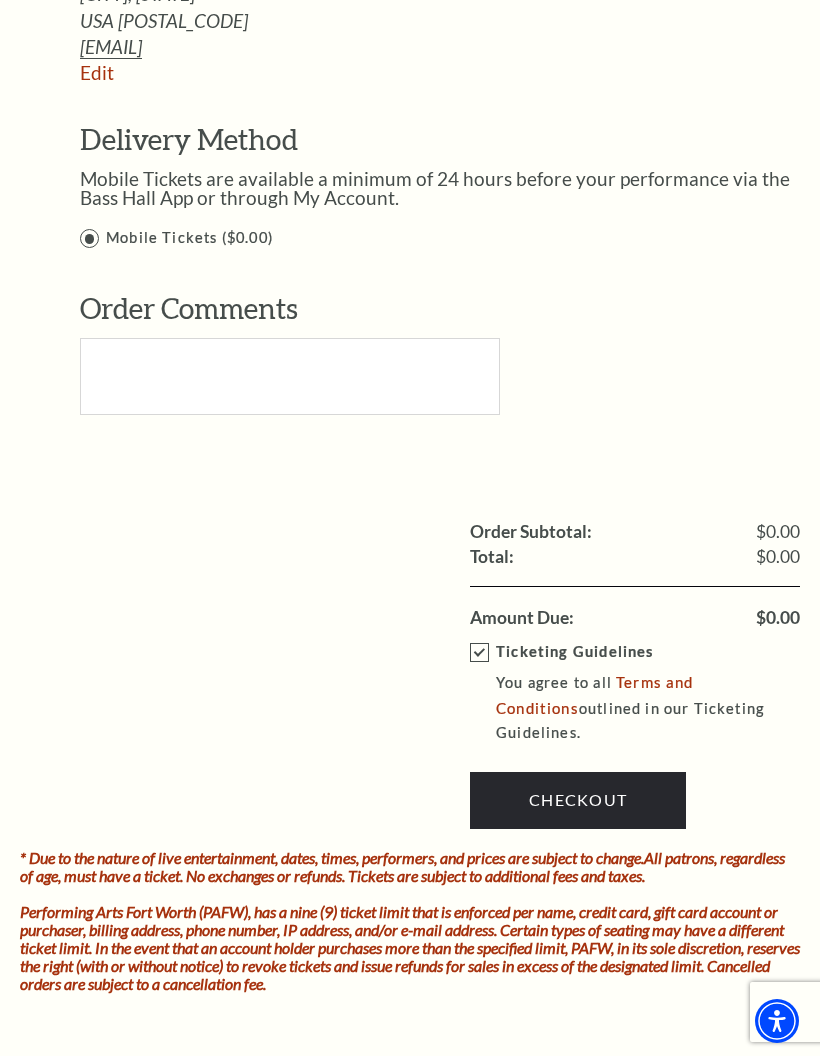 click on "Checkout" at bounding box center [578, 800] 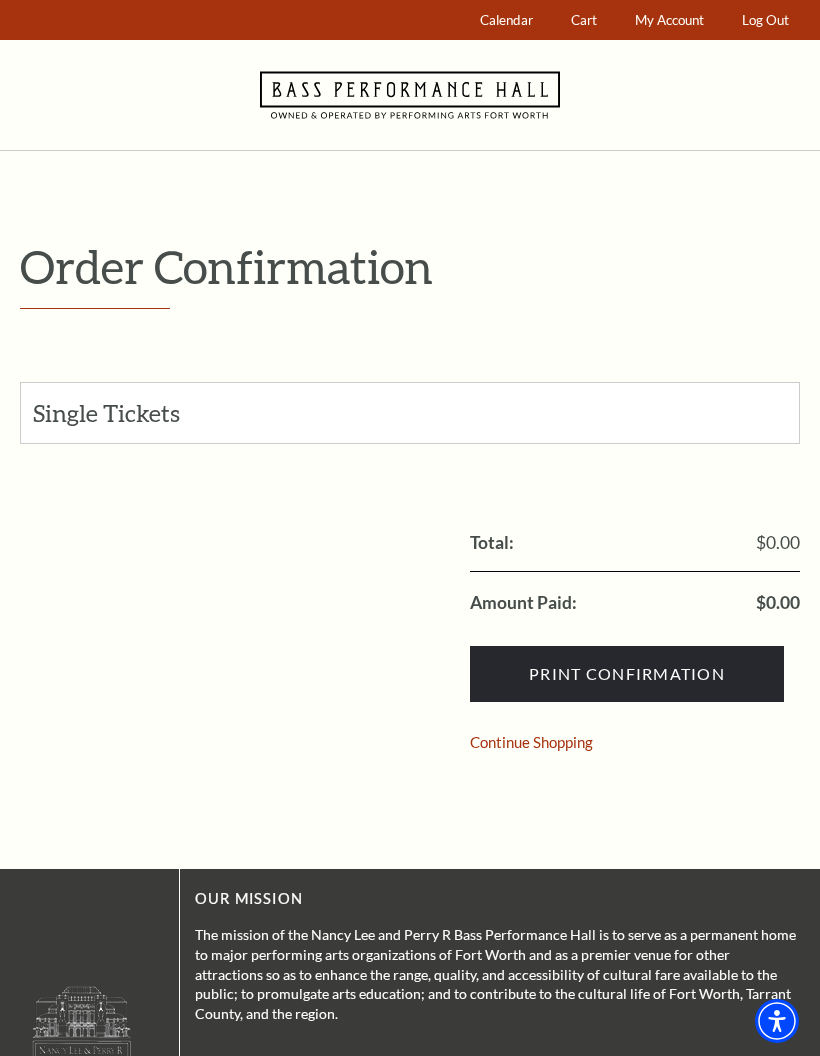 scroll, scrollTop: 0, scrollLeft: 0, axis: both 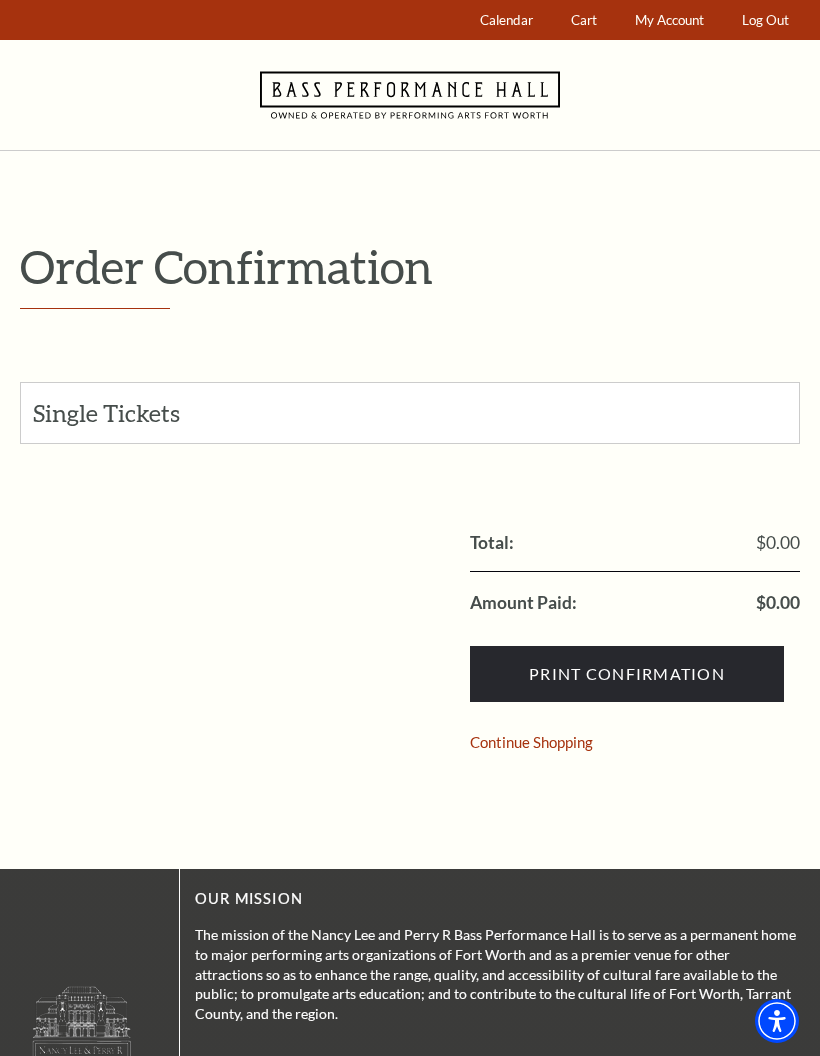 click on "Continue Shopping" at bounding box center (531, 742) 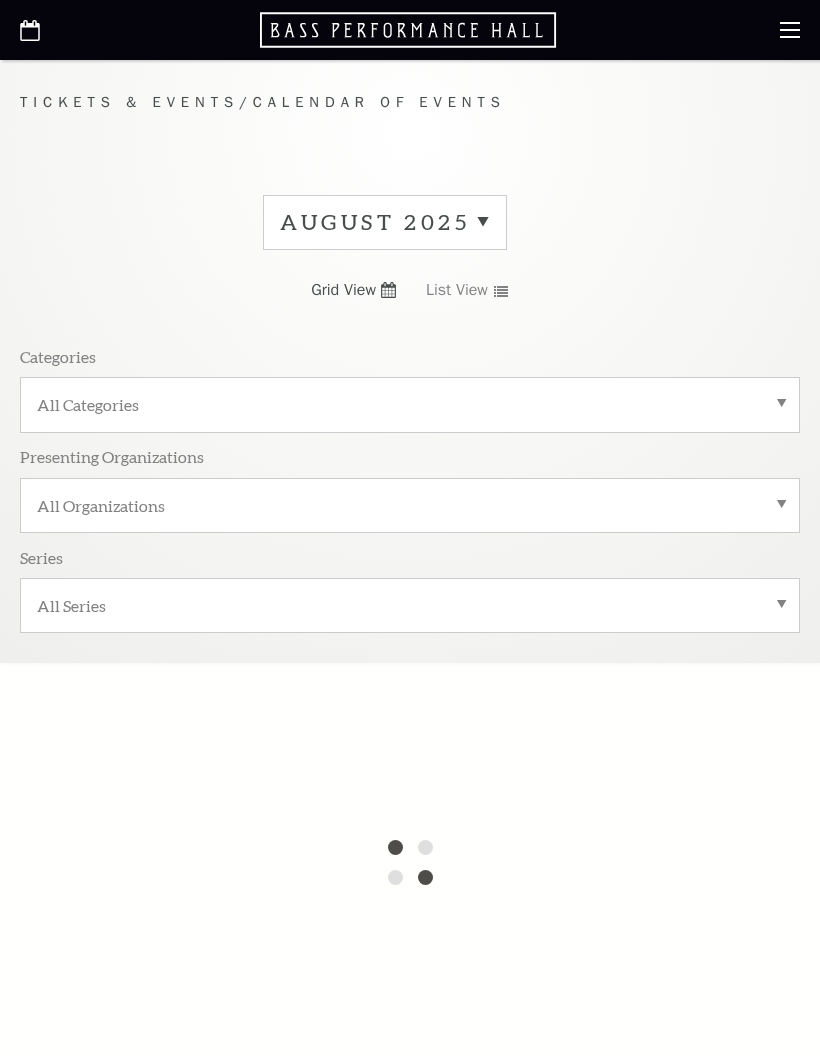 scroll, scrollTop: 0, scrollLeft: 0, axis: both 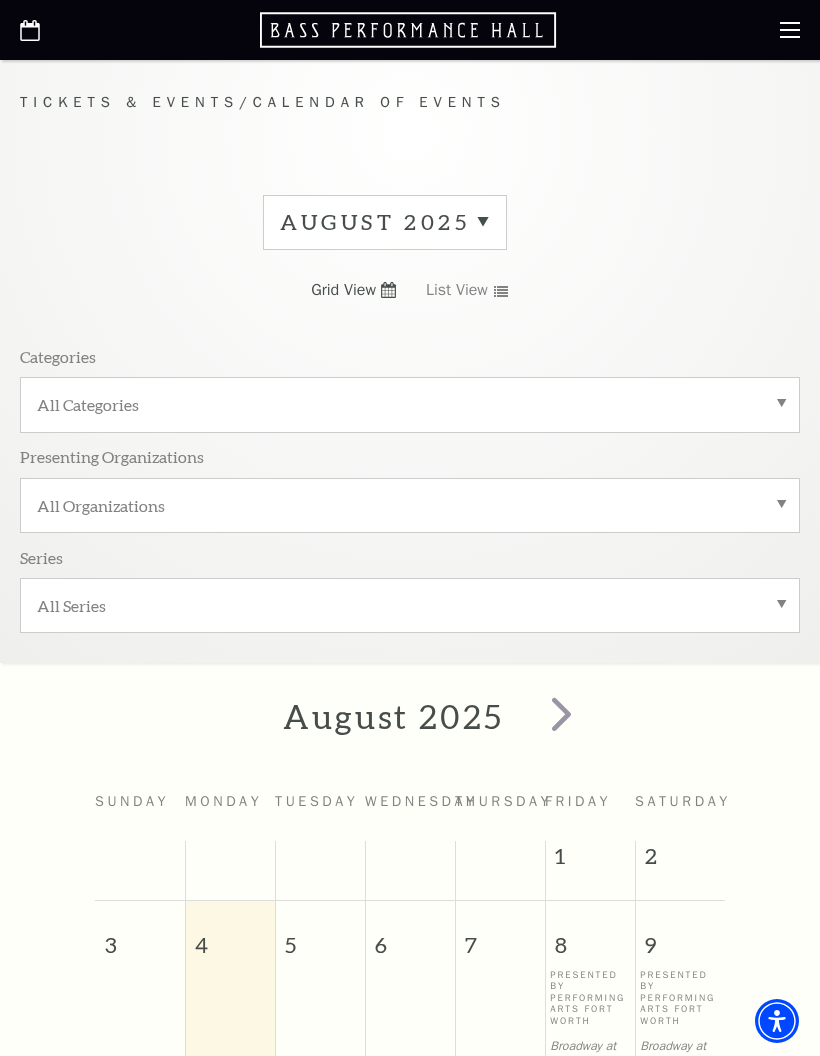 click 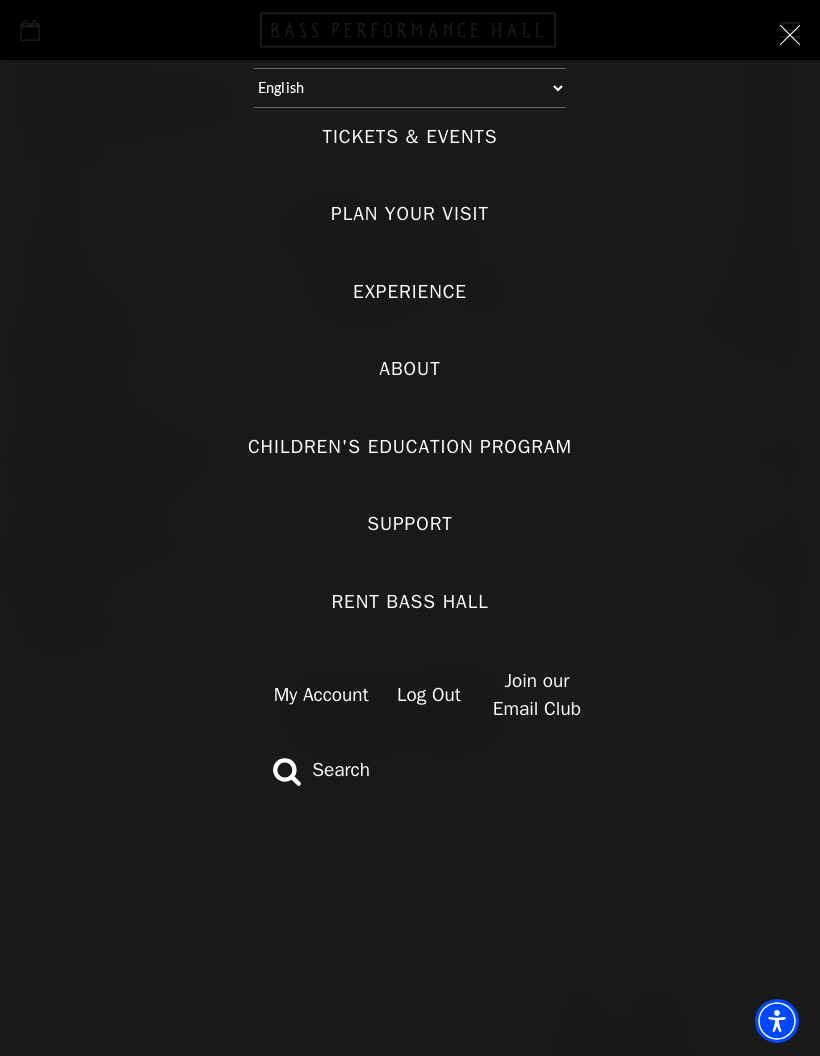 click on "My Account" at bounding box center (321, 695) 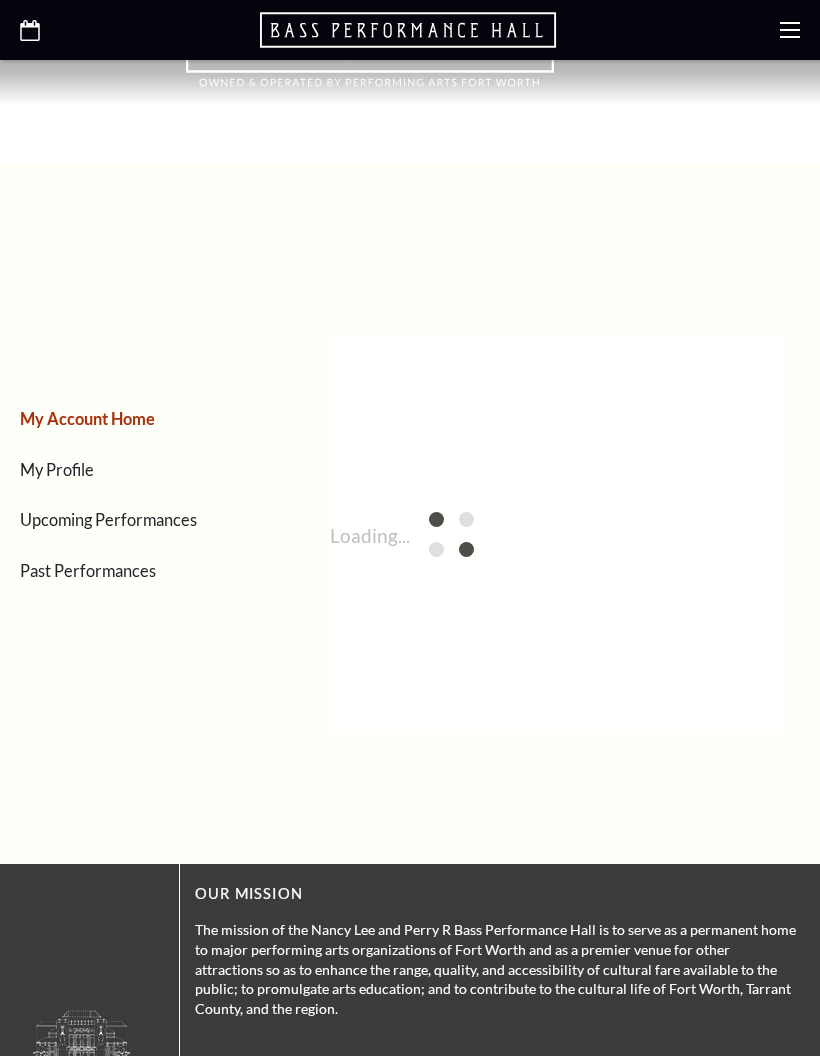 scroll, scrollTop: 0, scrollLeft: 0, axis: both 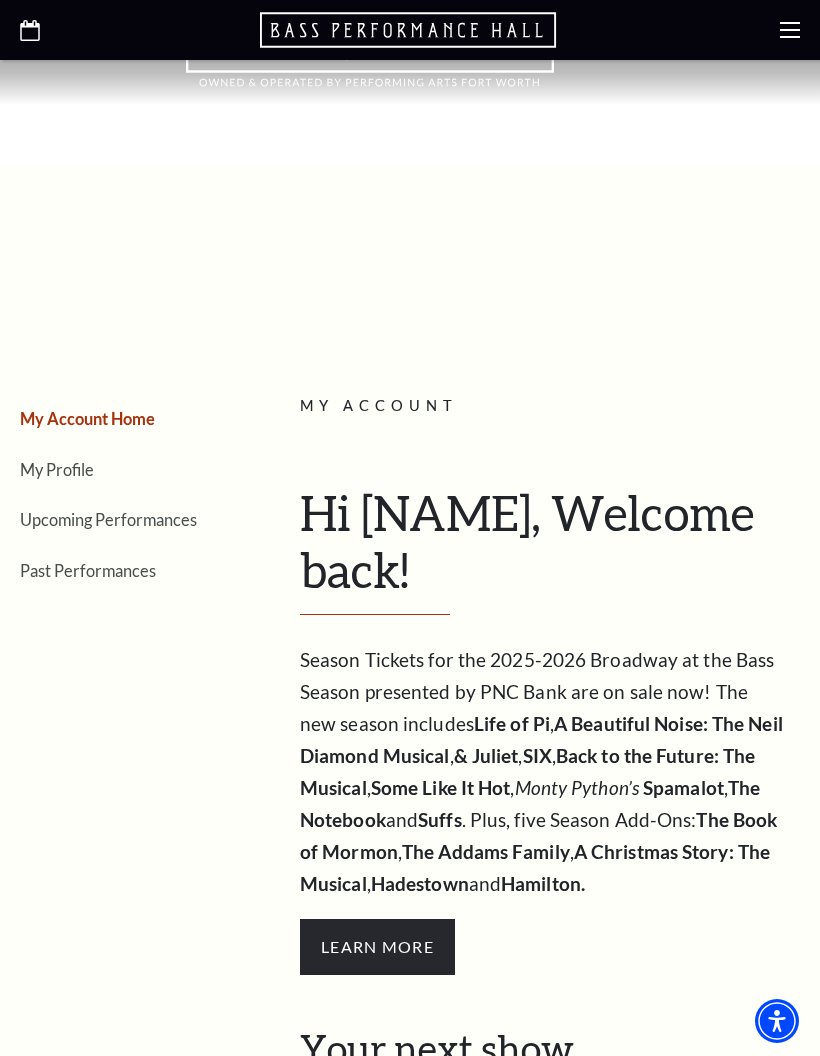 click on "Upcoming Performances" at bounding box center (108, 519) 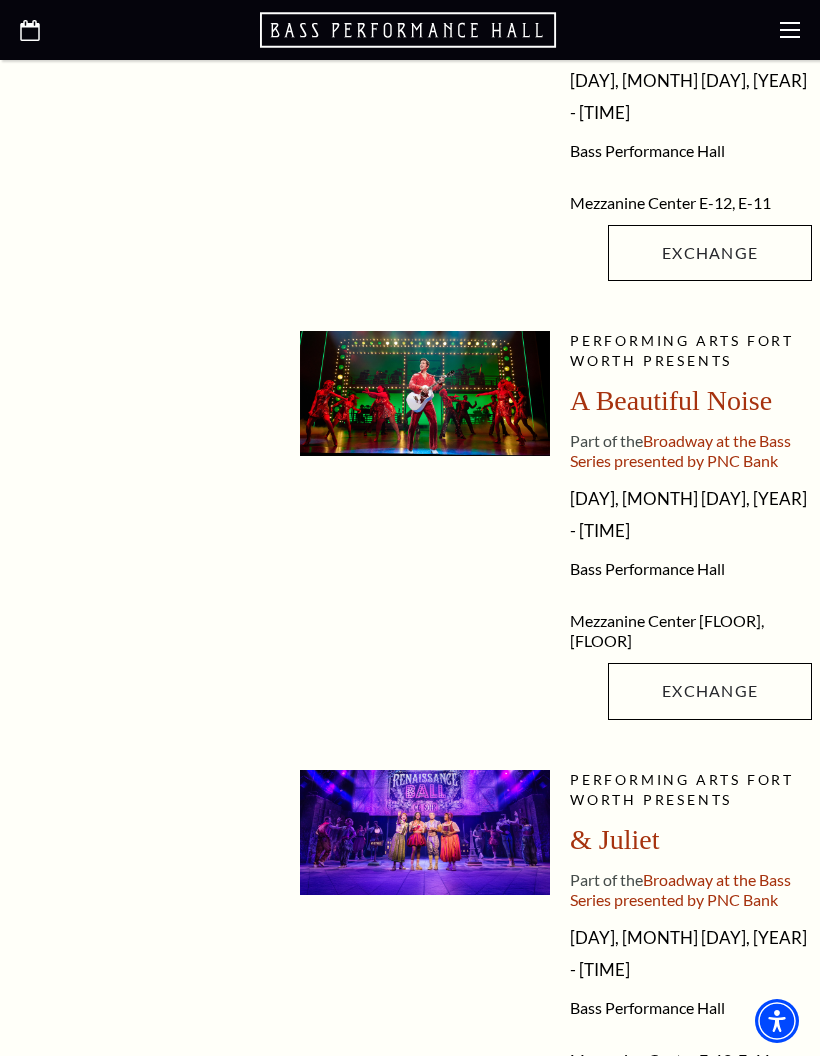 scroll, scrollTop: 856, scrollLeft: 0, axis: vertical 